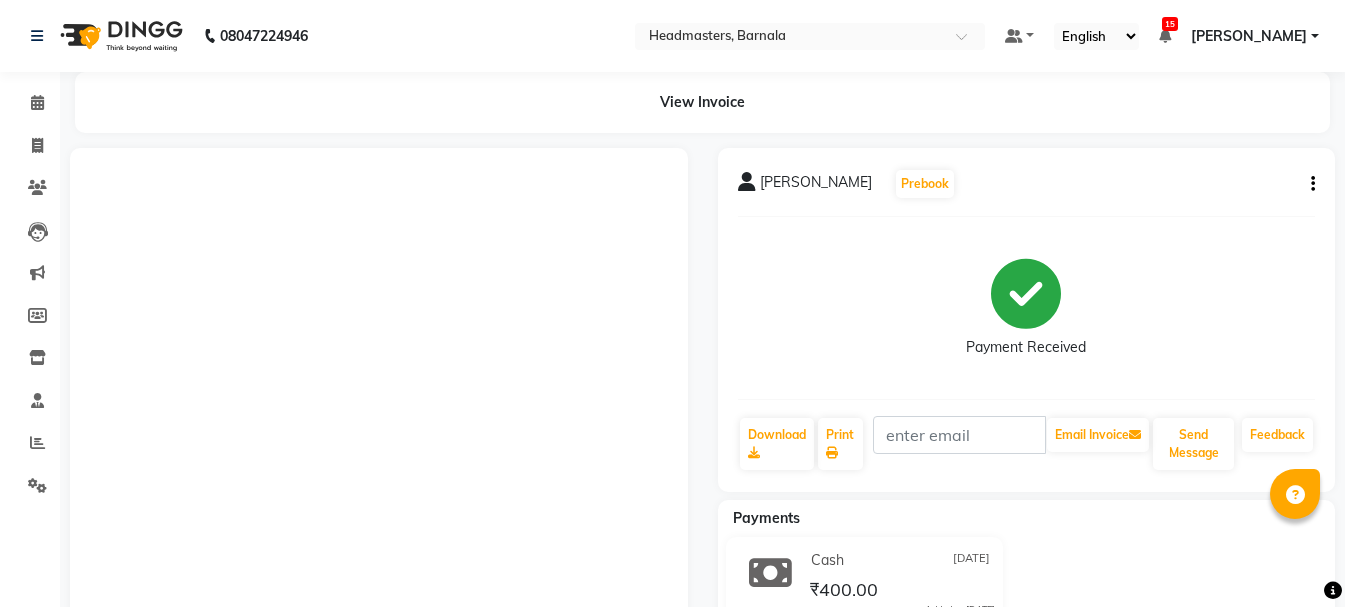 scroll, scrollTop: 0, scrollLeft: 0, axis: both 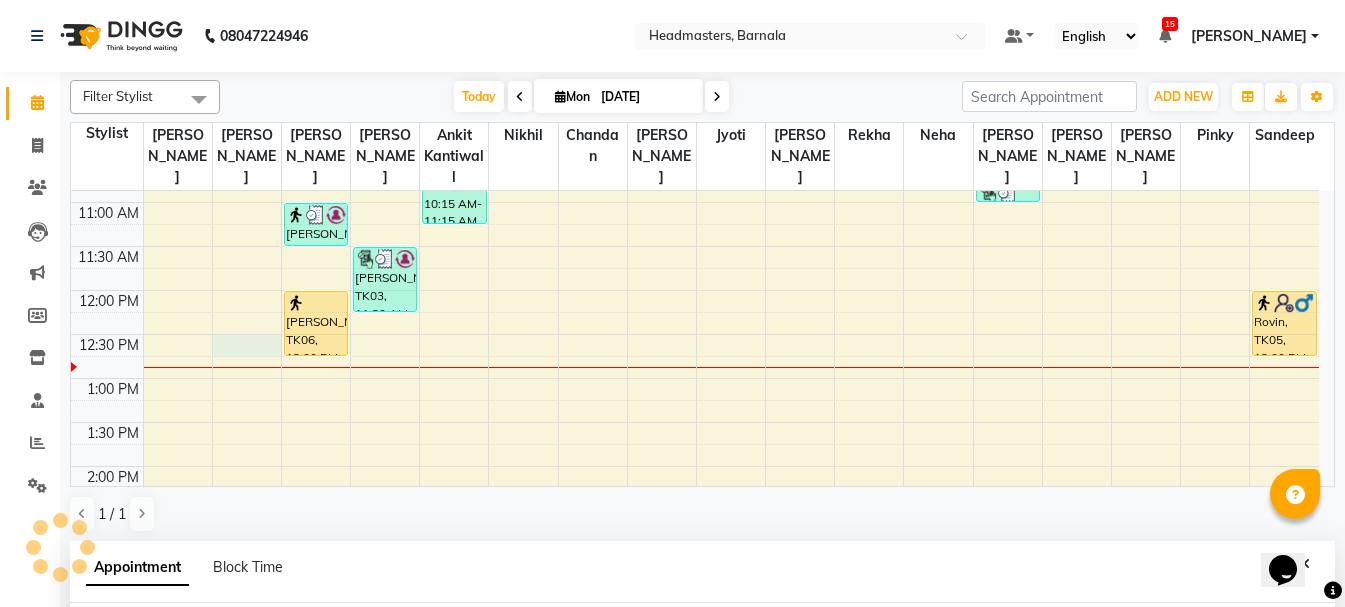 select on "67275" 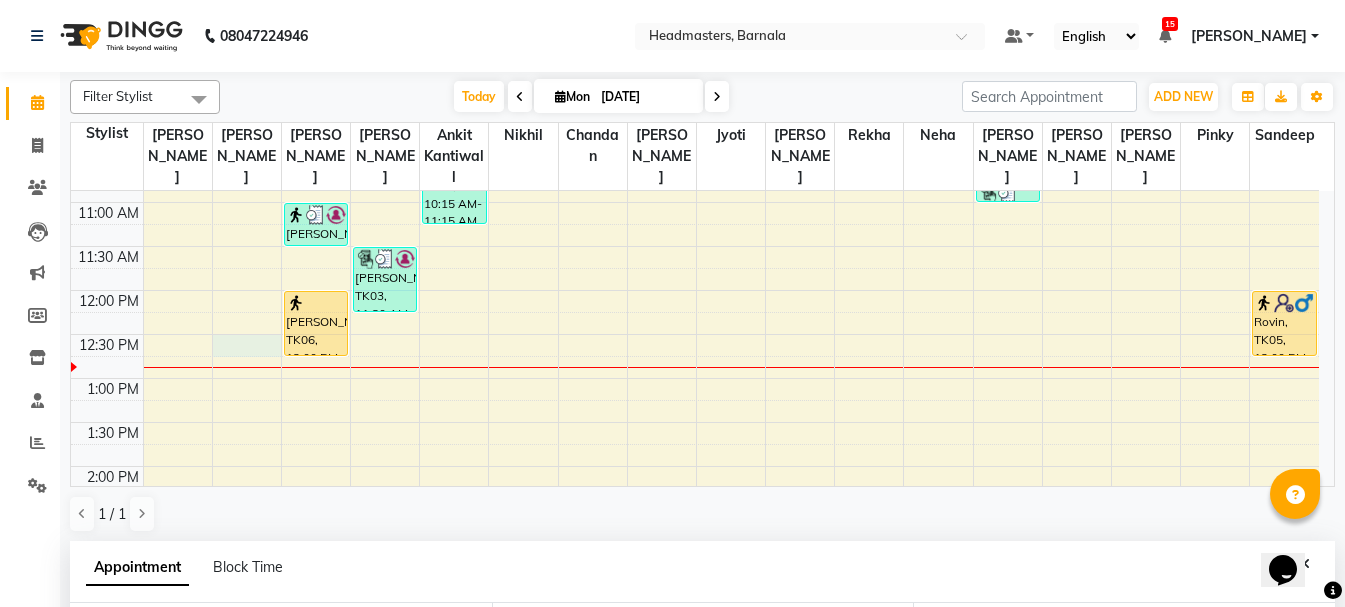 scroll, scrollTop: 389, scrollLeft: 0, axis: vertical 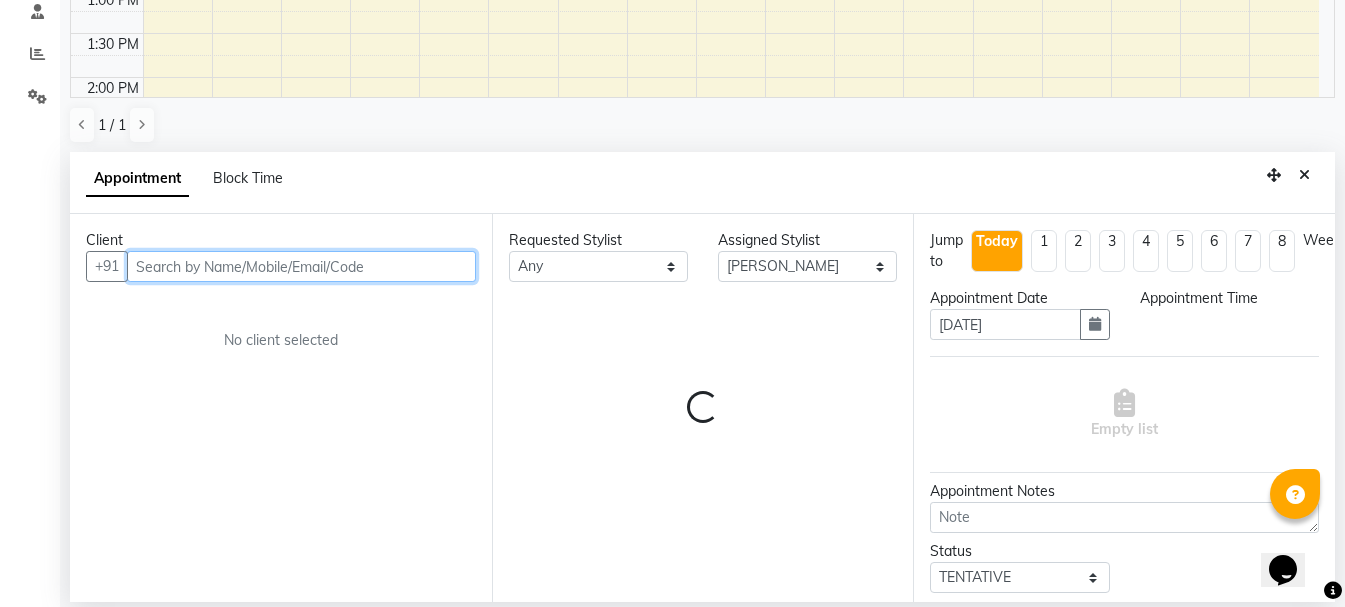 select on "750" 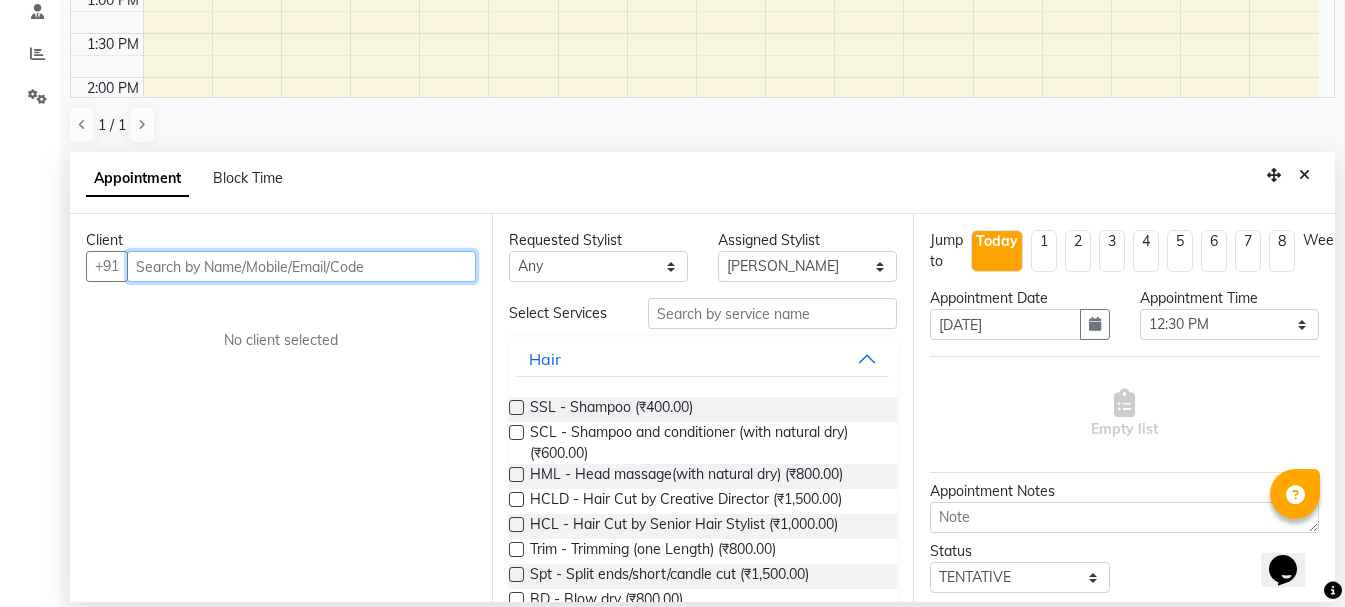 click at bounding box center [301, 266] 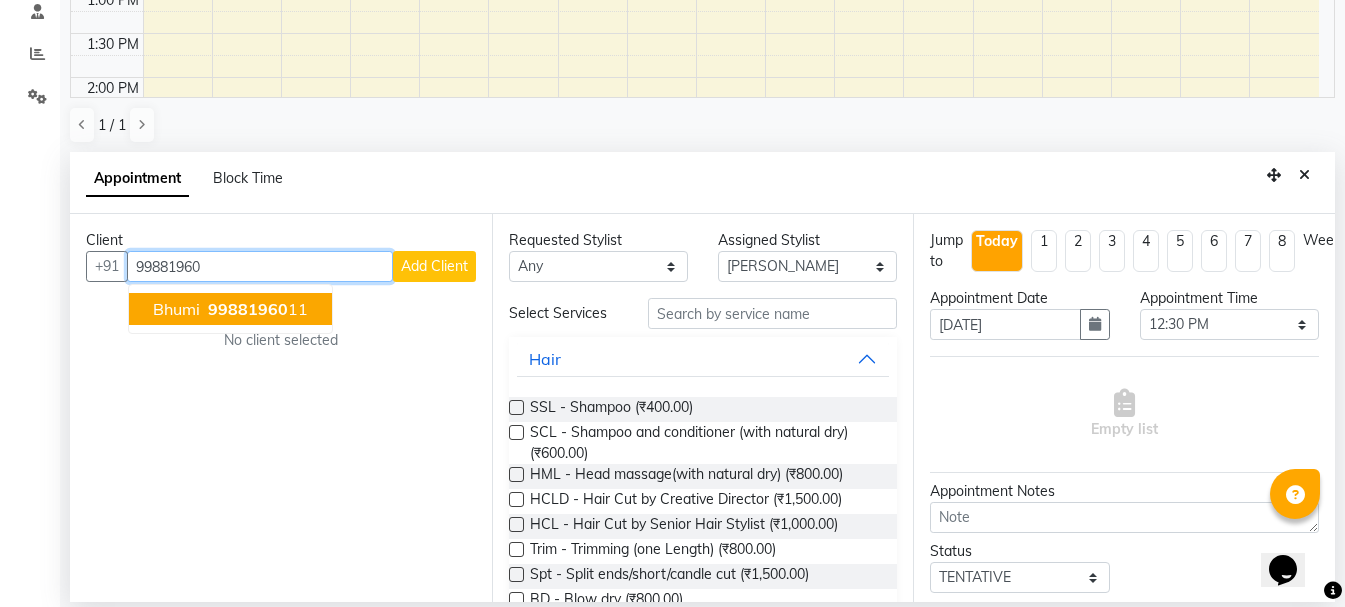 click on "99881960" at bounding box center (248, 309) 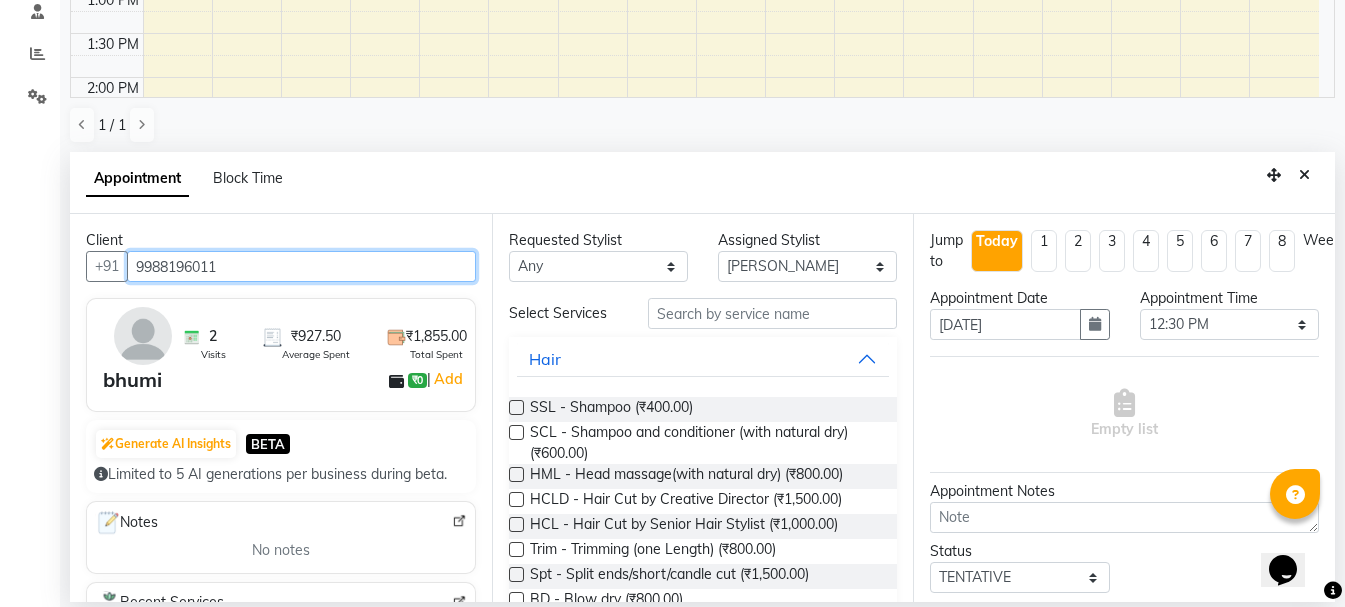 type on "9988196011" 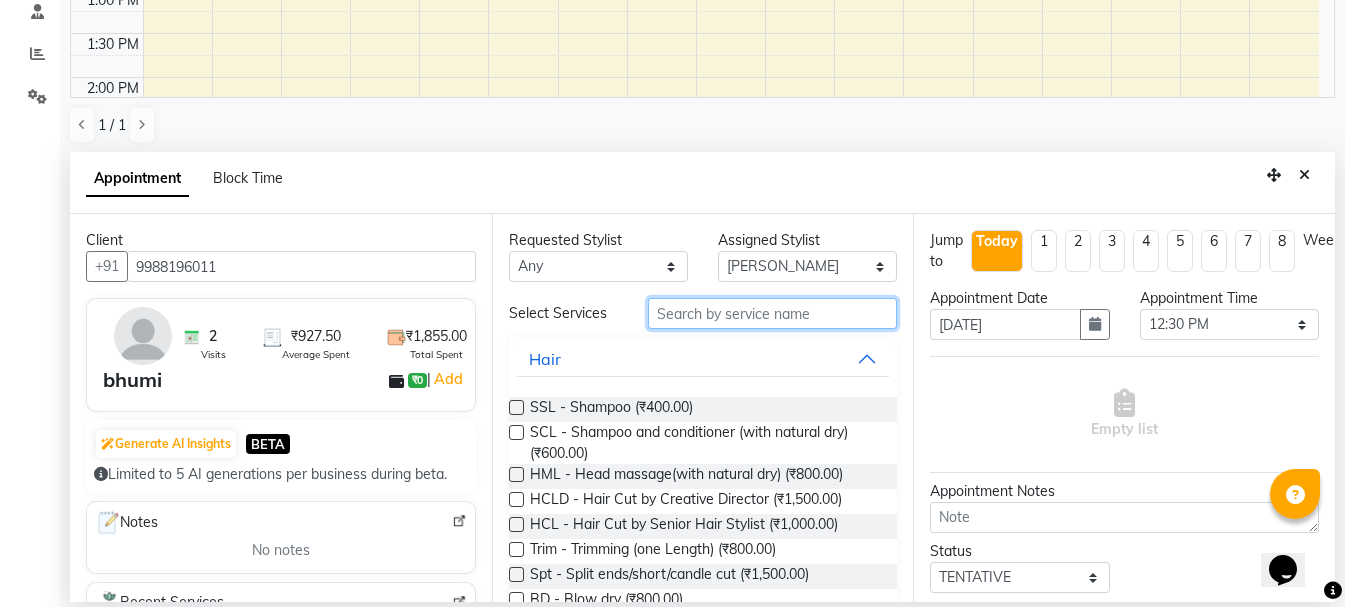 click at bounding box center (772, 313) 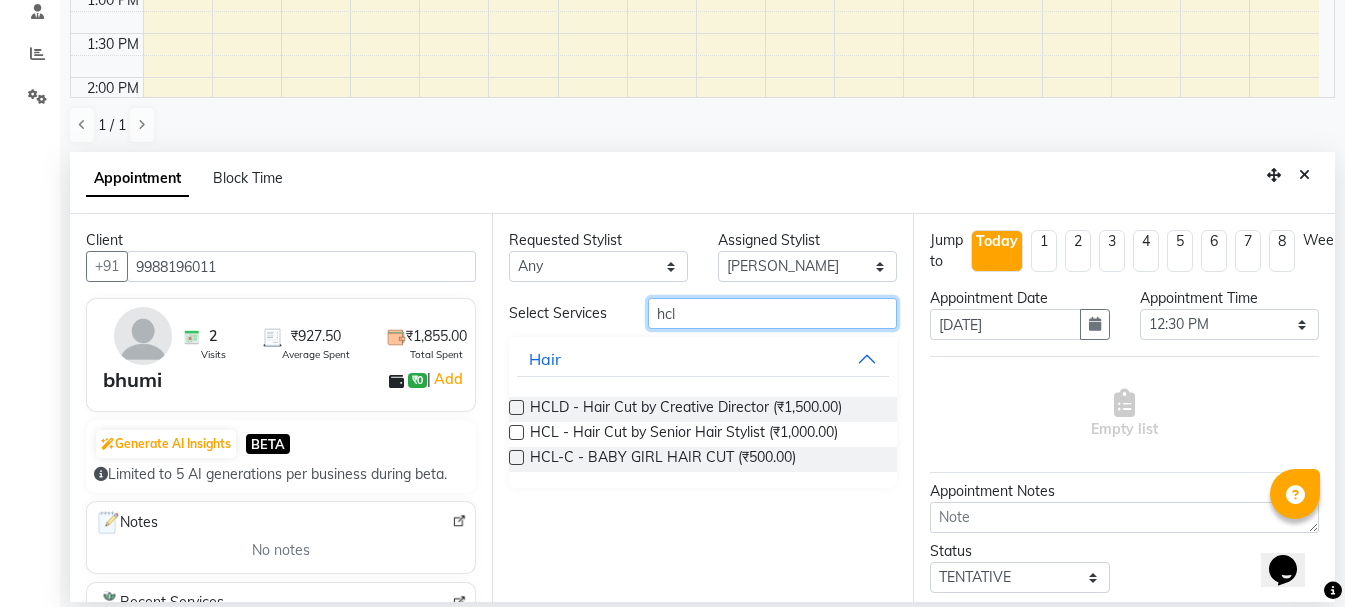type on "hcl" 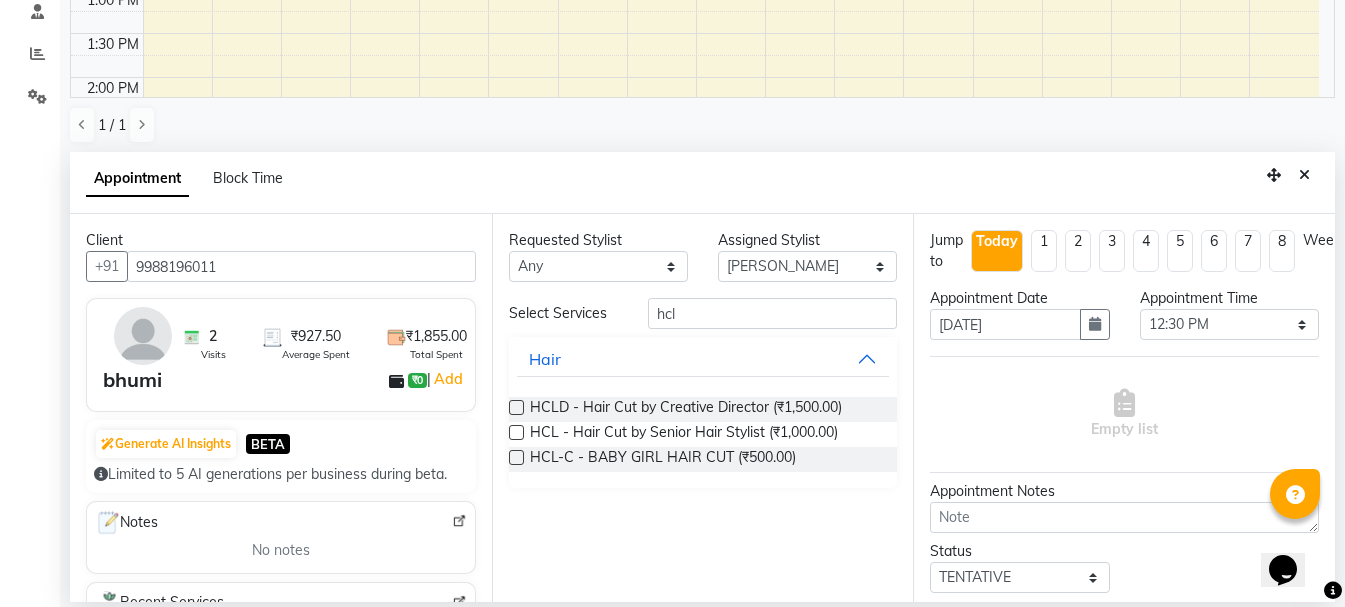 click at bounding box center (515, 436) 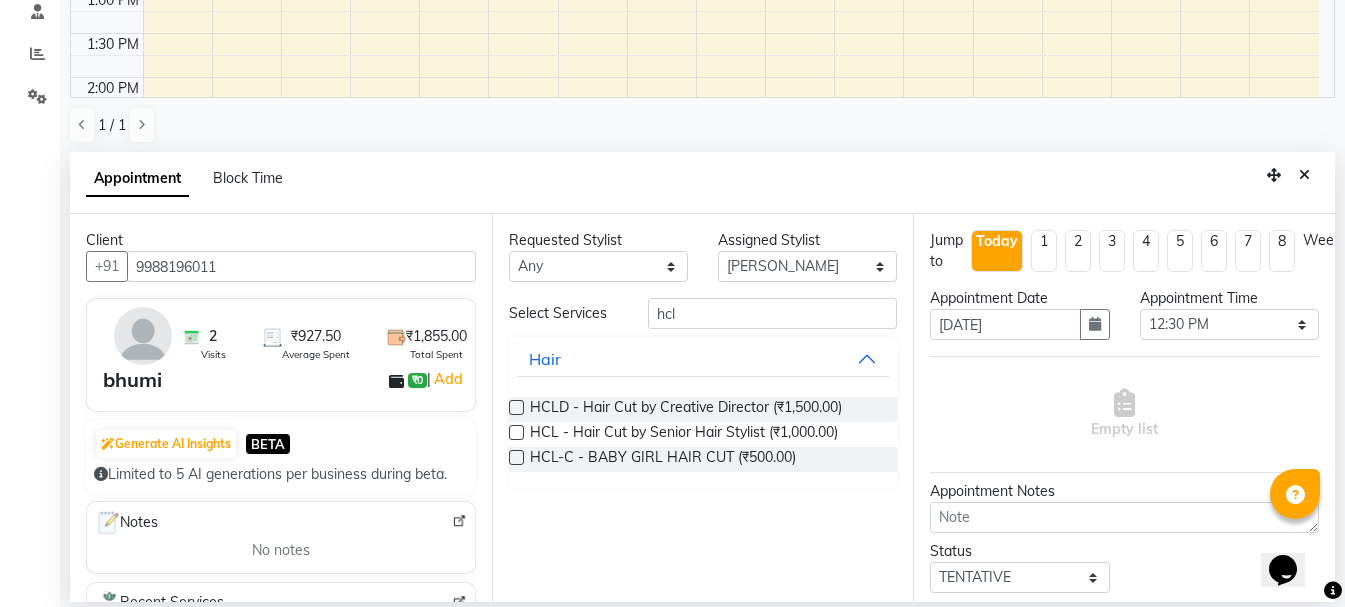 click at bounding box center [516, 432] 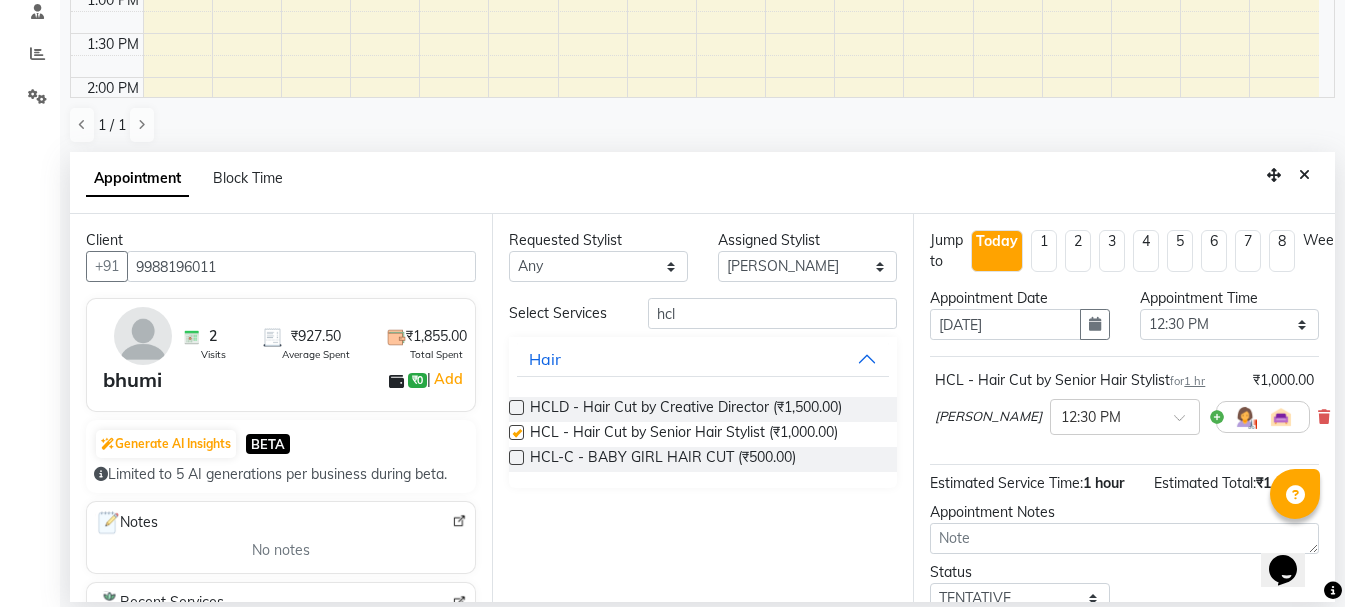 checkbox on "false" 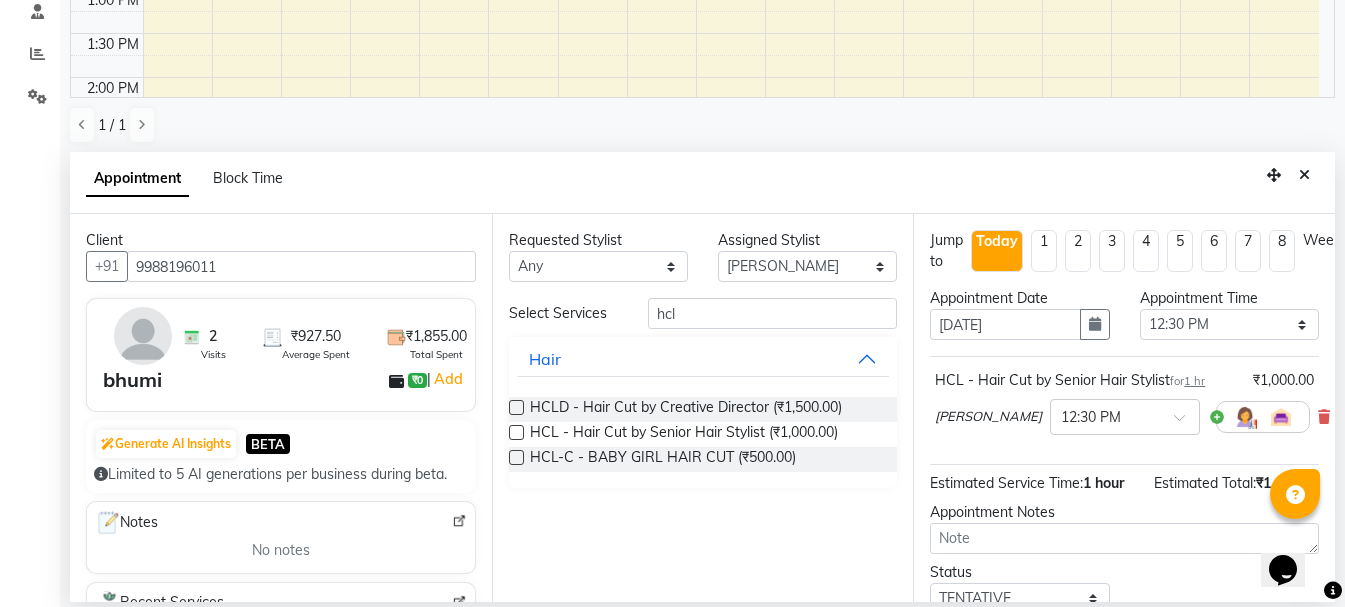 scroll, scrollTop: 174, scrollLeft: 0, axis: vertical 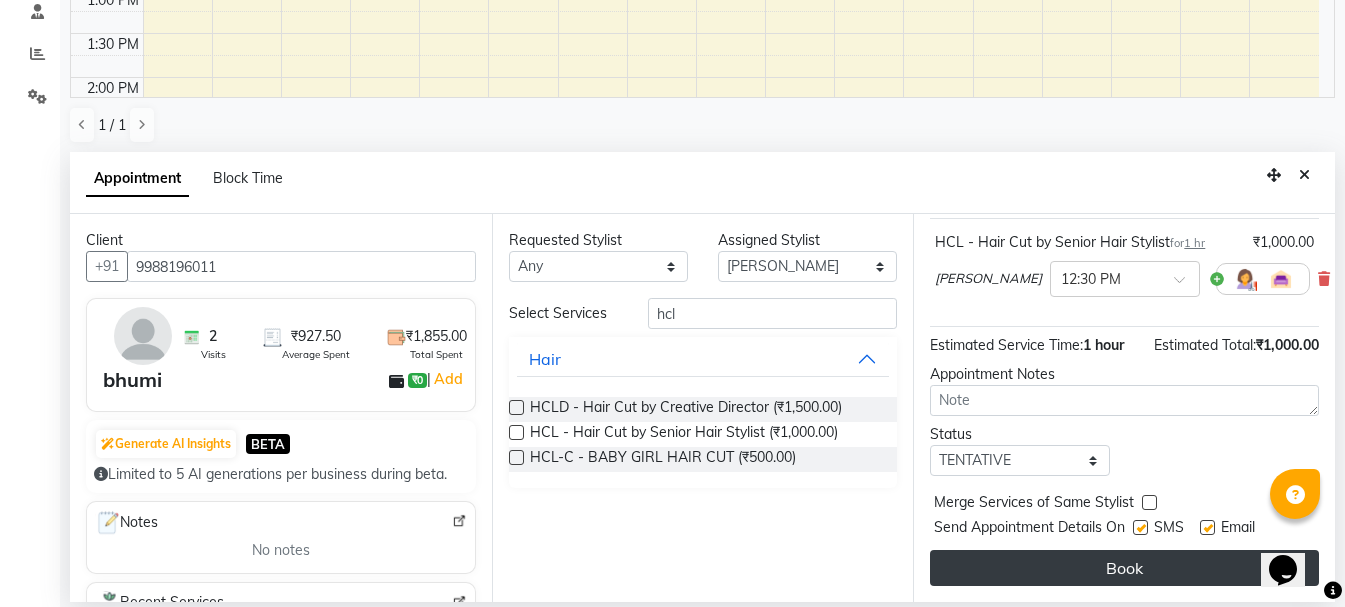 click on "Book" at bounding box center [1124, 568] 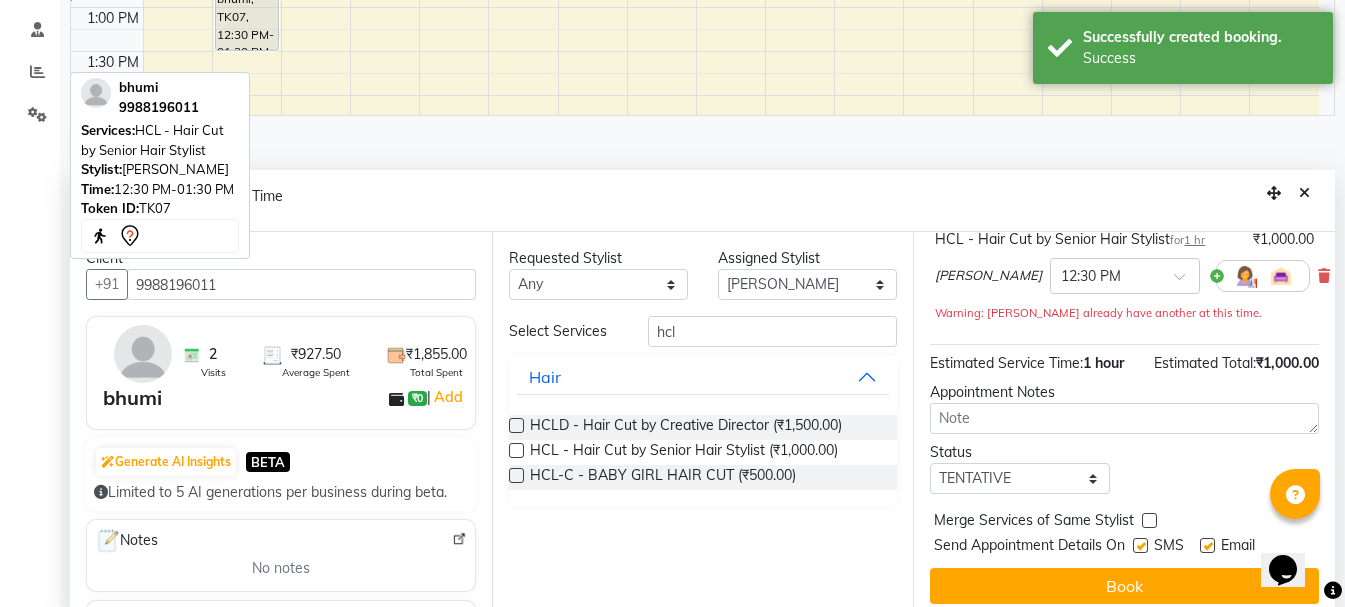 scroll, scrollTop: 0, scrollLeft: 0, axis: both 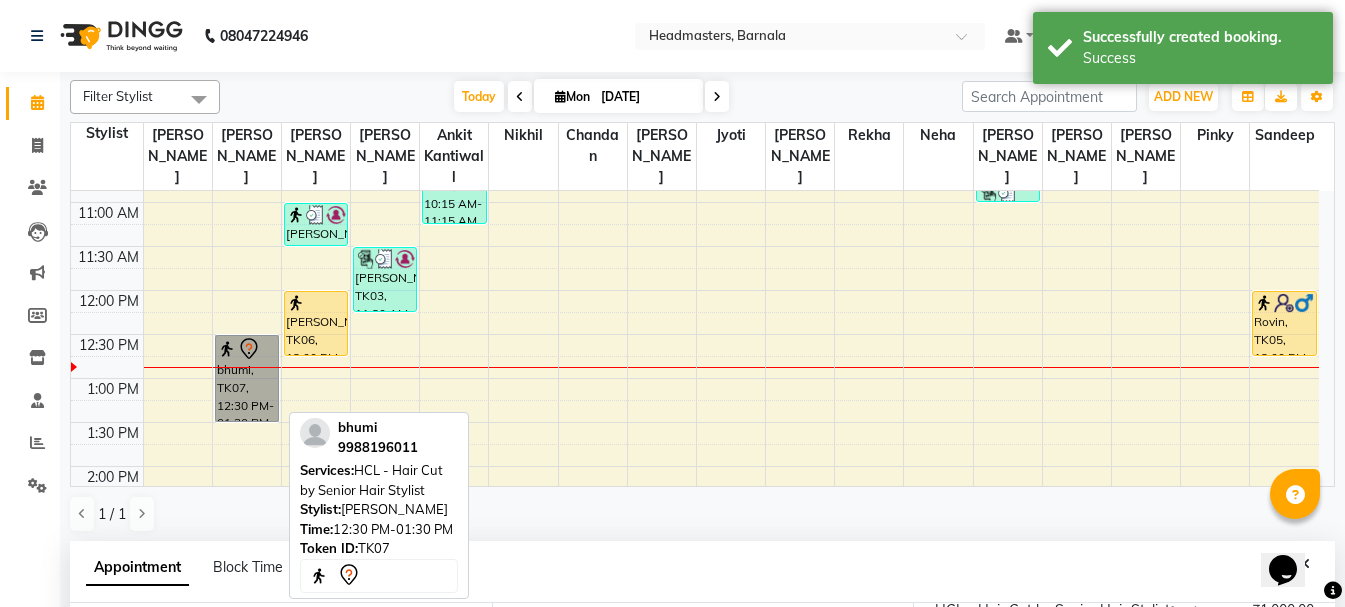 drag, startPoint x: 234, startPoint y: 385, endPoint x: 176, endPoint y: 458, distance: 93.23626 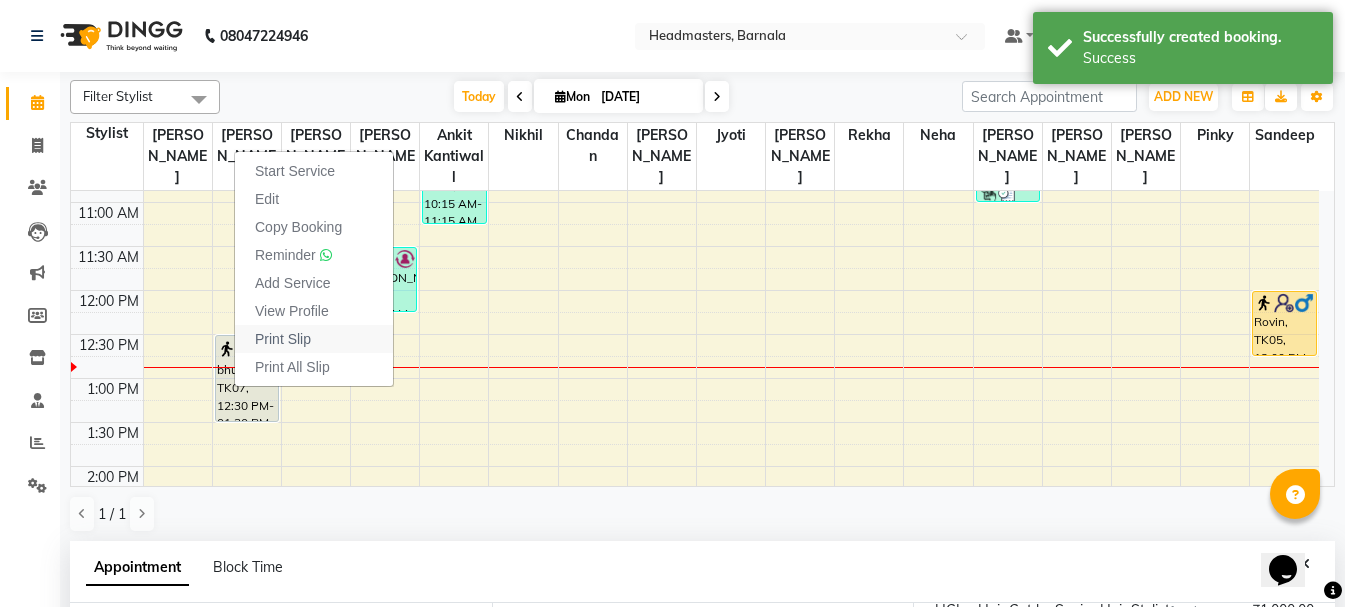 click on "Print Slip" at bounding box center (283, 339) 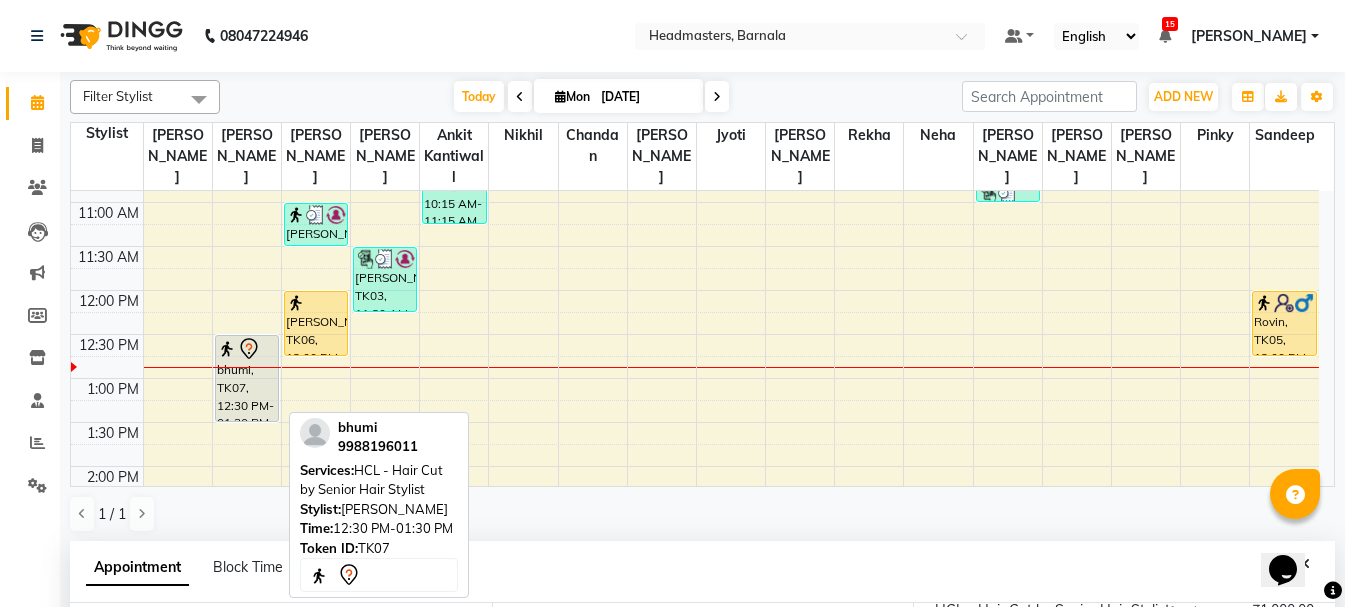 click on "bhumi, TK07, 12:30 PM-01:30 PM, HCL - Hair Cut by Senior Hair Stylist" at bounding box center [247, 378] 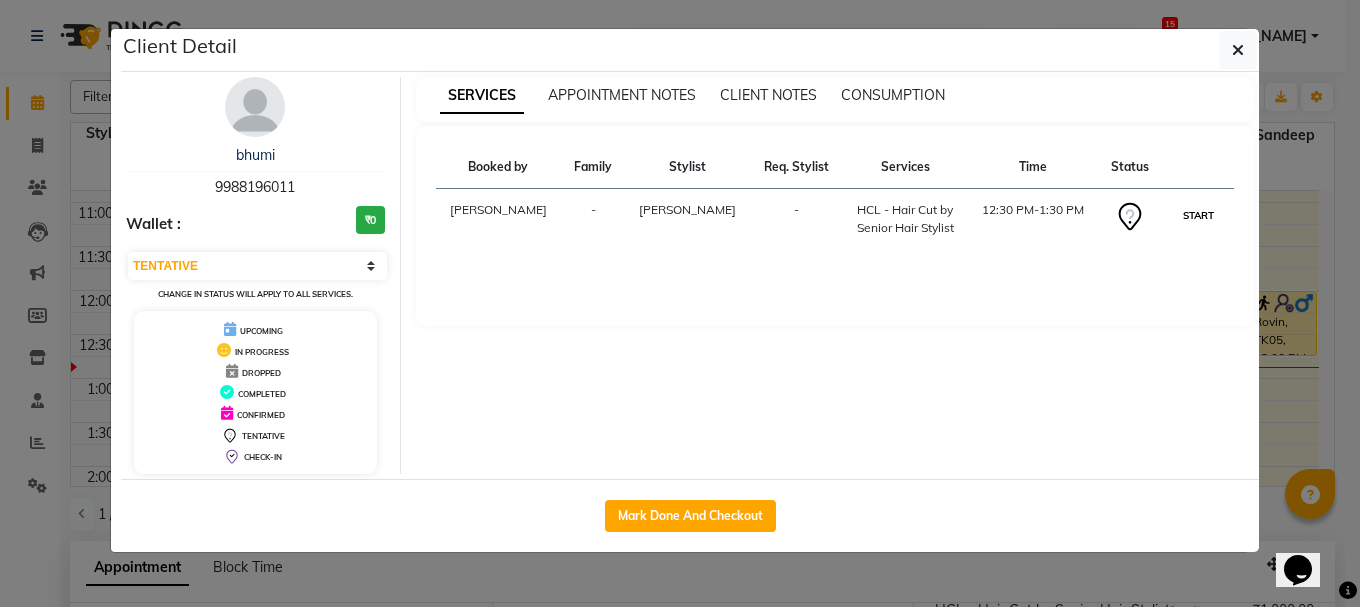 click on "START" at bounding box center [1198, 215] 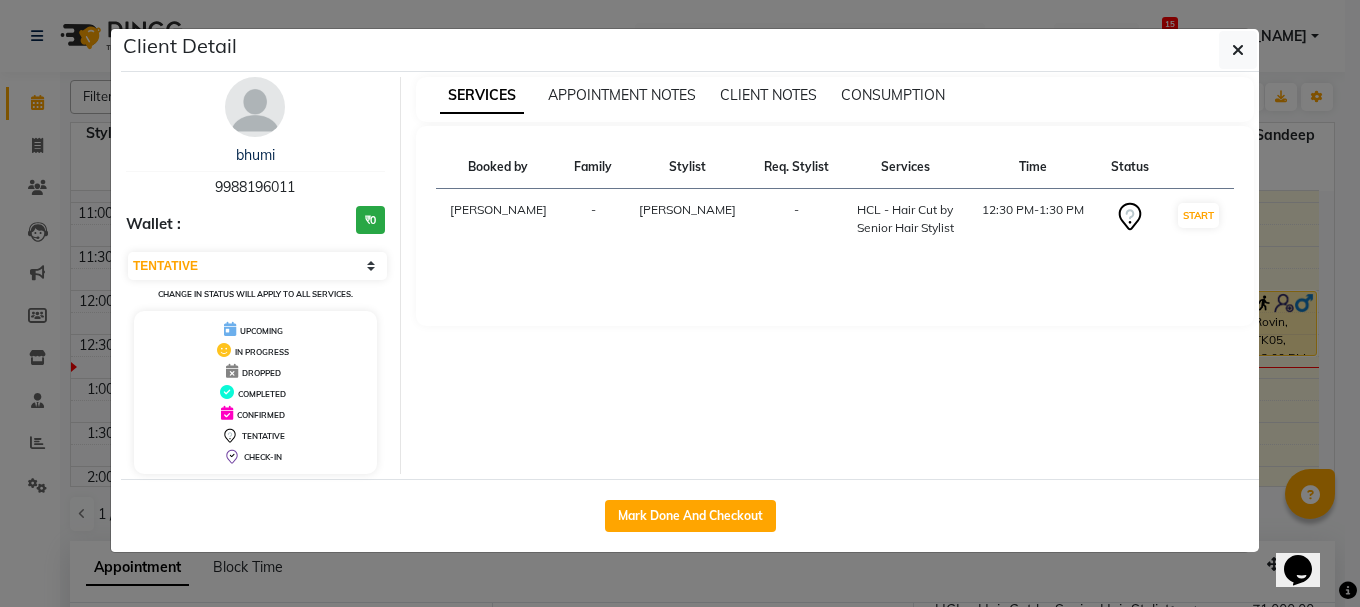 select on "1" 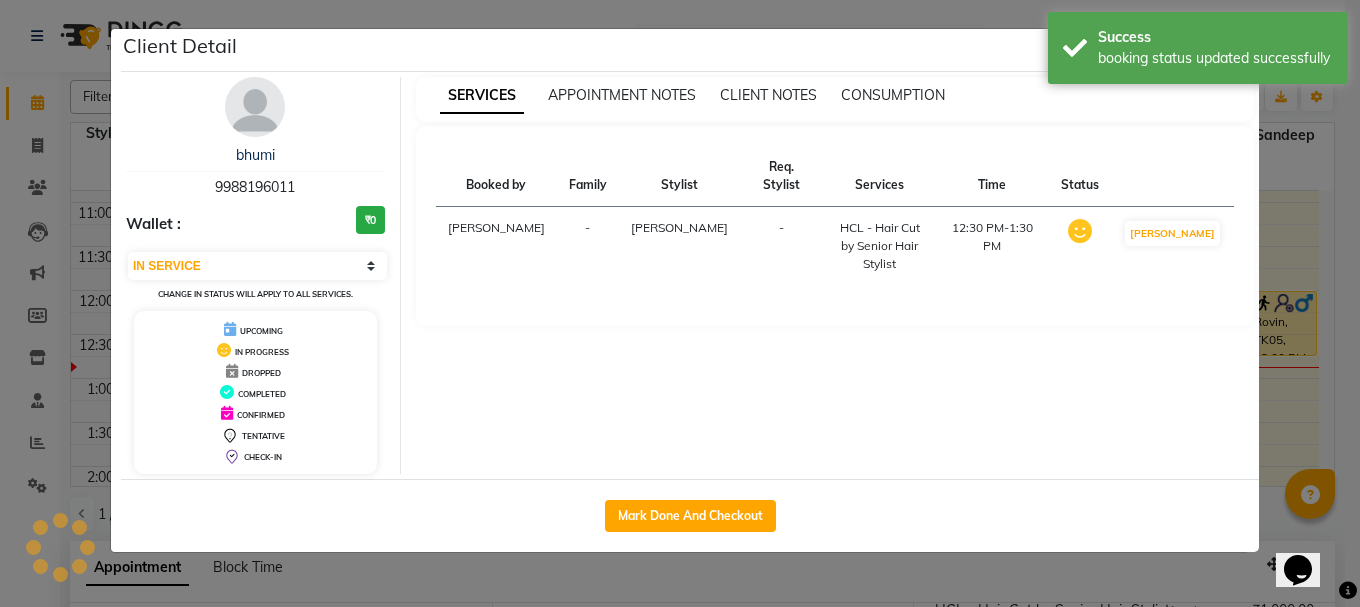 click on "Client Detail  bhumi    9988196011 Wallet : ₹0 Select IN SERVICE CONFIRMED TENTATIVE CHECK IN MARK DONE UPCOMING Change in status will apply to all services. UPCOMING IN PROGRESS DROPPED COMPLETED CONFIRMED TENTATIVE CHECK-IN SERVICES APPOINTMENT NOTES CLIENT NOTES CONSUMPTION Booked by Family Stylist Req. Stylist Services Time Status  [PERSON_NAME] -  HCL - Hair Cut by Senior Hair Stylist   12:30 PM-1:30 PM   MARK DONE   Mark Done And Checkout" 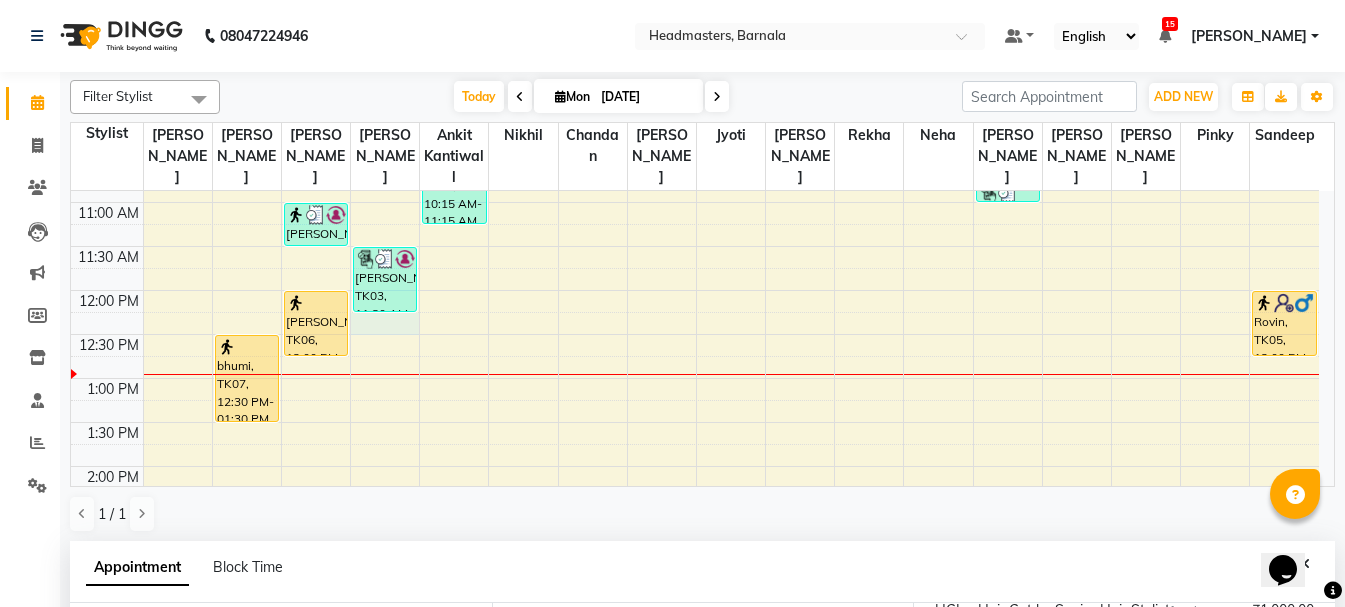 click on "8:00 AM 8:30 AM 9:00 AM 9:30 AM 10:00 AM 10:30 AM 11:00 AM 11:30 AM 12:00 PM 12:30 PM 1:00 PM 1:30 PM 2:00 PM 2:30 PM 3:00 PM 3:30 PM 4:00 PM 4:30 PM 5:00 PM 5:30 PM 6:00 PM 6:30 PM 7:00 PM 7:30 PM 8:00 PM 8:30 PM     bhumi, TK07, 12:30 PM-01:30 PM, HCL - Hair Cut by Senior Hair Stylist     [PERSON_NAME], TK03, 11:00 AM-11:30 AM, HCG-B - BABY BOY HAIR CUT     [PERSON_NAME], TK06, 12:00 PM-12:45 PM, HCGD - Hair Cut by Creative Director     [PERSON_NAME], TK04, 10:00 AM-10:45 AM, HCGD - Hair Cut by Creative Director     [PERSON_NAME], TK03, 11:30 AM-12:15 PM, BRD - [PERSON_NAME], TK01, 10:15 AM-11:15 AM, HCG - Hair Cut by Senior Hair Stylist     [PERSON_NAME], TK04, 10:45 AM-11:00 AM, TH-EB - Eyebrows     Narinderdeep kaur, TK02, 09:00 AM-10:00 AM, INS-FC-W&B - [MEDICAL_DATA] & Brightening (For Pigmentation, D-tan And uneven skin)     Rovin, TK05, 12:00 PM-12:45 PM, HCGD - Hair Cut by Creative Director" at bounding box center [695, 510] 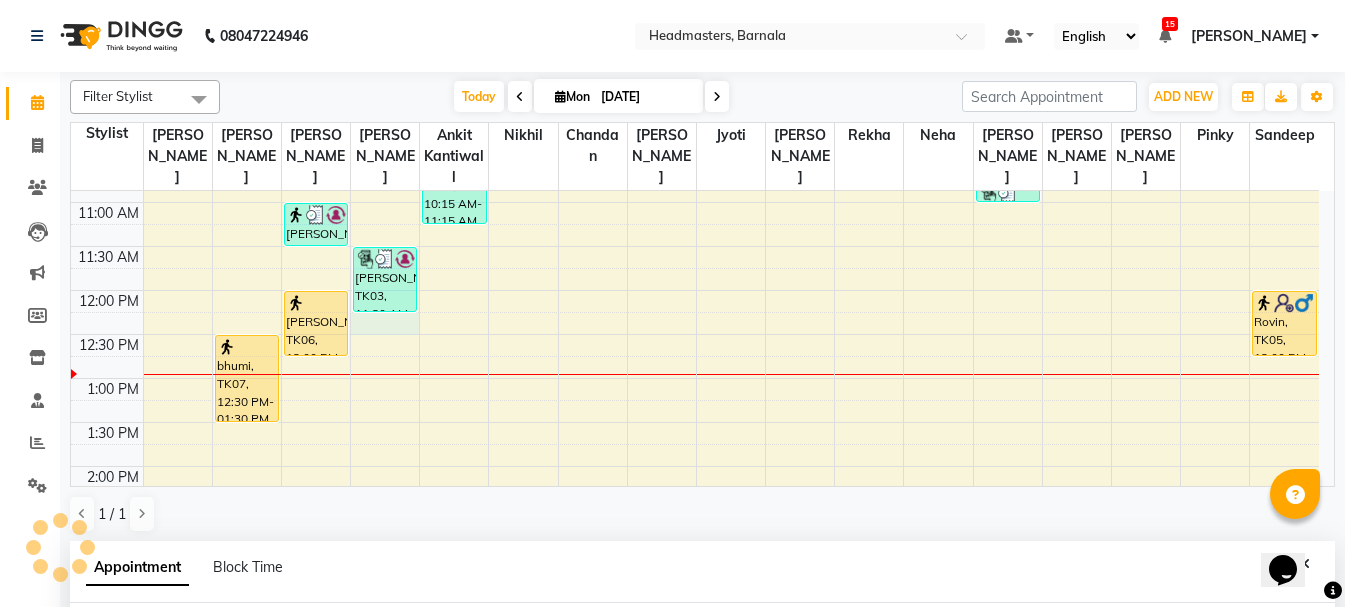 scroll, scrollTop: 389, scrollLeft: 0, axis: vertical 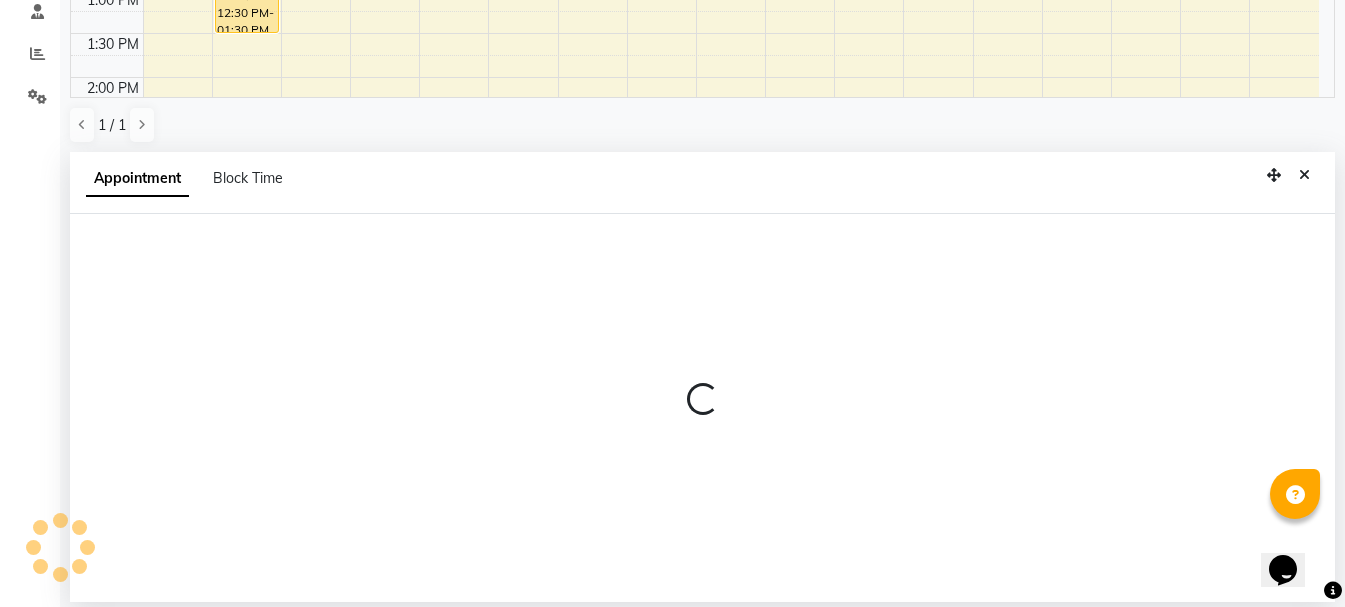 select on "67277" 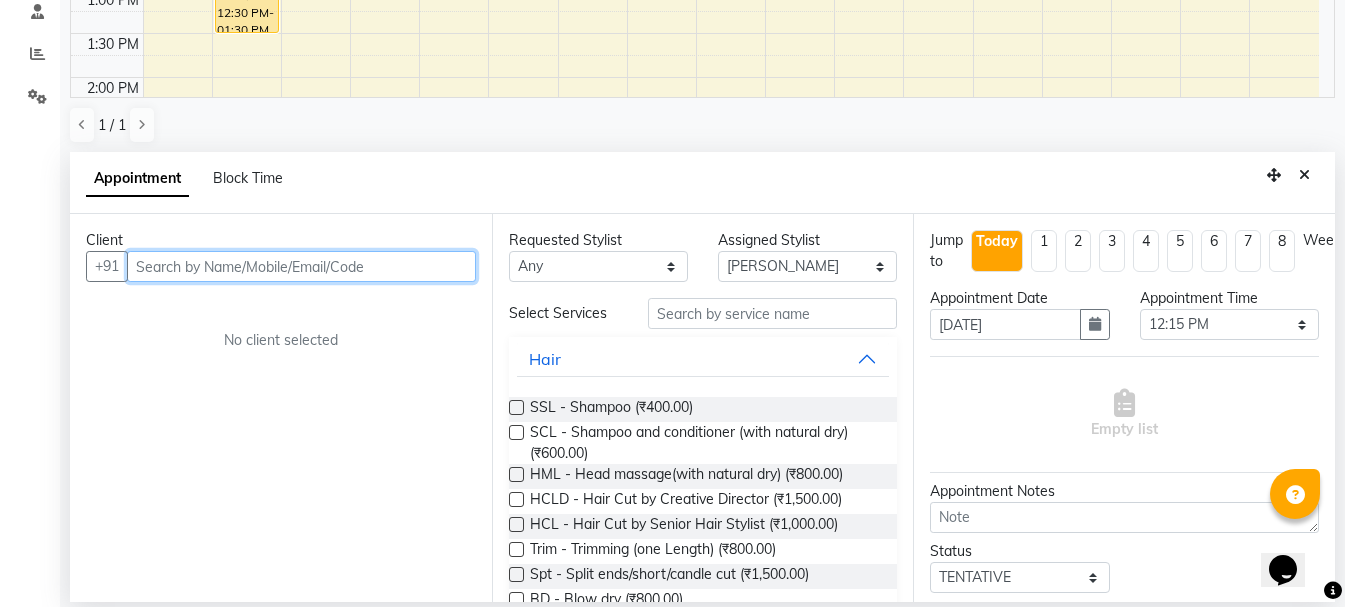 click at bounding box center (301, 266) 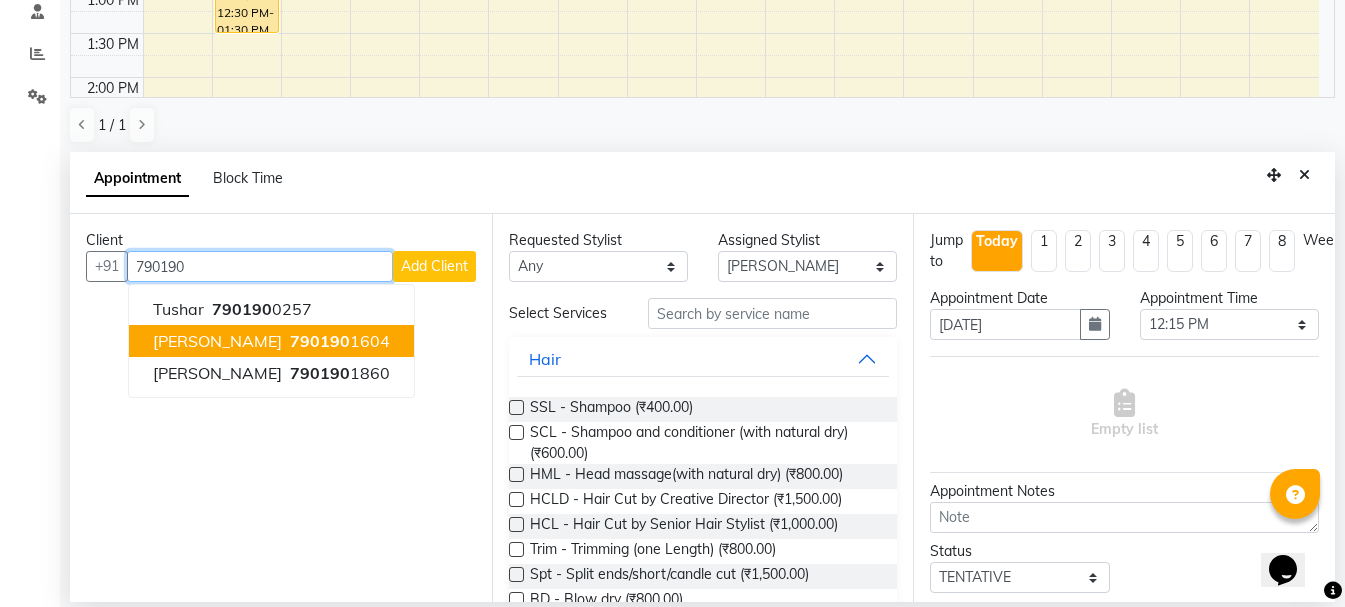 click on "[PERSON_NAME]" at bounding box center (217, 341) 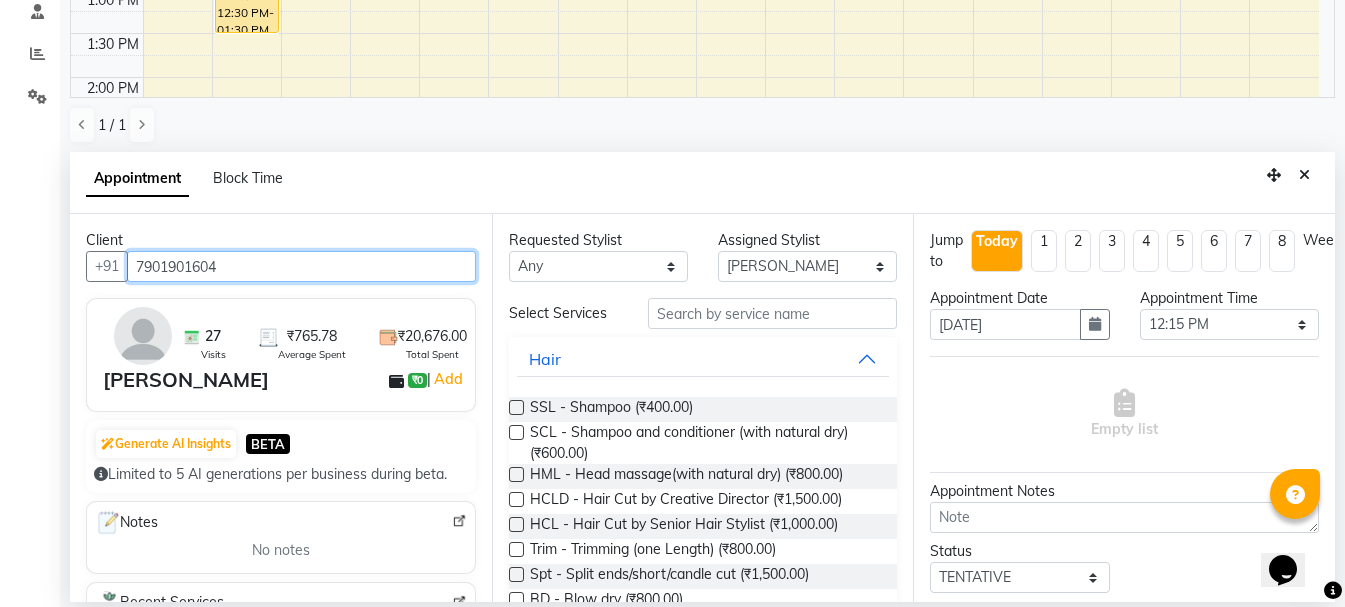type on "7901901604" 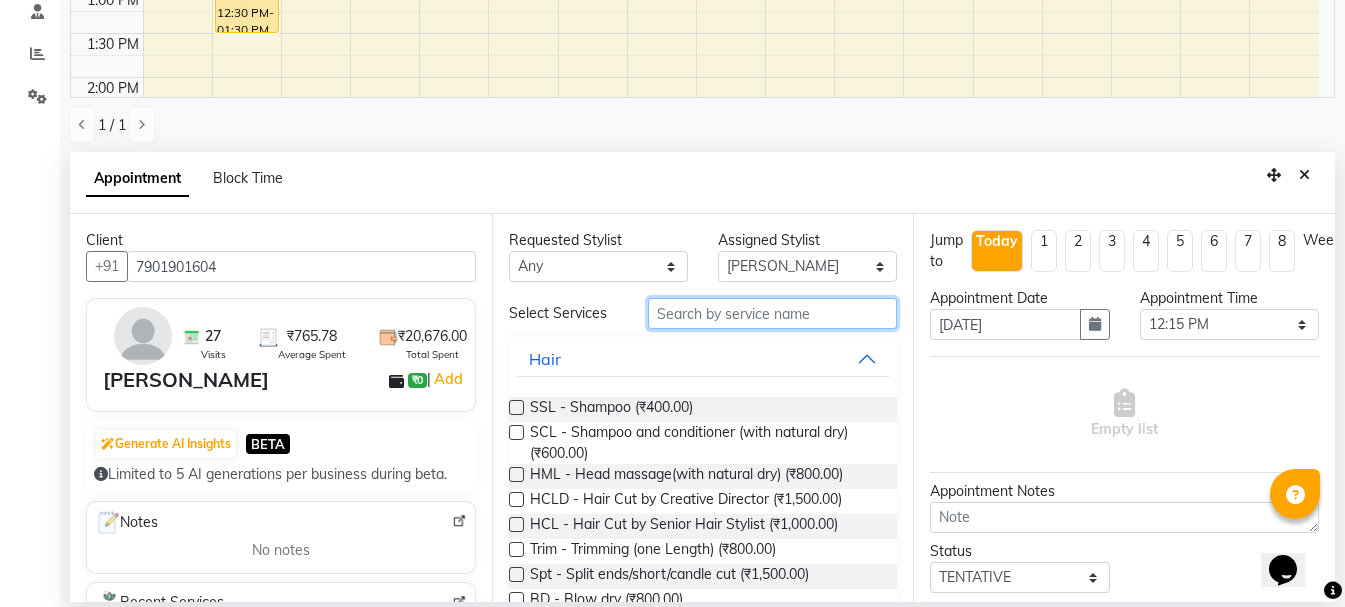 click at bounding box center [772, 313] 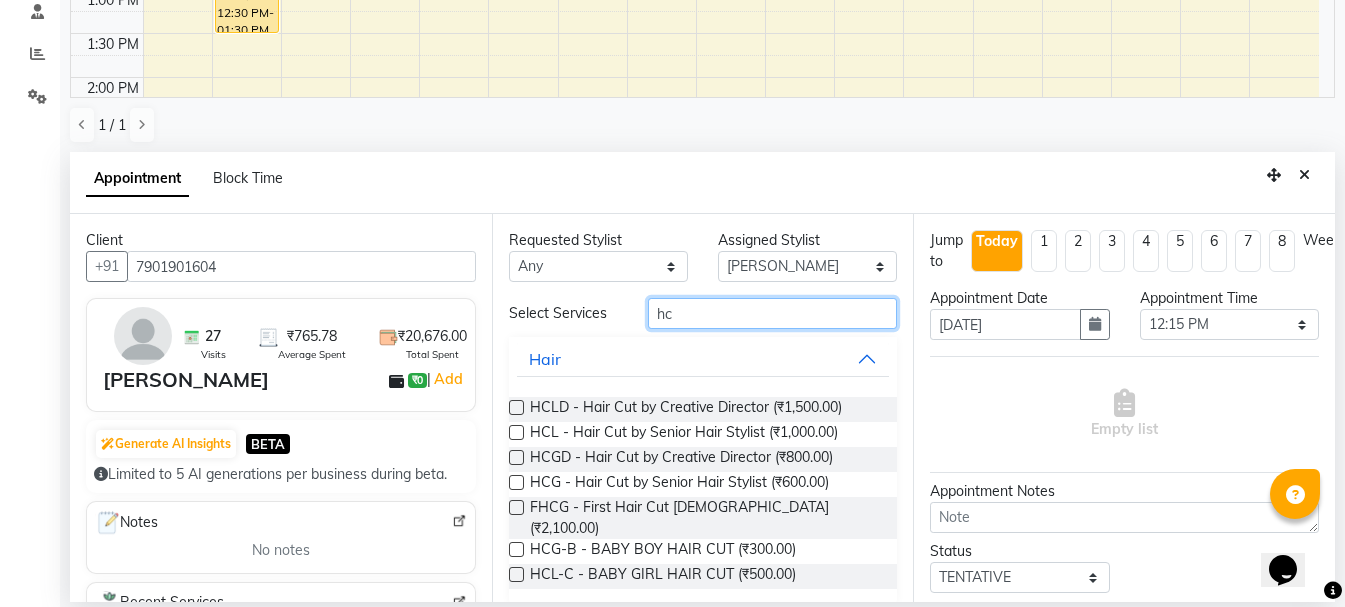 type on "hc" 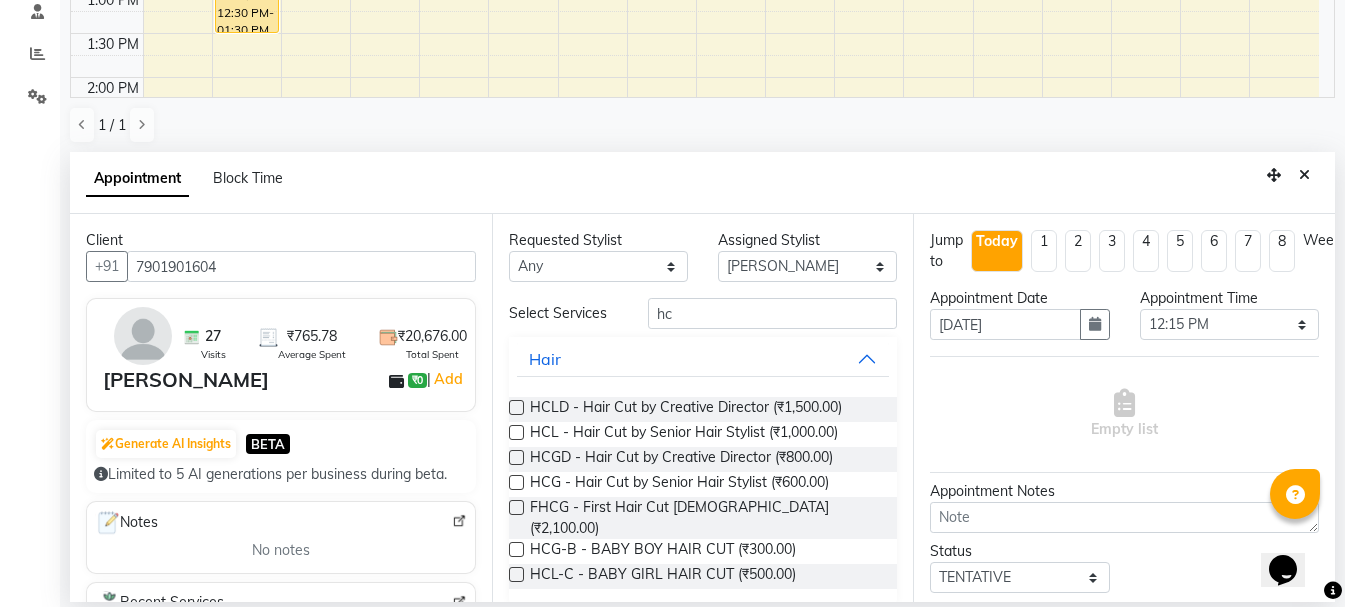 click at bounding box center [516, 482] 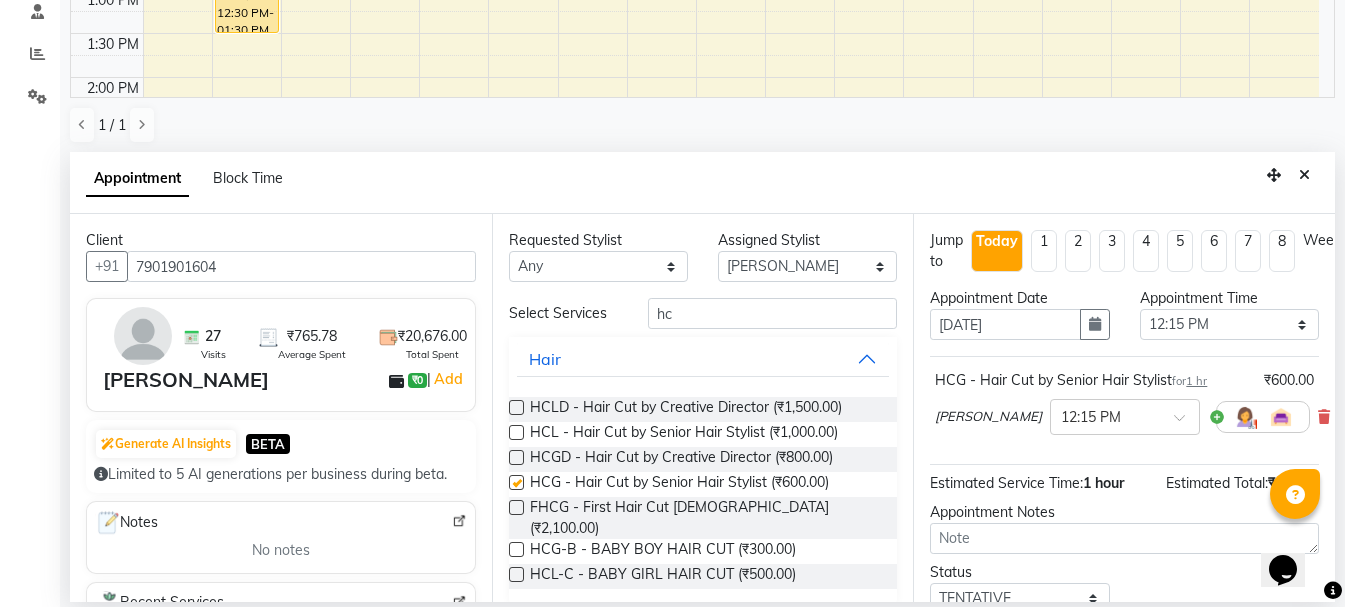 checkbox on "false" 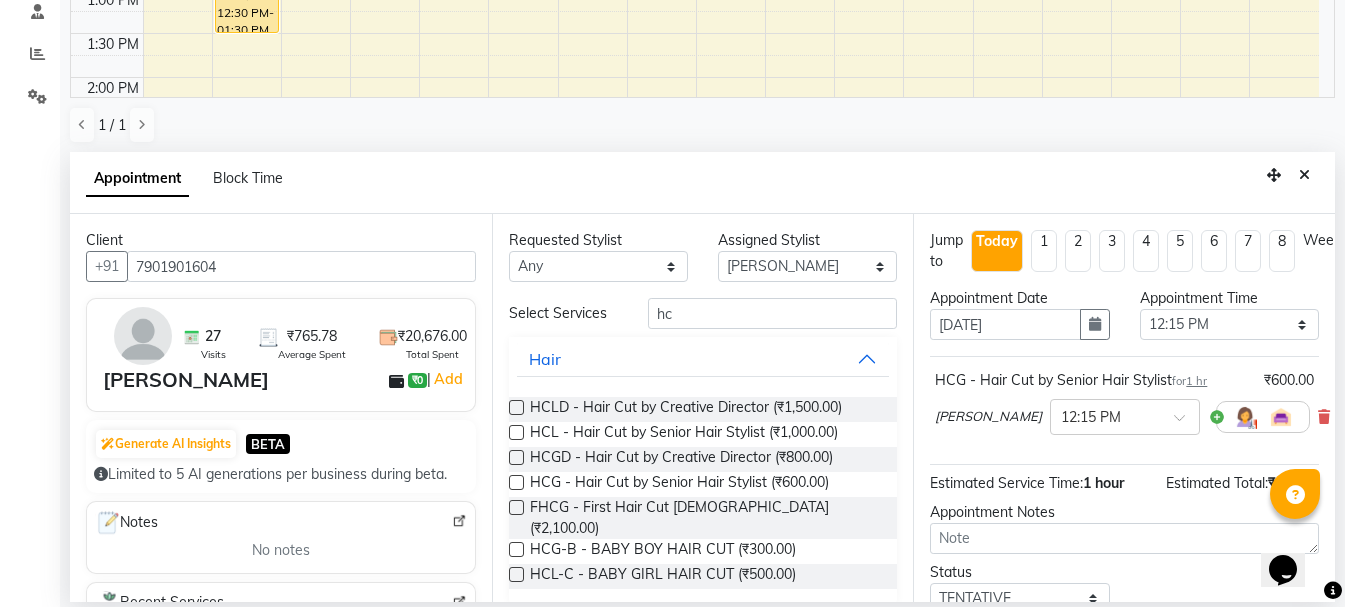 click on "Filter Stylist Select All  Ankit kantiwall  [PERSON_NAME]  [PERSON_NAME]  [PERSON_NAME] [PERSON_NAME] [PERSON_NAME] [PERSON_NAME] [PERSON_NAME] [PERSON_NAME] Pinky [PERSON_NAME] Rekha [PERSON_NAME] [PERSON_NAME] [DATE]  [DATE] Toggle Dropdown Add Appointment Add Invoice Add Attendance Add Client Toggle Dropdown Add Appointment Add Invoice Add Attendance Add Client ADD NEW Toggle Dropdown Add Appointment Add Invoice Add Attendance Add Client Filter Stylist Select All  Ankit kantiwall  [PERSON_NAME]  [PERSON_NAME]  [PERSON_NAME] Chandan [PERSON_NAME] [PERSON_NAME] [PERSON_NAME] Pinky [PERSON_NAME] Rekha [PERSON_NAME] [PERSON_NAME] Group By  Staff View   Room View  View as Vertical  Vertical - Week View  Horizontal  Horizontal - Week View  List  Toggle Dropdown Calendar Settings Manage Tags   Arrange Stylists   Reset Stylists  Appointment Form Zoom 100% Staff/Room Display Count 17 Stylist [PERSON_NAME] [PERSON_NAME]  [PERSON_NAME]  Ankit kantiwall [PERSON_NAME] [PERSON_NAME] [PERSON_NAME] [PERSON_NAME] [PERSON_NAME] [PERSON_NAME] Pinky [PERSON_NAME]" 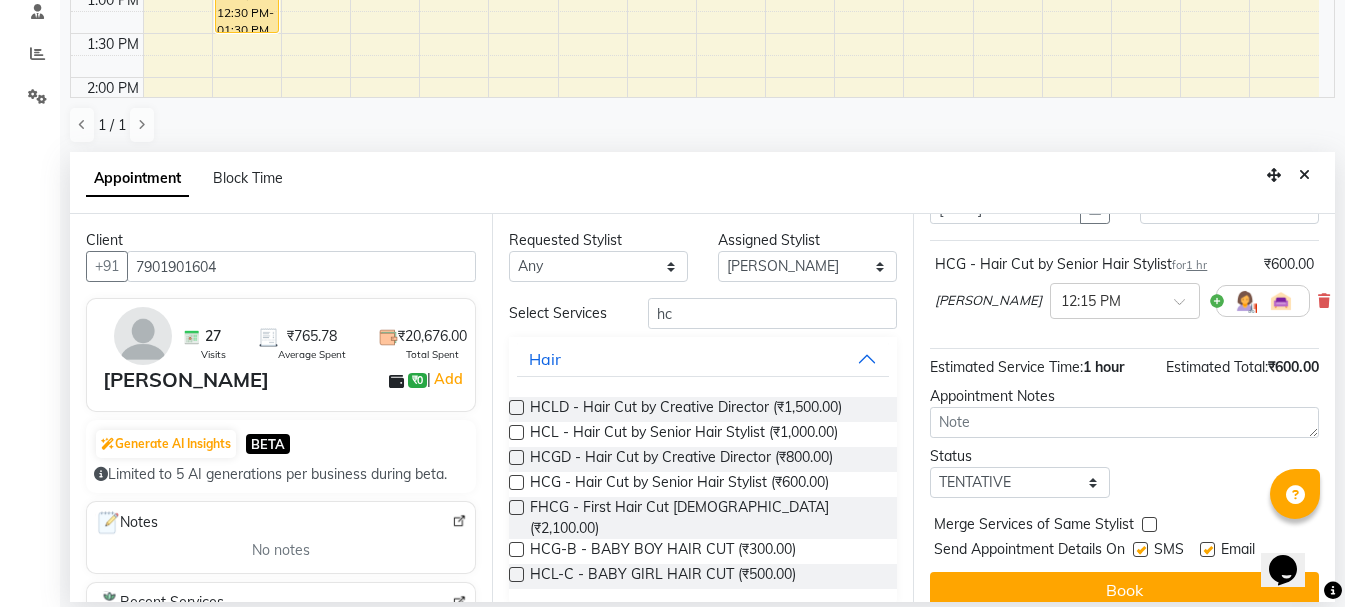 scroll, scrollTop: 156, scrollLeft: 0, axis: vertical 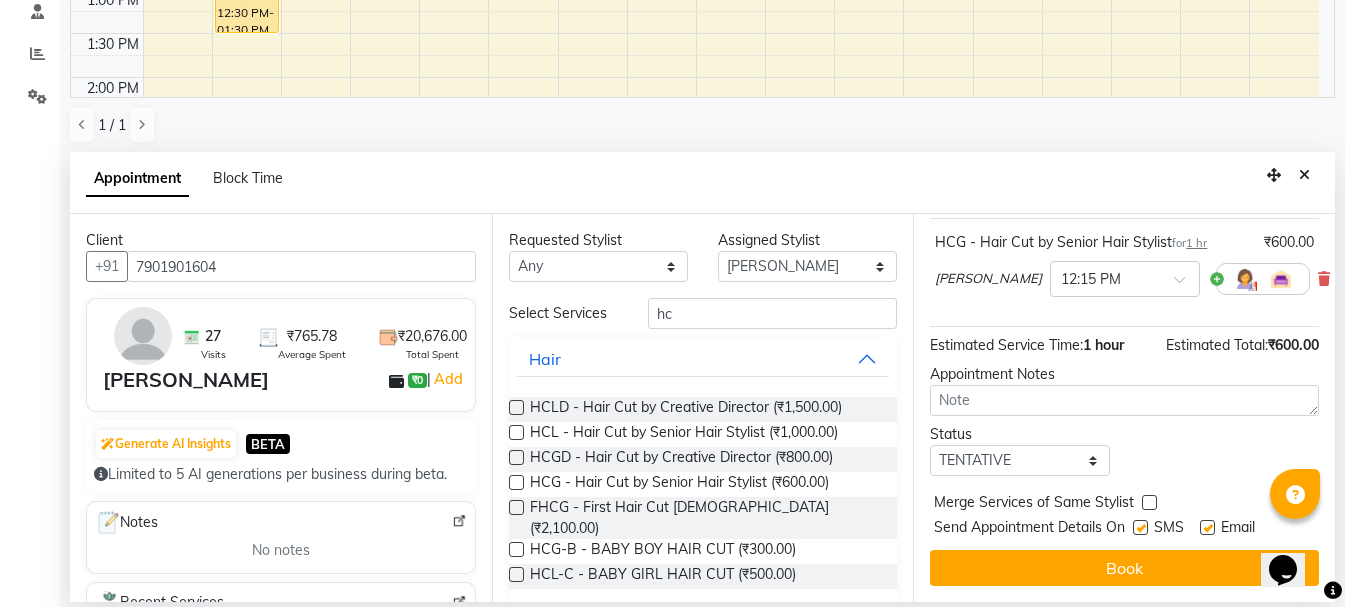 click on "Book" at bounding box center (1124, 568) 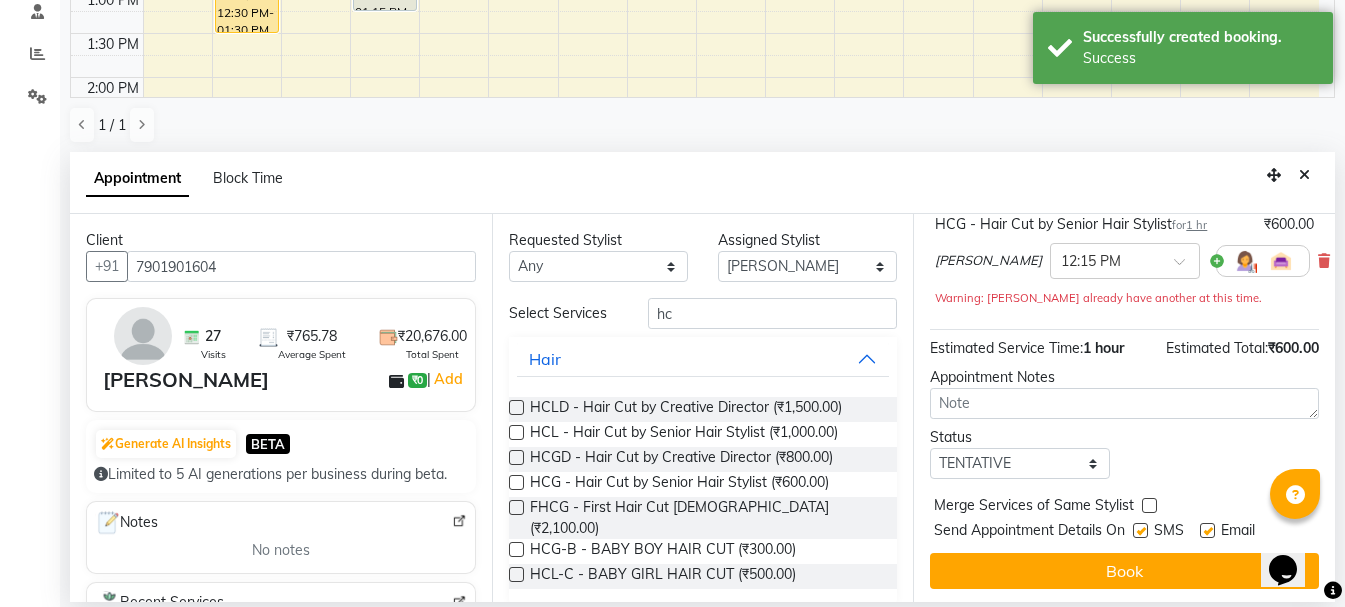 scroll, scrollTop: 0, scrollLeft: 0, axis: both 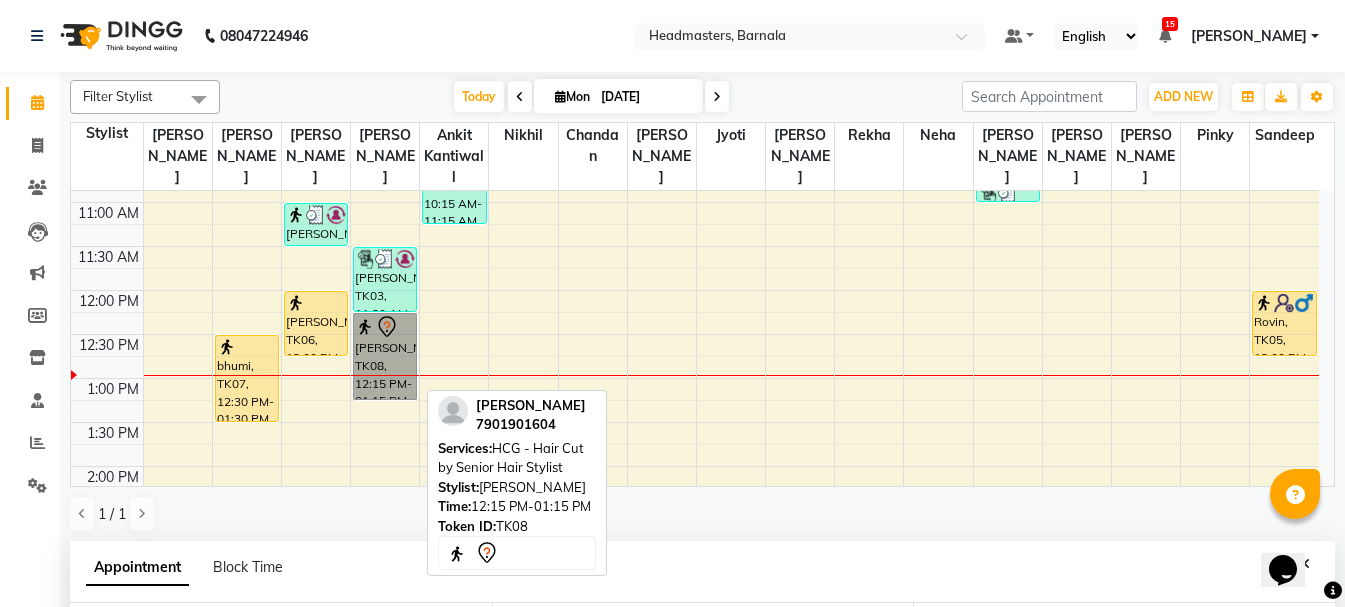 drag, startPoint x: 400, startPoint y: 356, endPoint x: 389, endPoint y: 350, distance: 12.529964 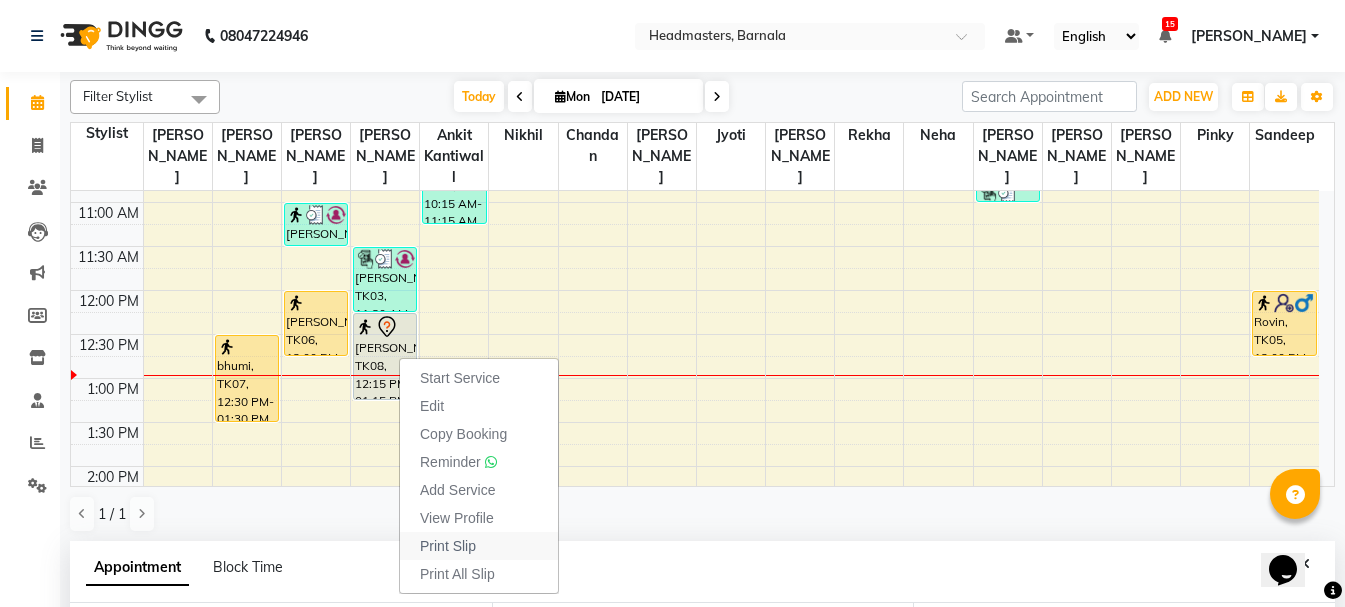 click on "Print Slip" at bounding box center (448, 546) 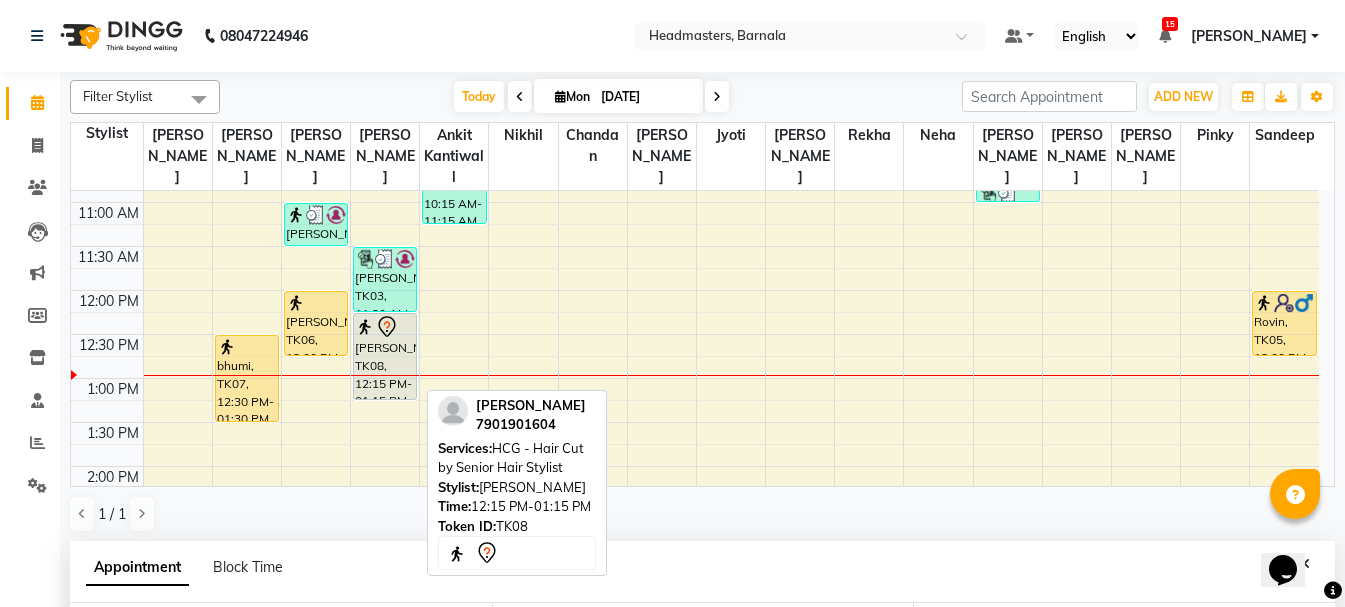 click at bounding box center [365, 327] 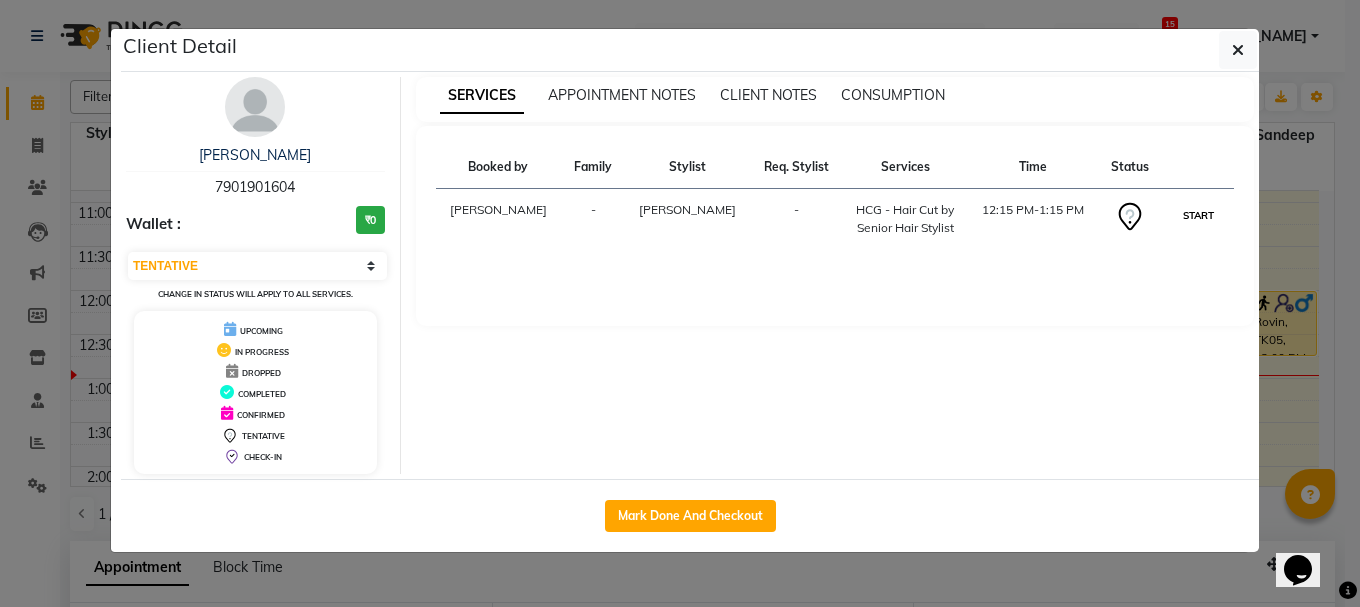 click on "START" at bounding box center (1198, 215) 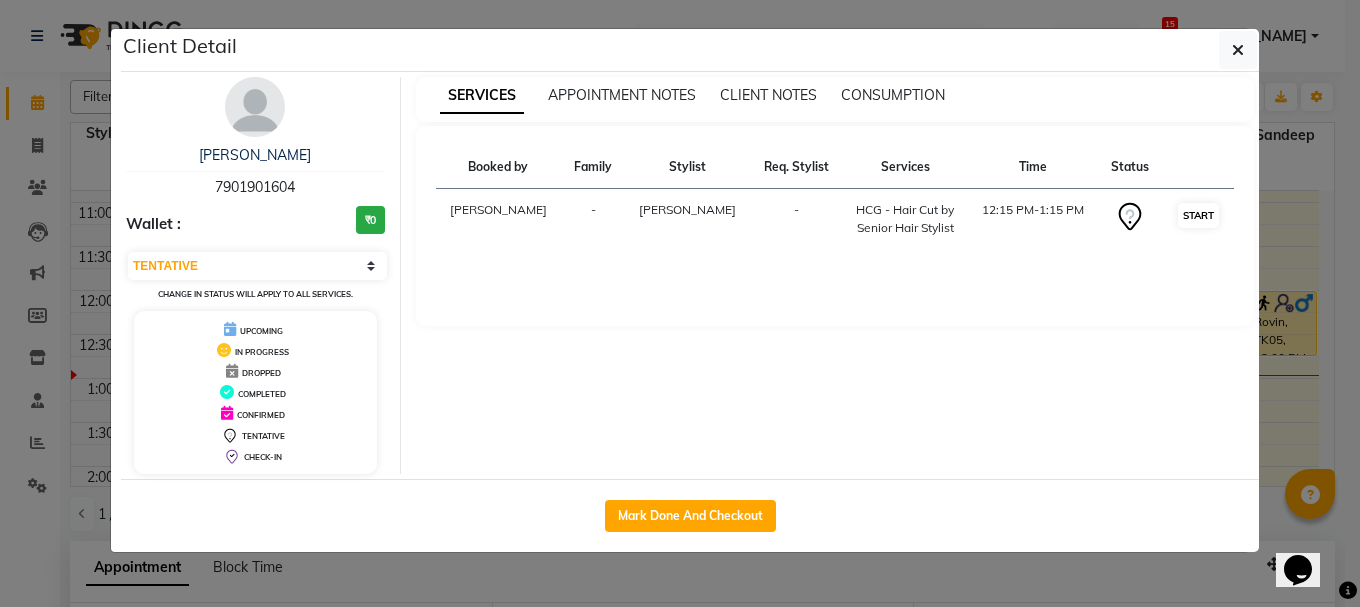 select on "1" 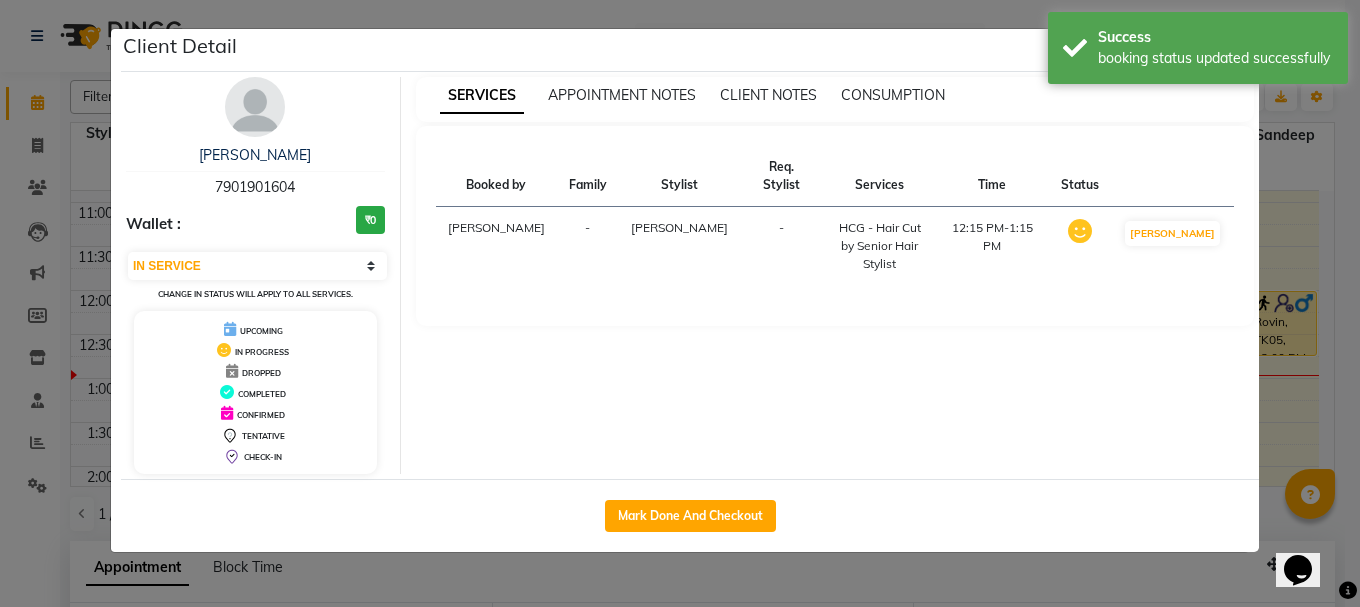 click on "Client Detail  [PERSON_NAME]    7901901604 Wallet : ₹0 Select IN SERVICE CONFIRMED TENTATIVE CHECK IN MARK DONE UPCOMING Change in status will apply to all services. UPCOMING IN PROGRESS DROPPED COMPLETED CONFIRMED TENTATIVE CHECK-IN SERVICES APPOINTMENT NOTES CLIENT NOTES CONSUMPTION Booked by Family Stylist Req. Stylist Services Time Status  [PERSON_NAME]  -  [PERSON_NAME] -  HCG - Hair Cut by Senior Hair Stylist   12:15 PM-1:15 PM   MARK DONE   Mark Done And Checkout" 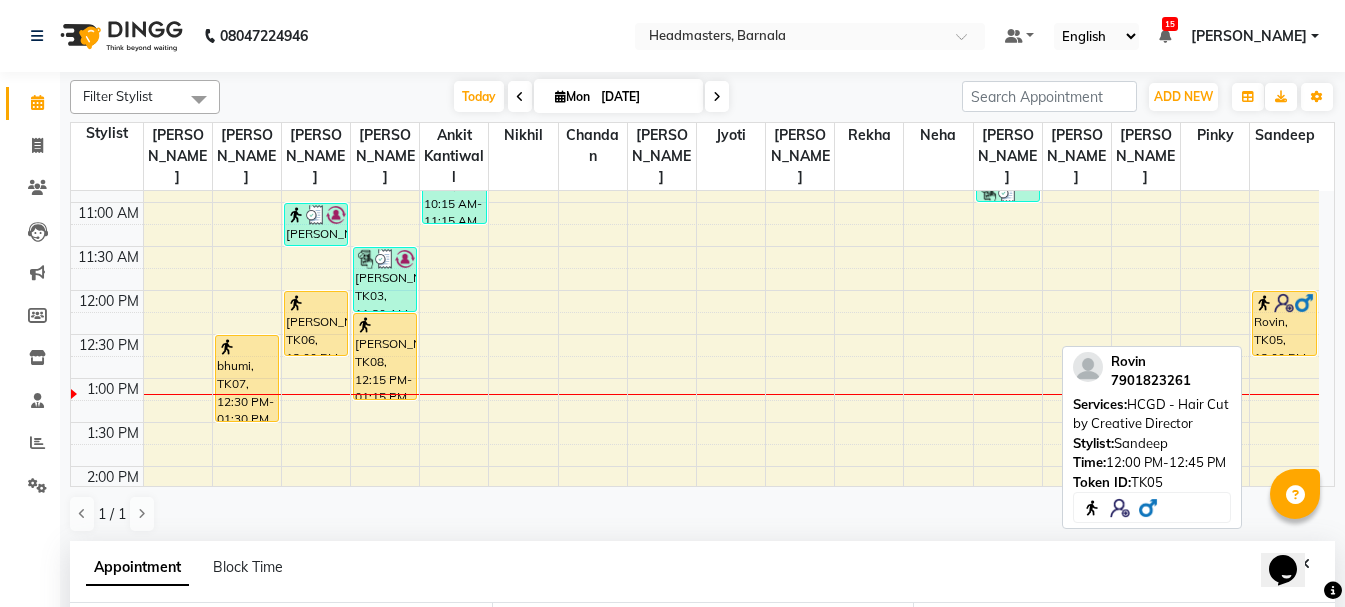 click on "Rovin, TK05, 12:00 PM-12:45 PM, HCGD - Hair Cut by Creative Director" at bounding box center (1284, 323) 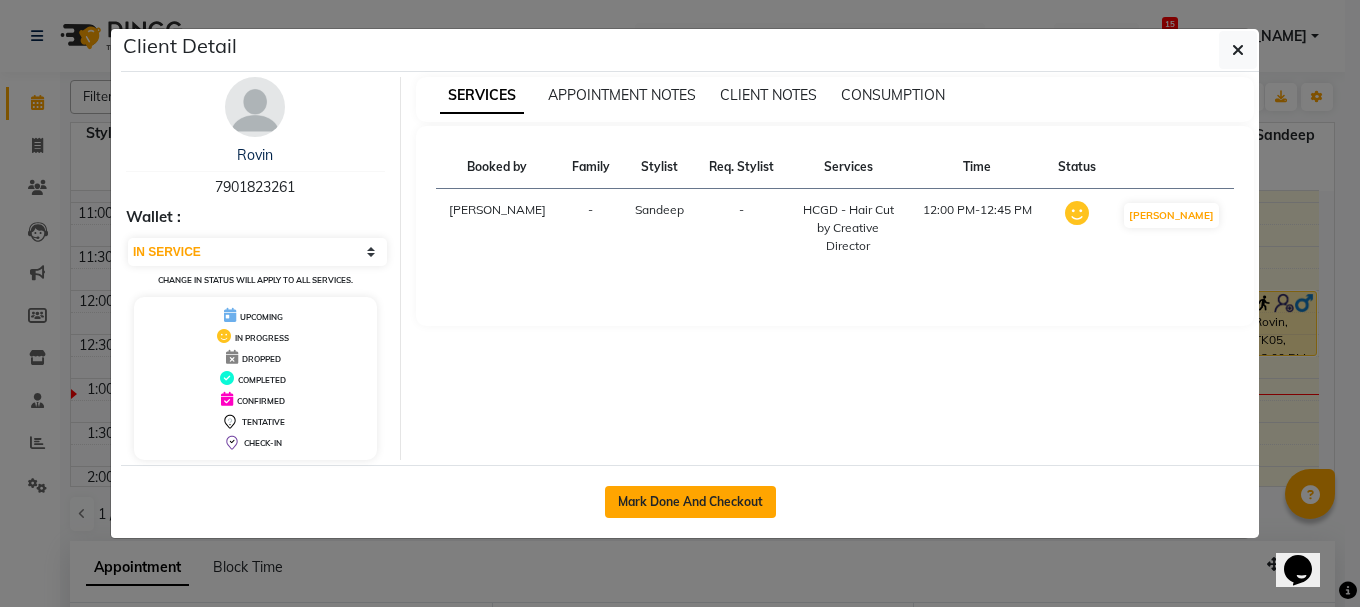 click on "Mark Done And Checkout" 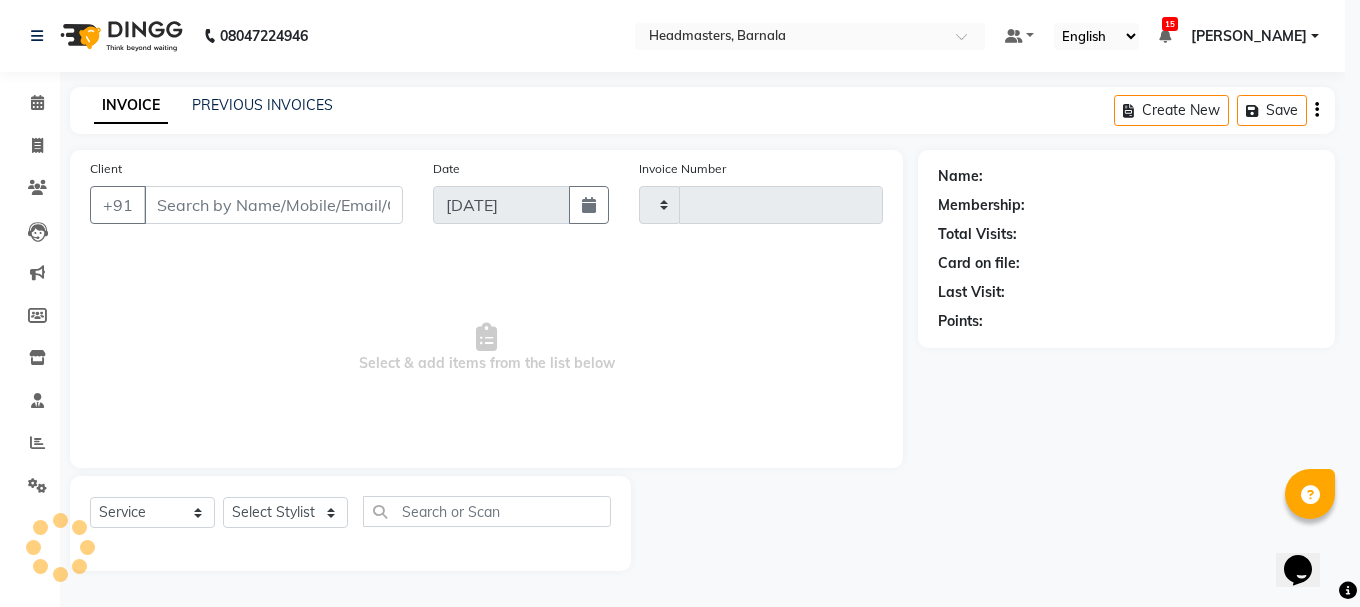 type on "2843" 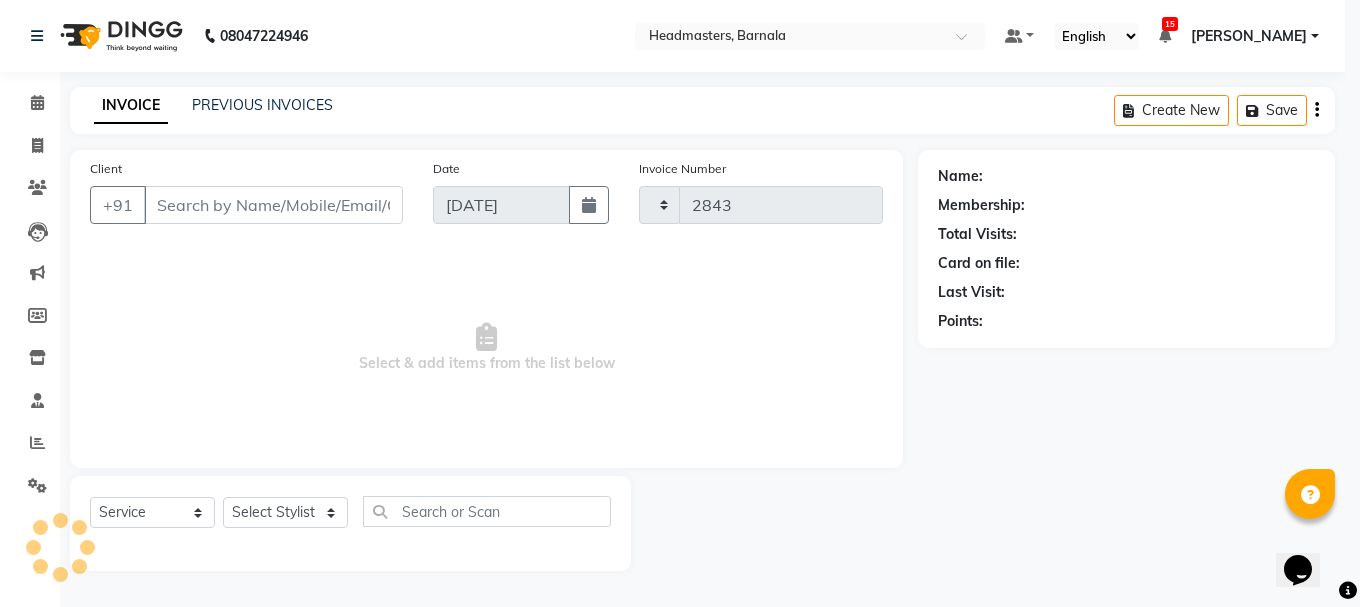select on "7526" 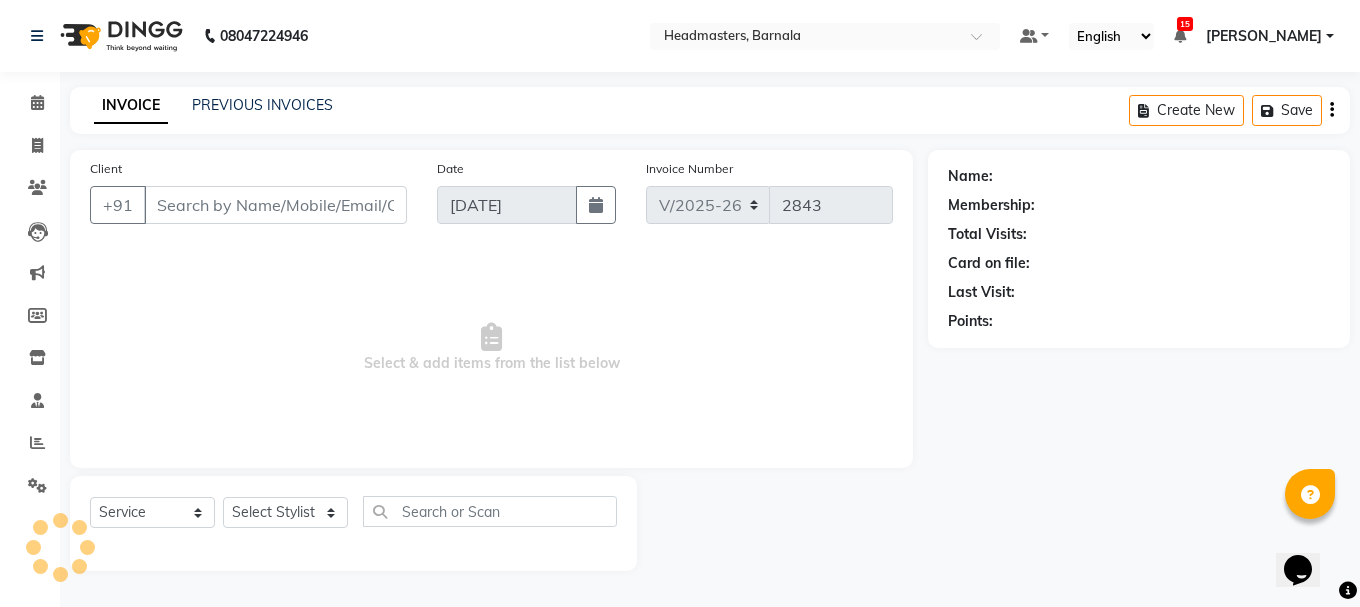 type on "7901823261" 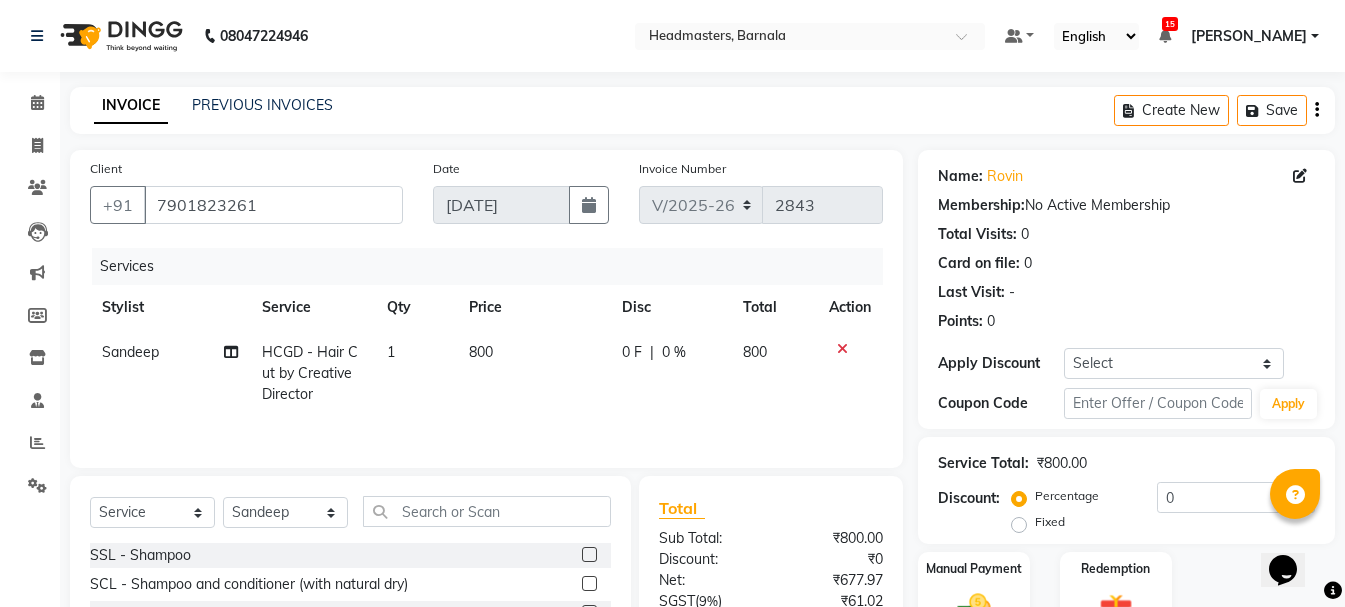 drag, startPoint x: 1016, startPoint y: 523, endPoint x: 1054, endPoint y: 532, distance: 39.051247 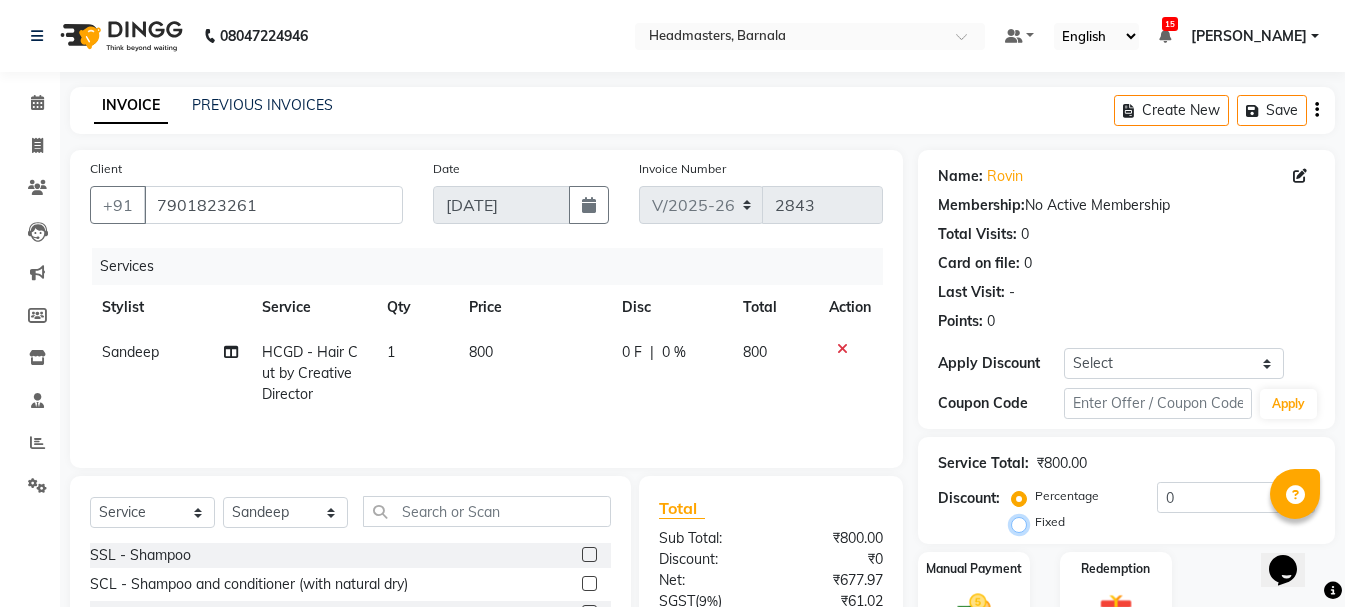 click on "Fixed" at bounding box center (1023, 522) 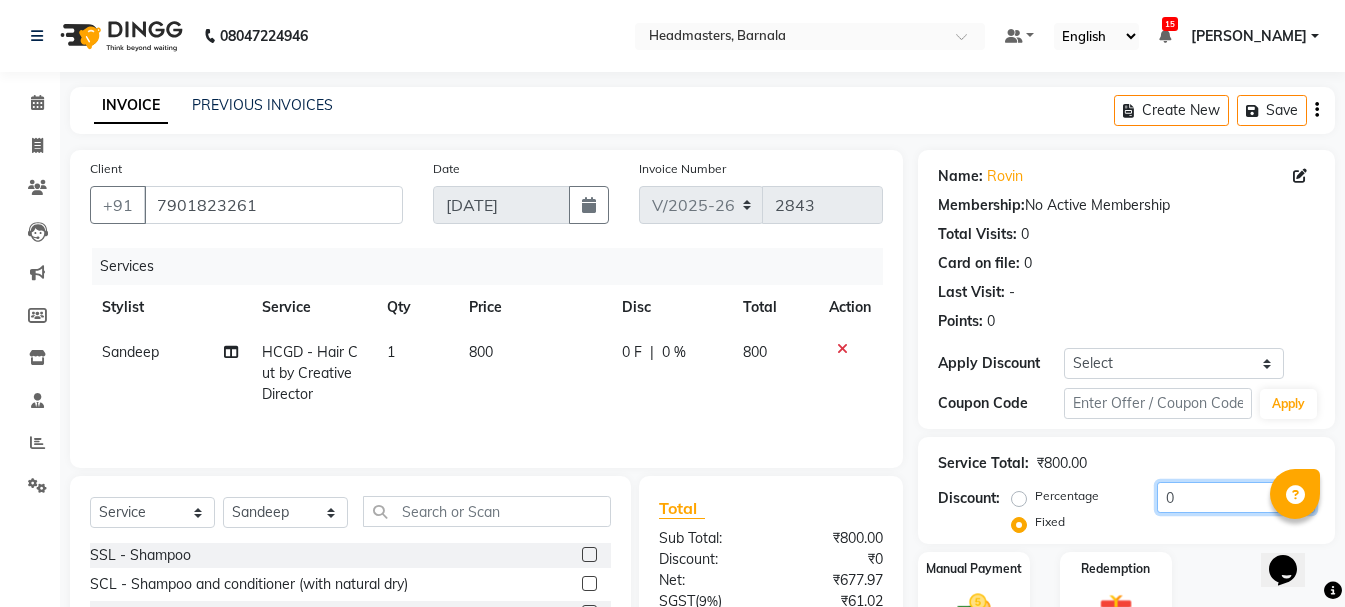 click on "Client [PHONE_NUMBER] Date [DATE] Invoice Number V/[PHONE_NUMBER] Services Stylist Service Qty Price Disc Total Action Sandeep HCGD - Hair Cut by Creative Director 1 800 0 F | 0 % 800 Select  Service  Product  Membership  Package Voucher Prepaid Gift Card  Select Stylist  Ankit kantiwall Chandan [PERSON_NAME] [PERSON_NAME] [PERSON_NAME] Neha Nikhil  [PERSON_NAME] Pinky [PERSON_NAME] [PERSON_NAME] [PERSON_NAME] [PERSON_NAME] SSL - Shampoo  SCL - Shampoo and conditioner (with natural dry)  HML - Head massage(with natural dry)  HCLD - Hair Cut by Creative Director  HCL - Hair Cut by Senior Hair Stylist  Trim - Trimming (one Length)  Spt - Split ends/short/candle cut  BD - Blow dry  OS - Open styling  GL-igora - Igora Global  GL-essensity - Essensity Global  Hlts-L - Highlights  [MEDICAL_DATA] - Balayage  Chunks  - Chunks  CR  - Color removal  CRF - Color refresh  Stk - Per streak  RT-IG - Igora Root Touchup(one inch only)  RT-ES - Essensity Root Touchup(one inch only)  Reb - Rebonding  ST  - Straight therapy  SH - Shave" 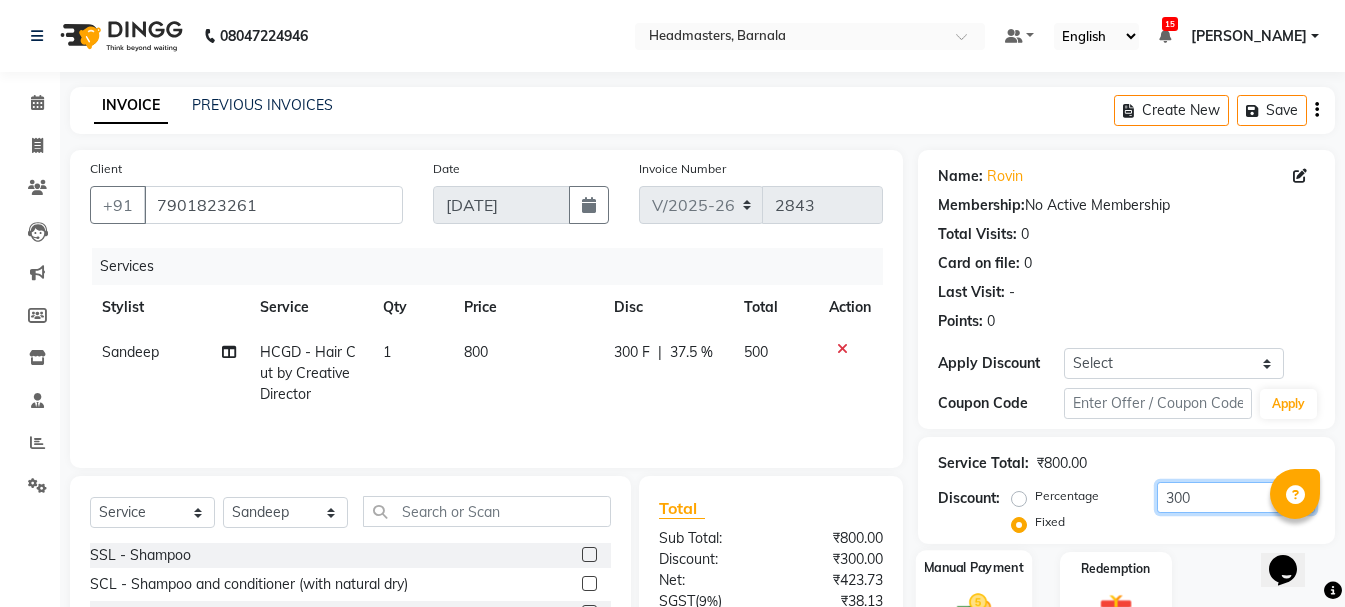 type on "300" 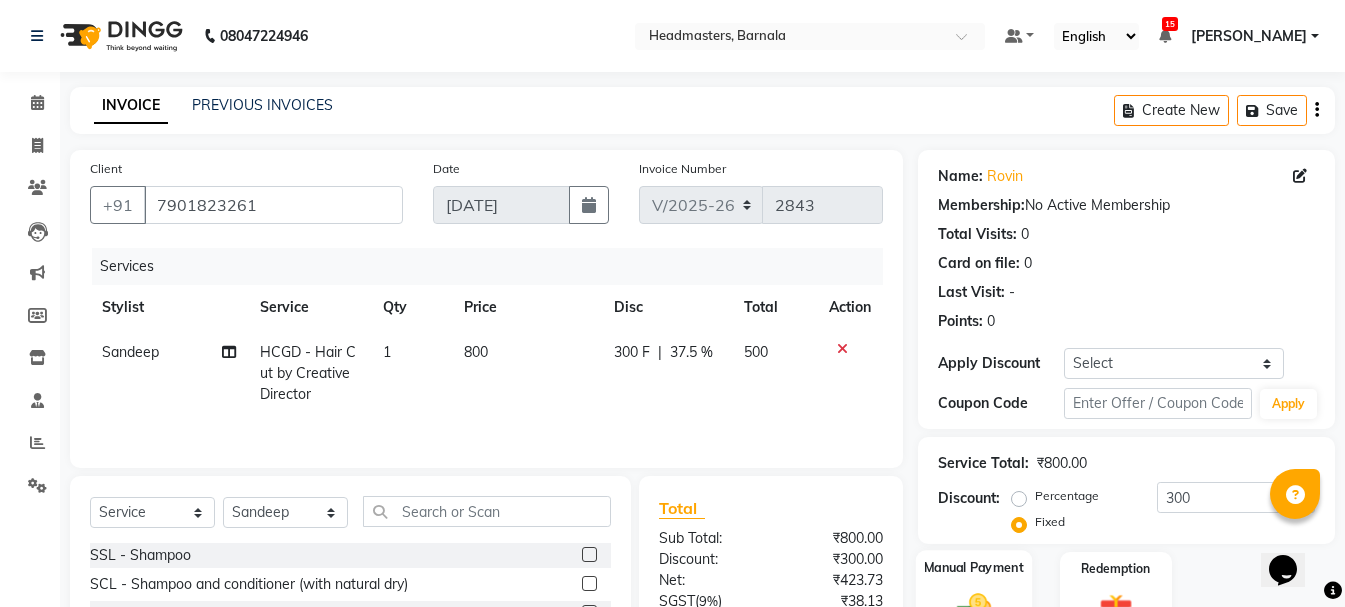 click on "Manual Payment Redemption" 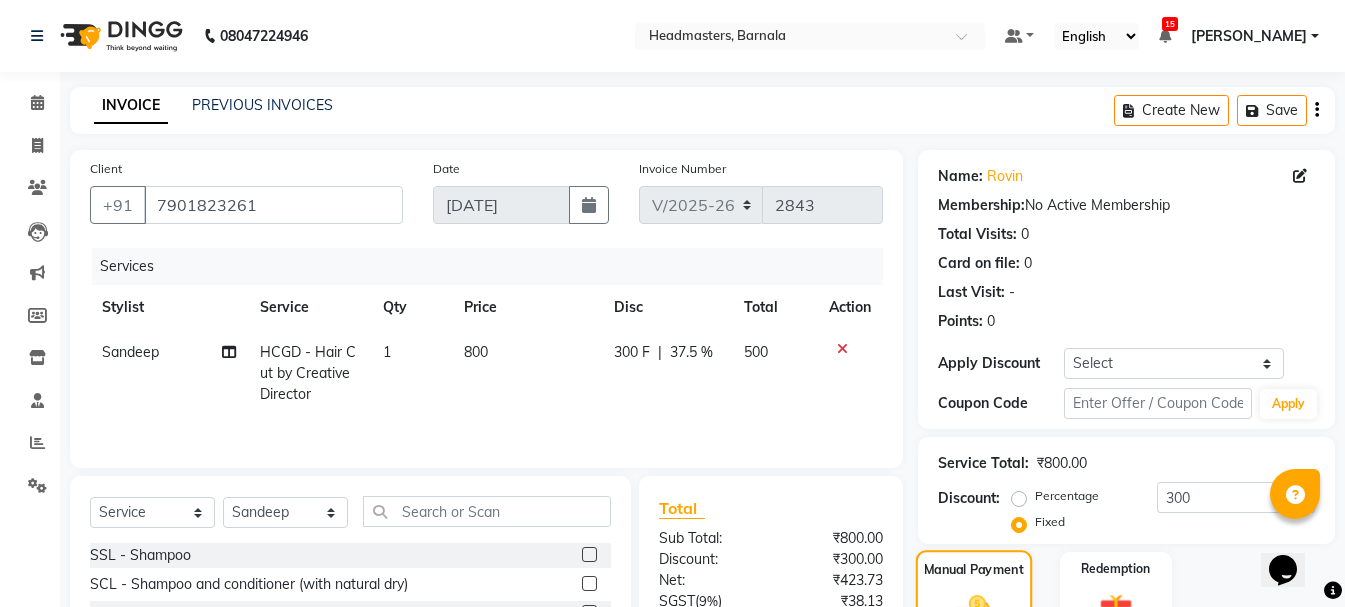scroll, scrollTop: 194, scrollLeft: 0, axis: vertical 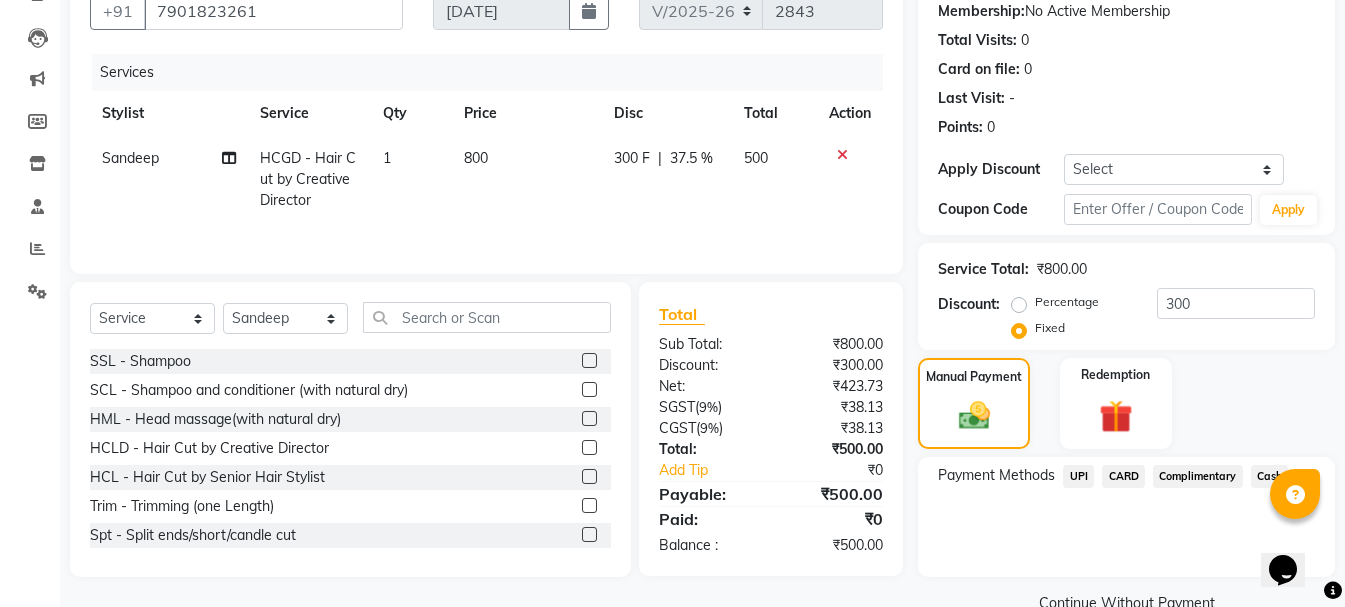 click on "Cash" 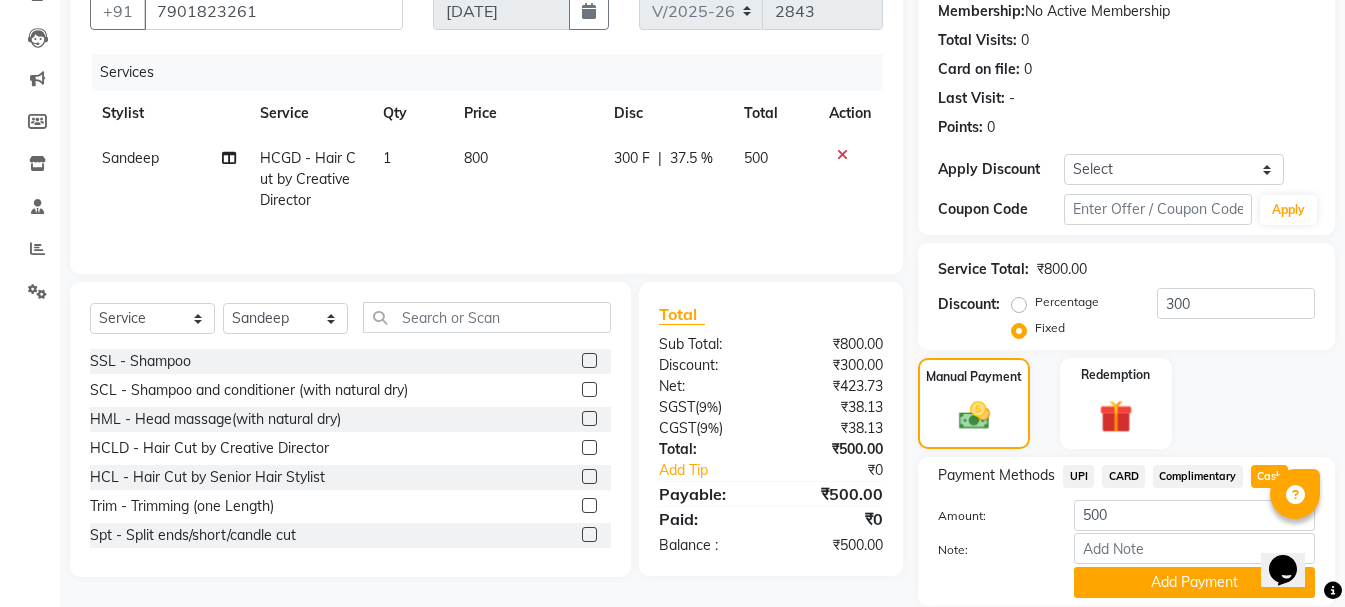 click on "Add Payment" 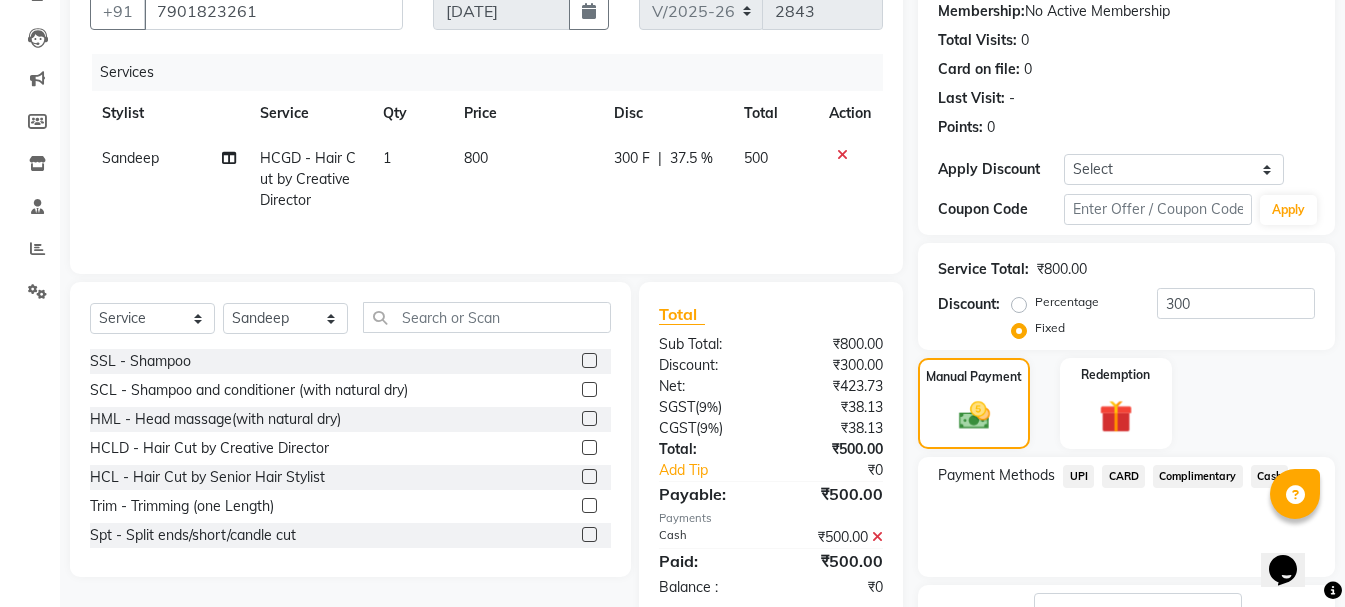 click on "Checkout" 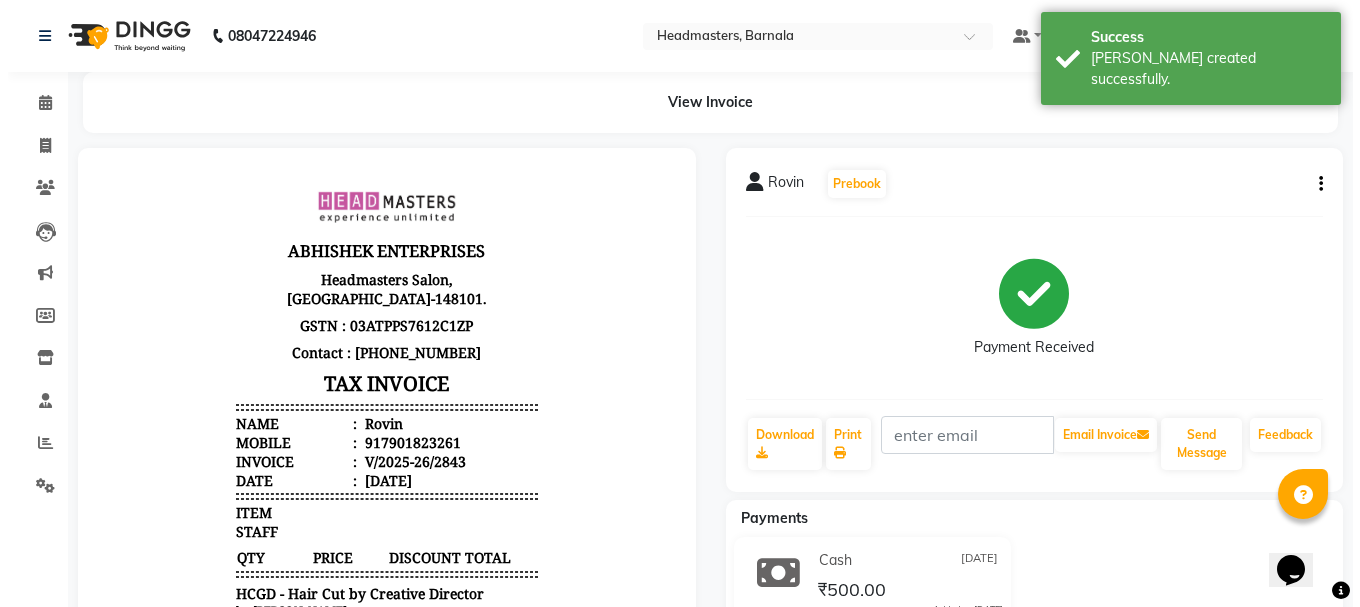 scroll, scrollTop: 0, scrollLeft: 0, axis: both 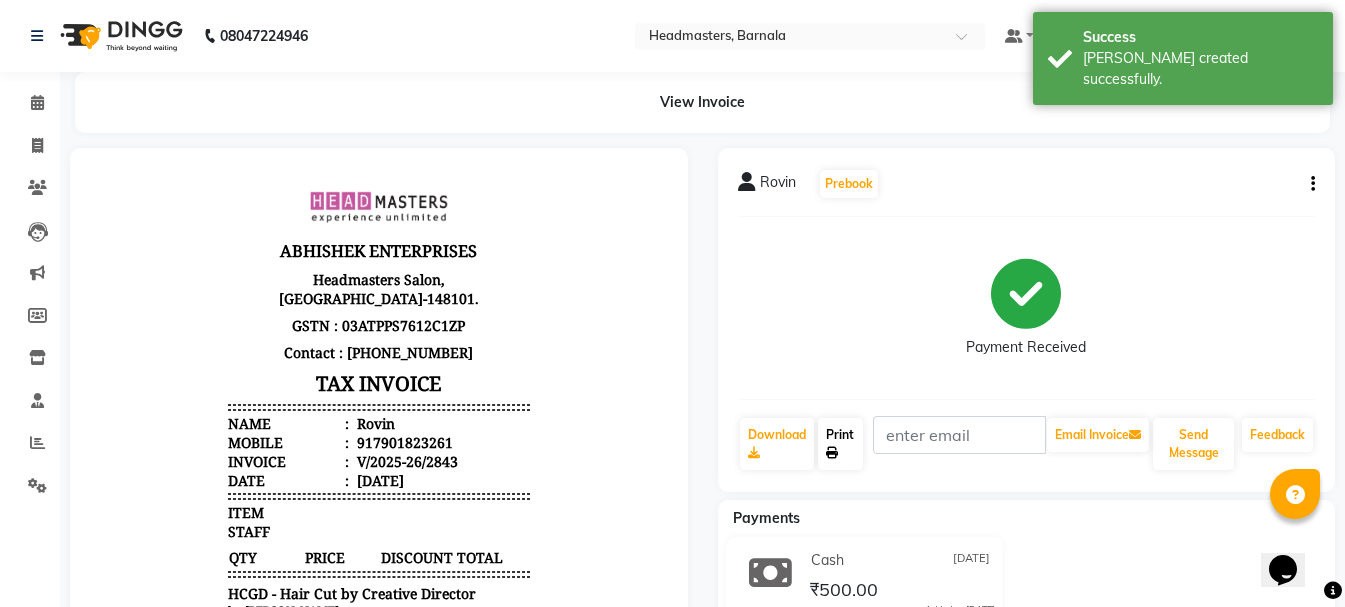 click on "Print" 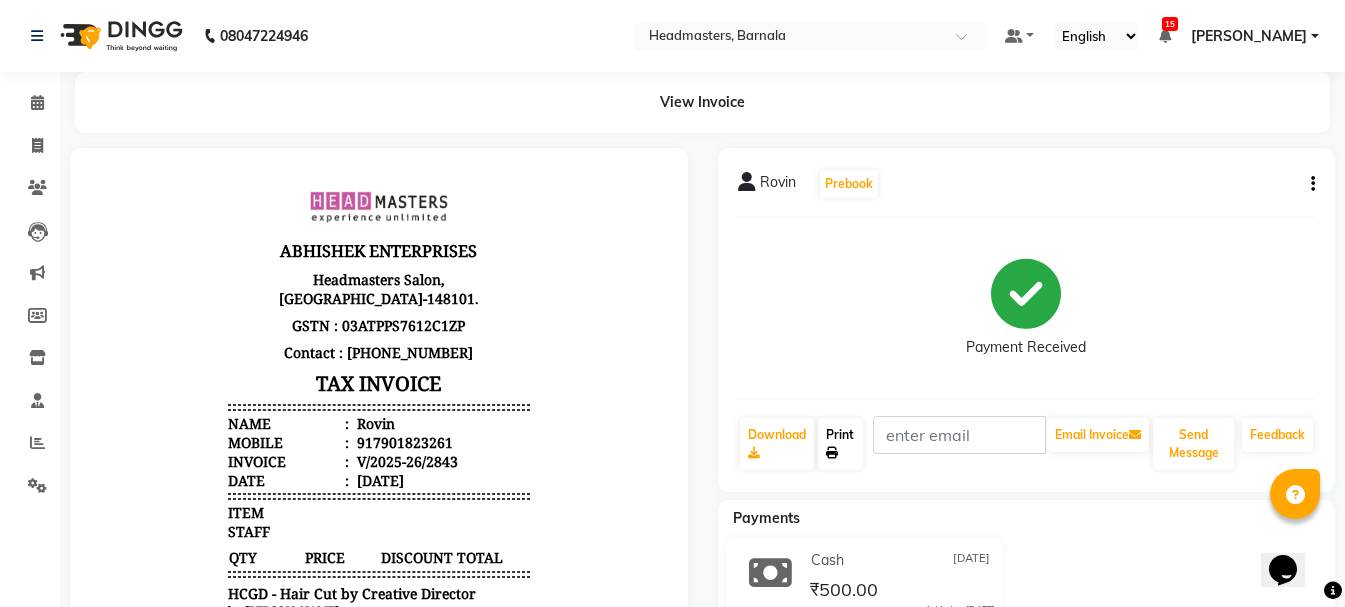 select on "service" 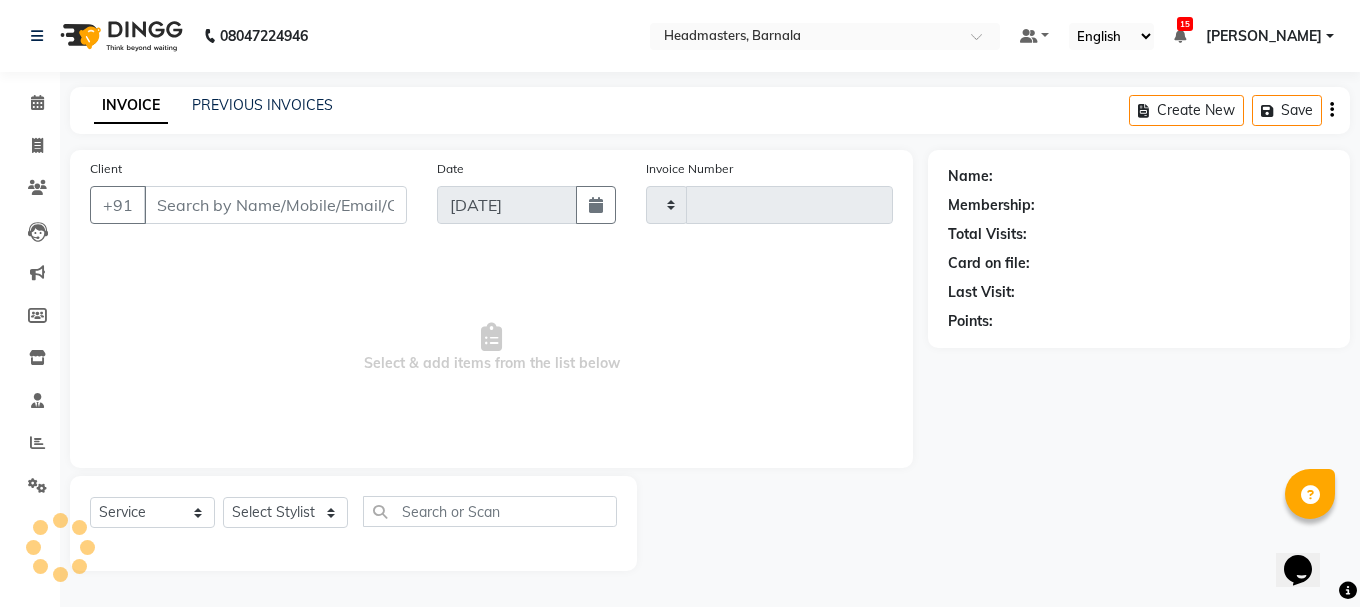 type on "2844" 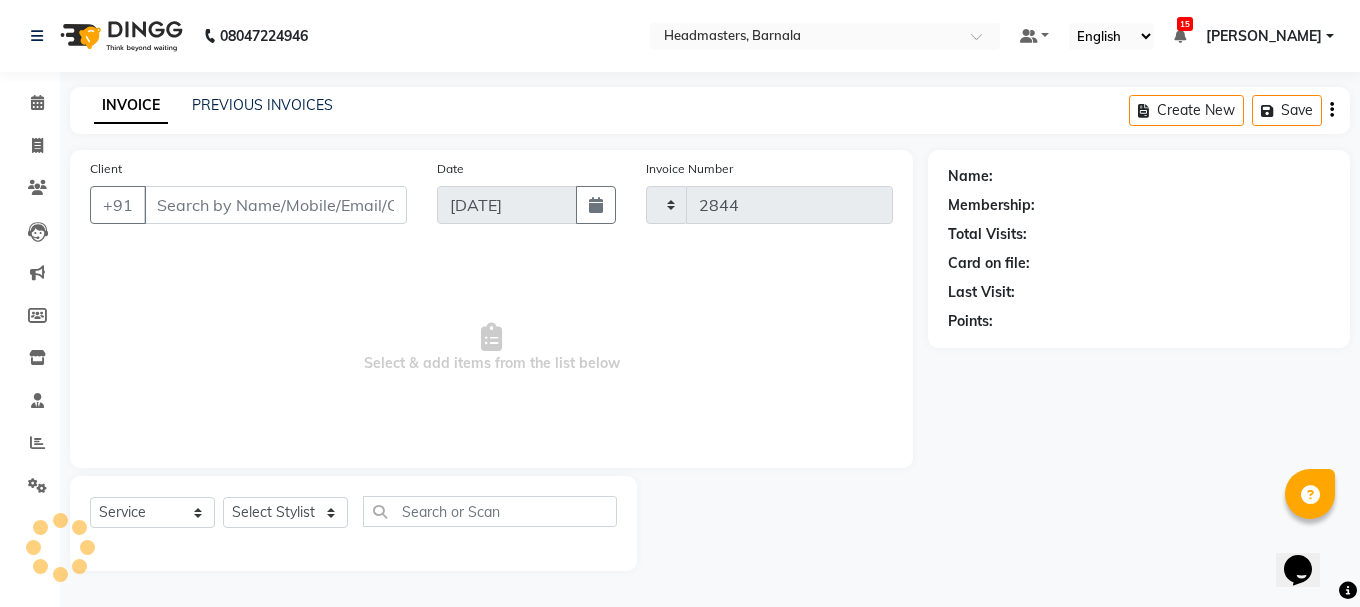 select on "7526" 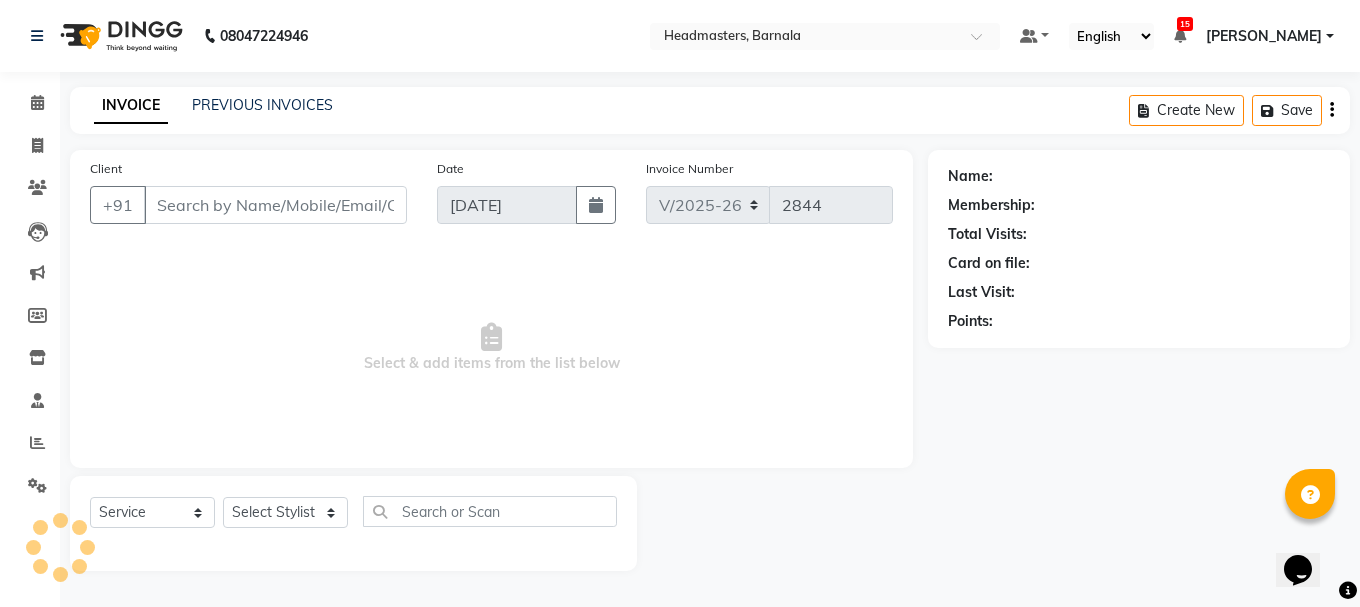 type on "7901823261" 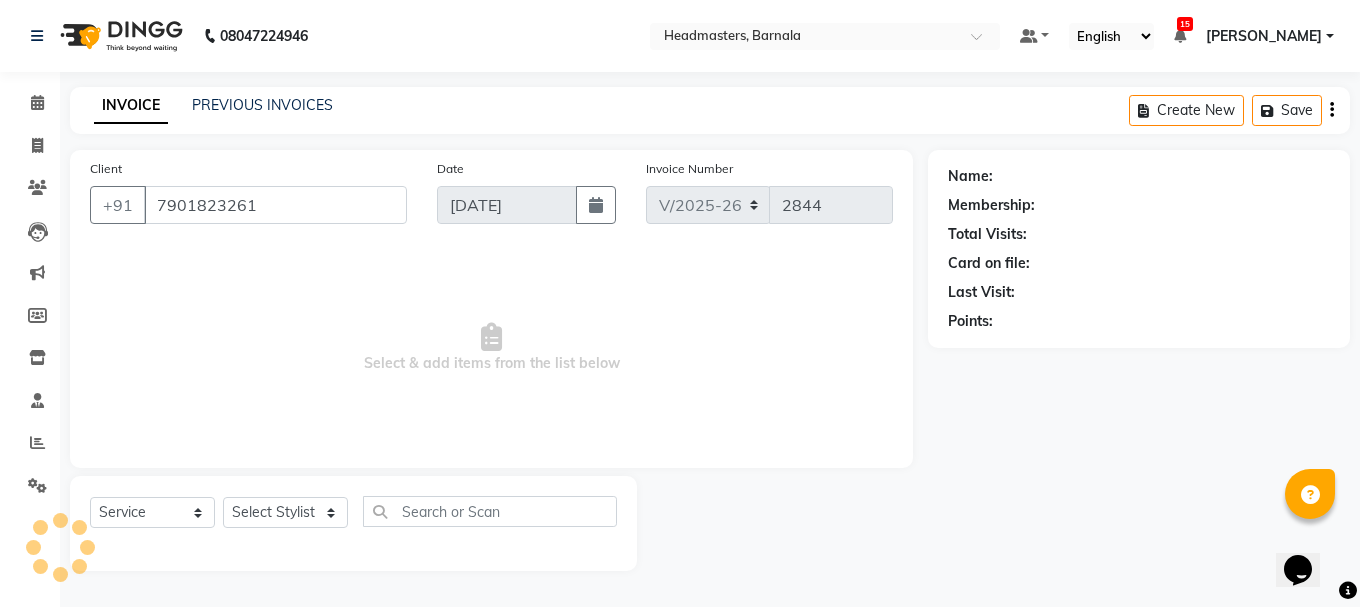 select on "71857" 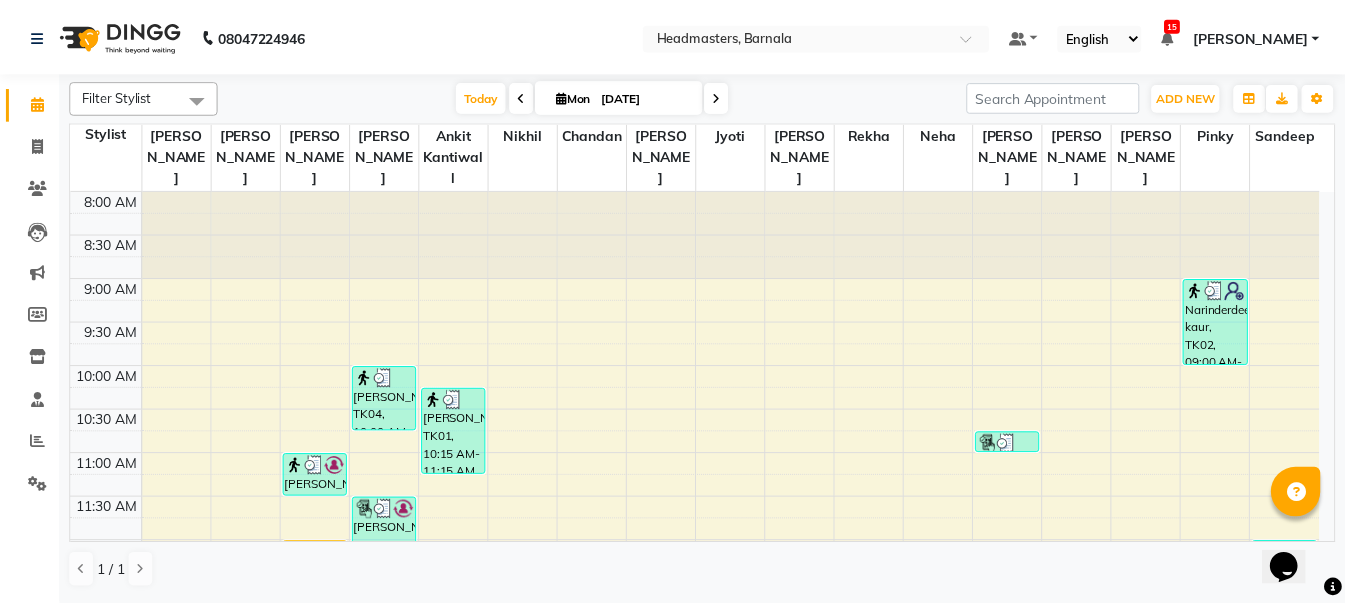 scroll, scrollTop: 308, scrollLeft: 0, axis: vertical 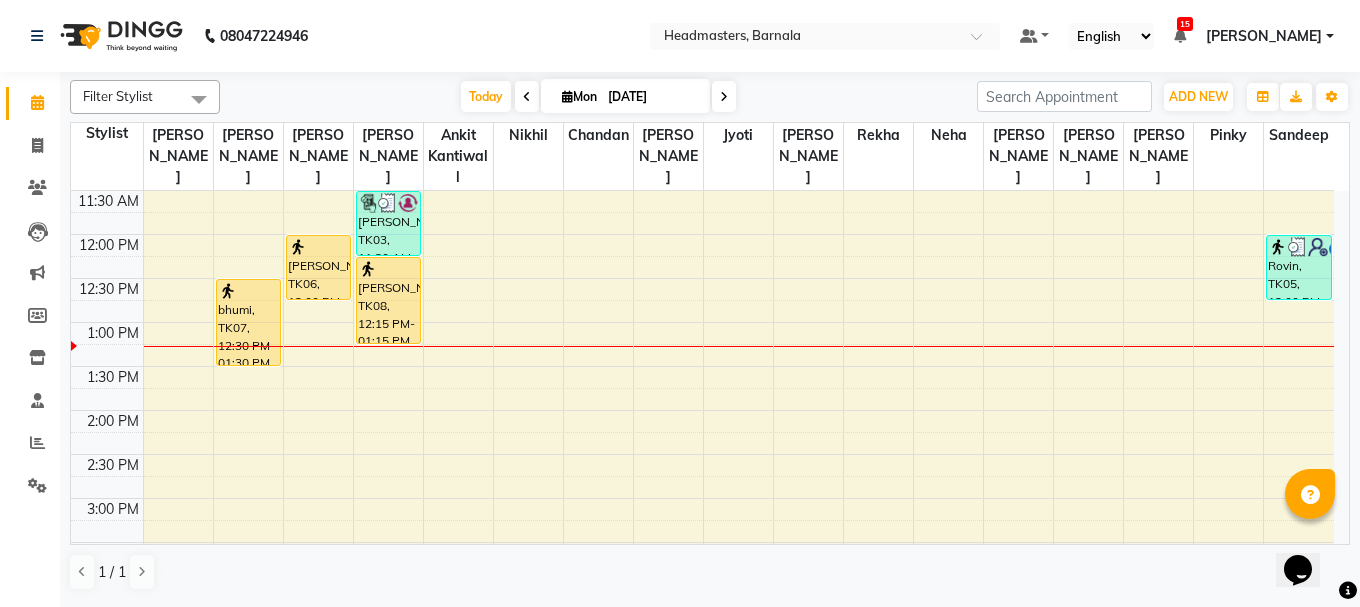 click at bounding box center [1018, 346] 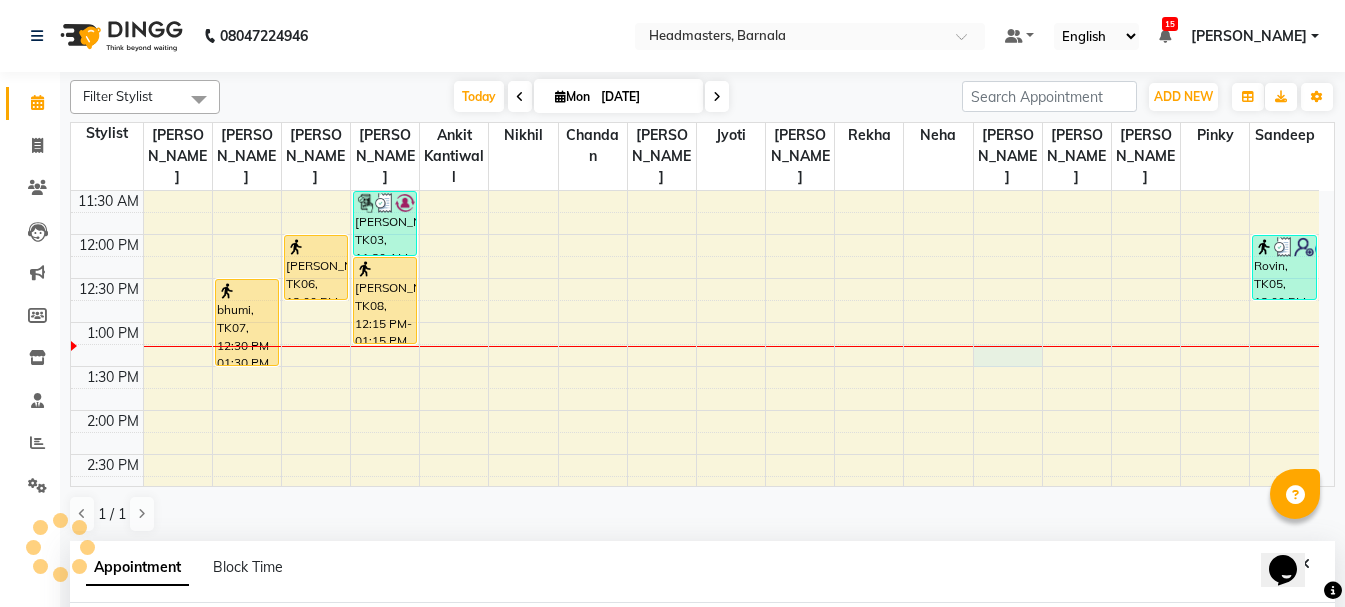select on "67287" 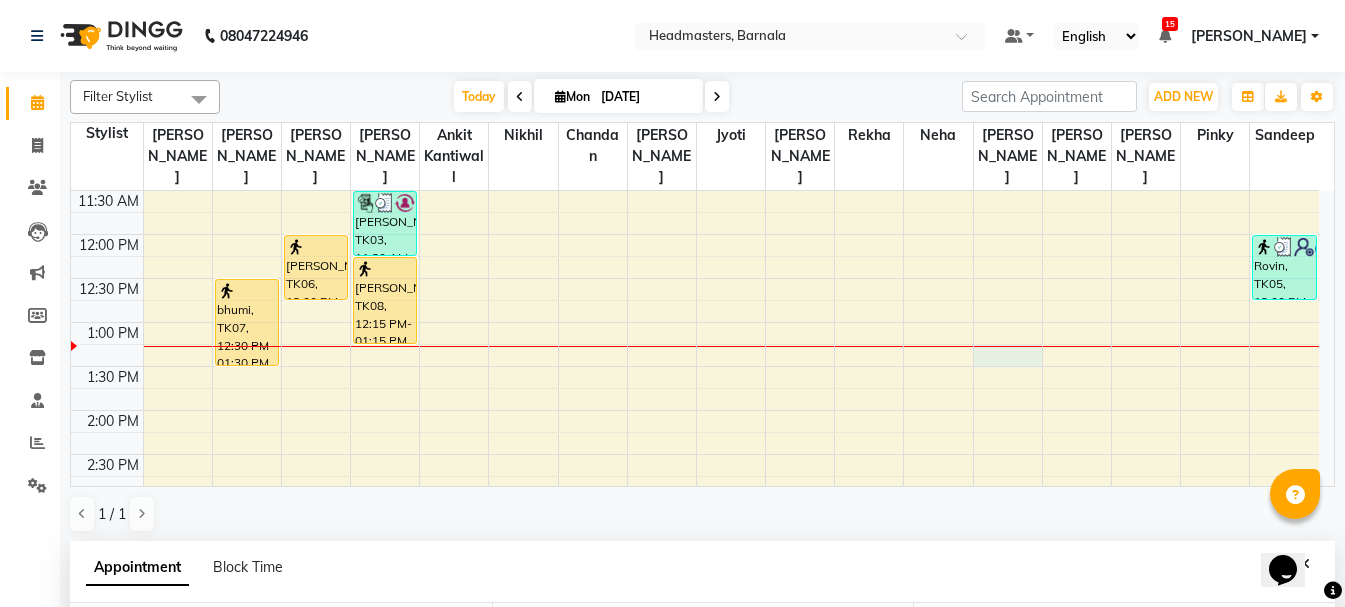 select on "795" 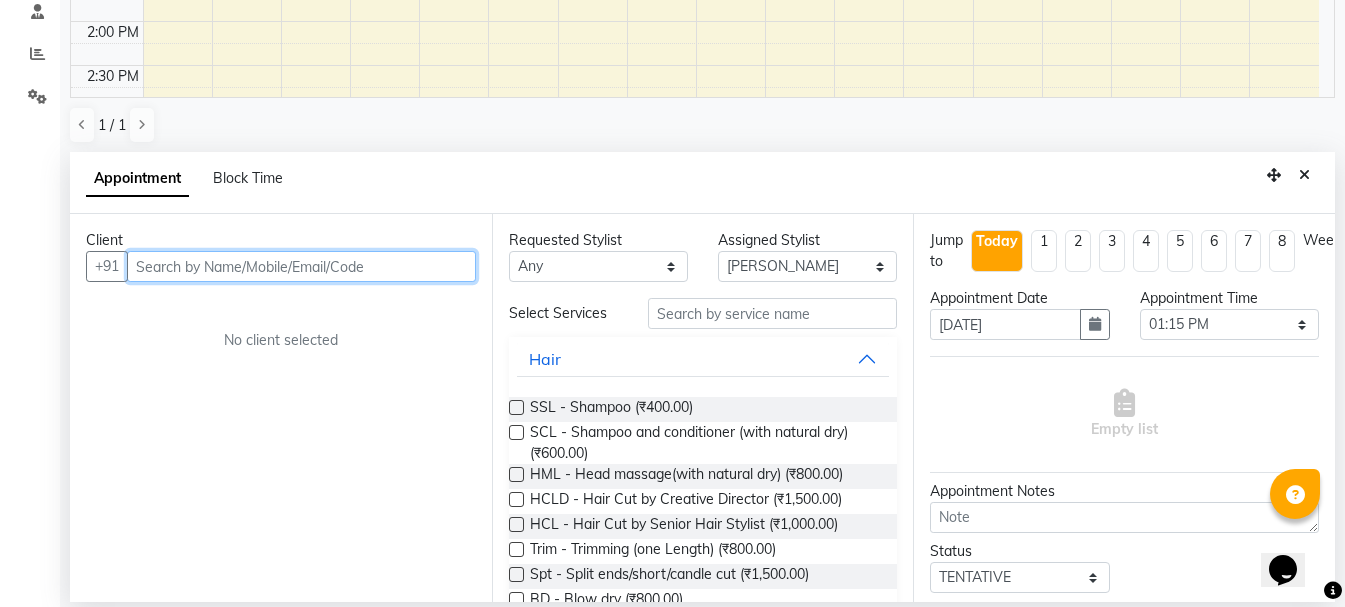 click at bounding box center (301, 266) 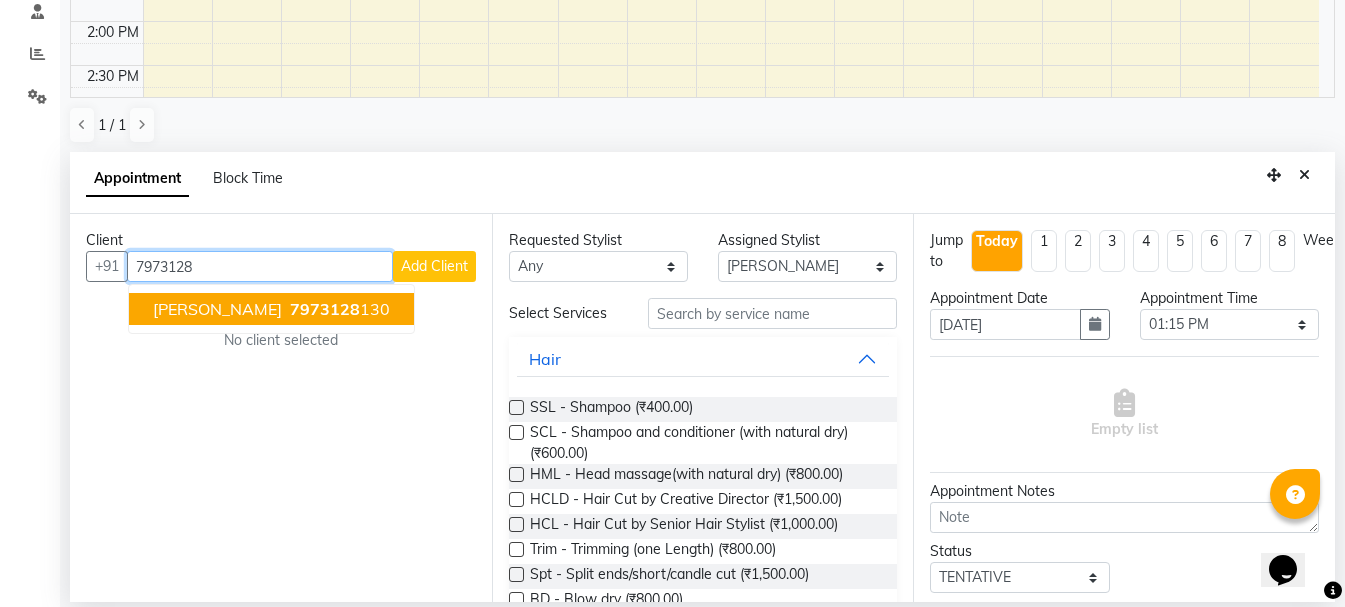 click on "[PERSON_NAME]" at bounding box center [217, 309] 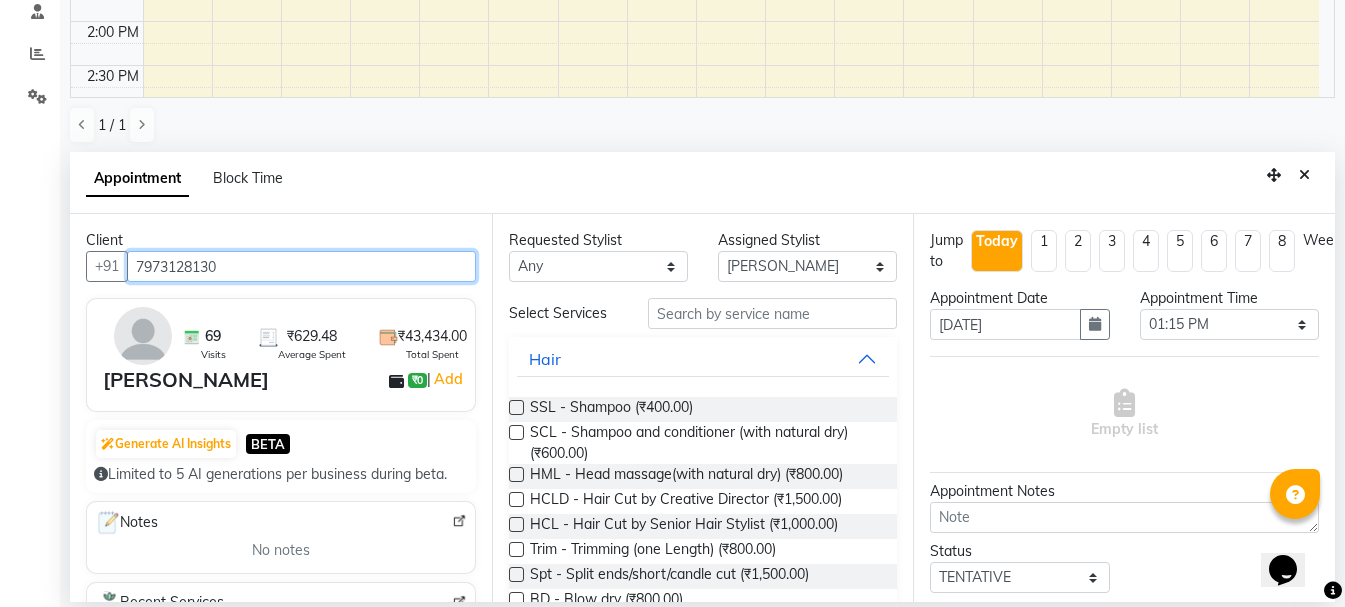 type on "7973128130" 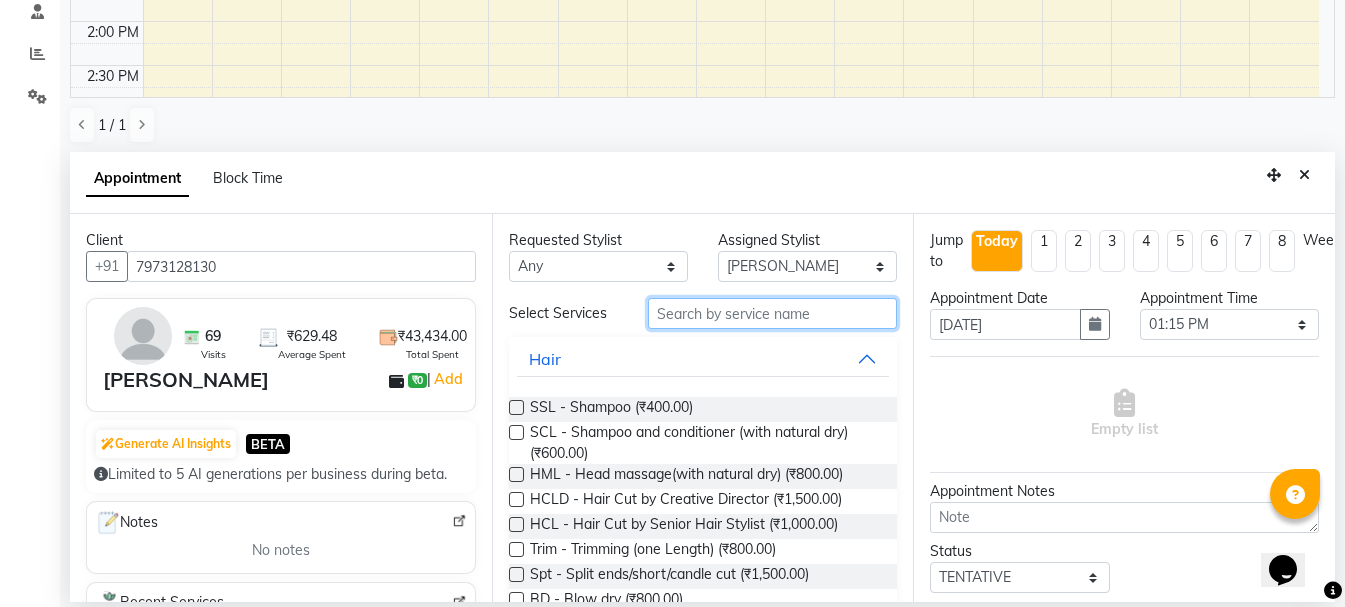 click at bounding box center (772, 313) 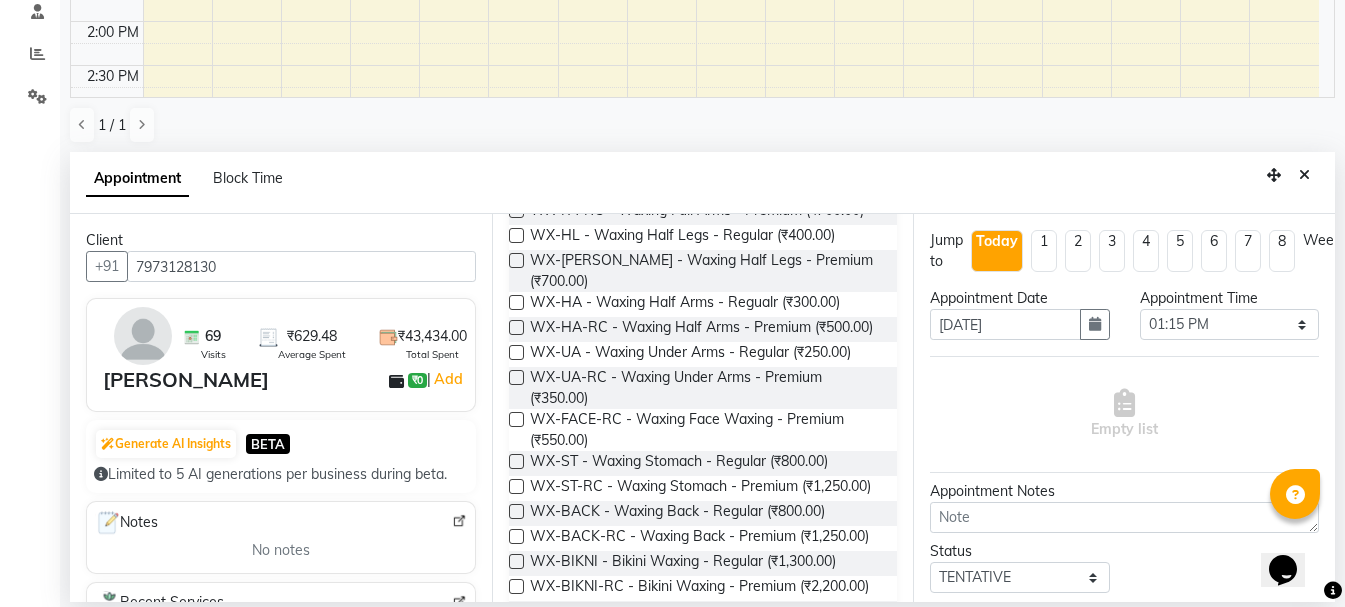 scroll, scrollTop: 339, scrollLeft: 0, axis: vertical 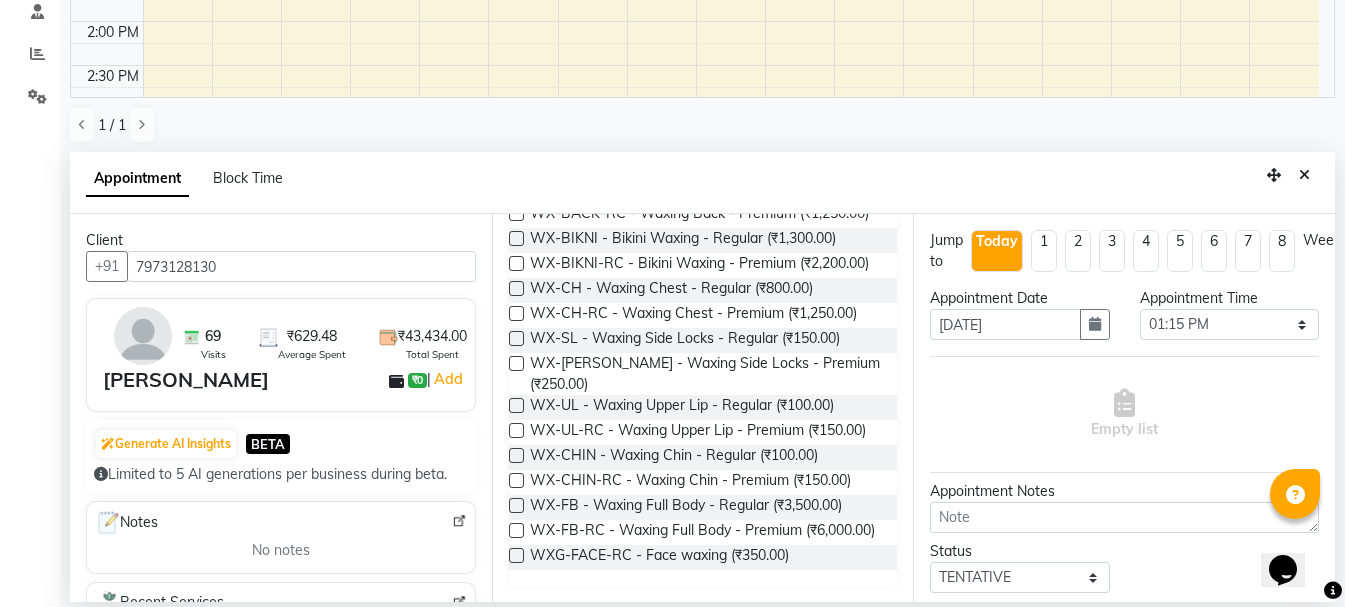 type on "wax" 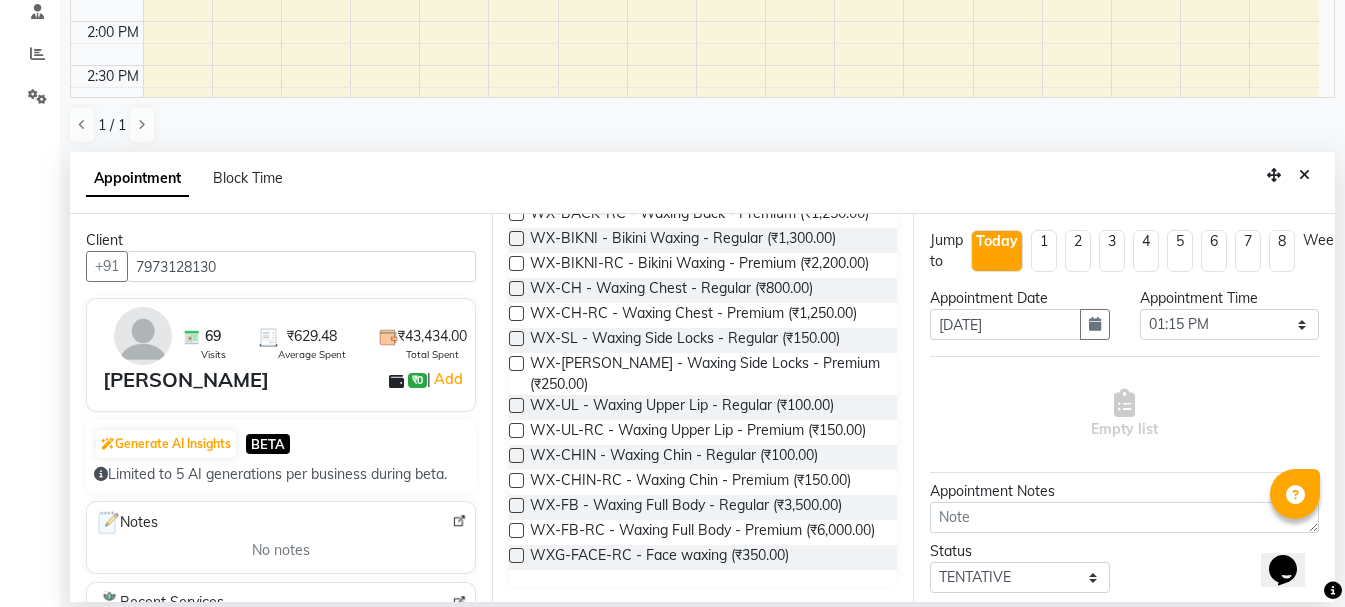 click at bounding box center [516, 313] 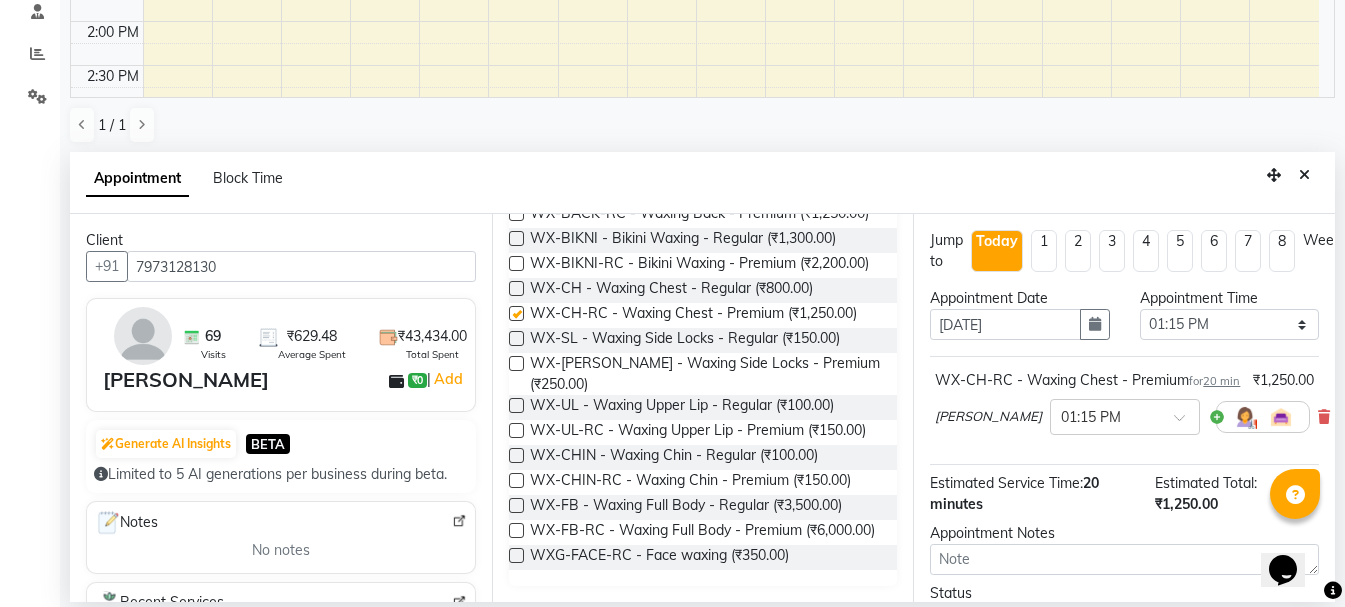checkbox on "false" 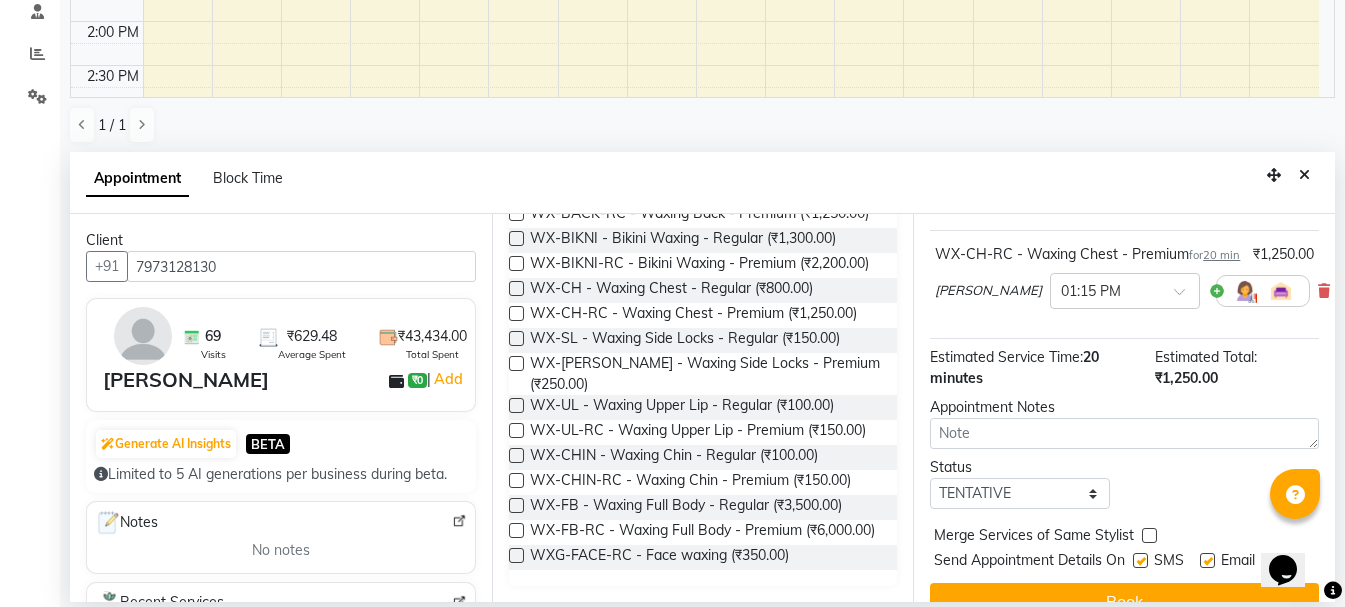 scroll, scrollTop: 198, scrollLeft: 0, axis: vertical 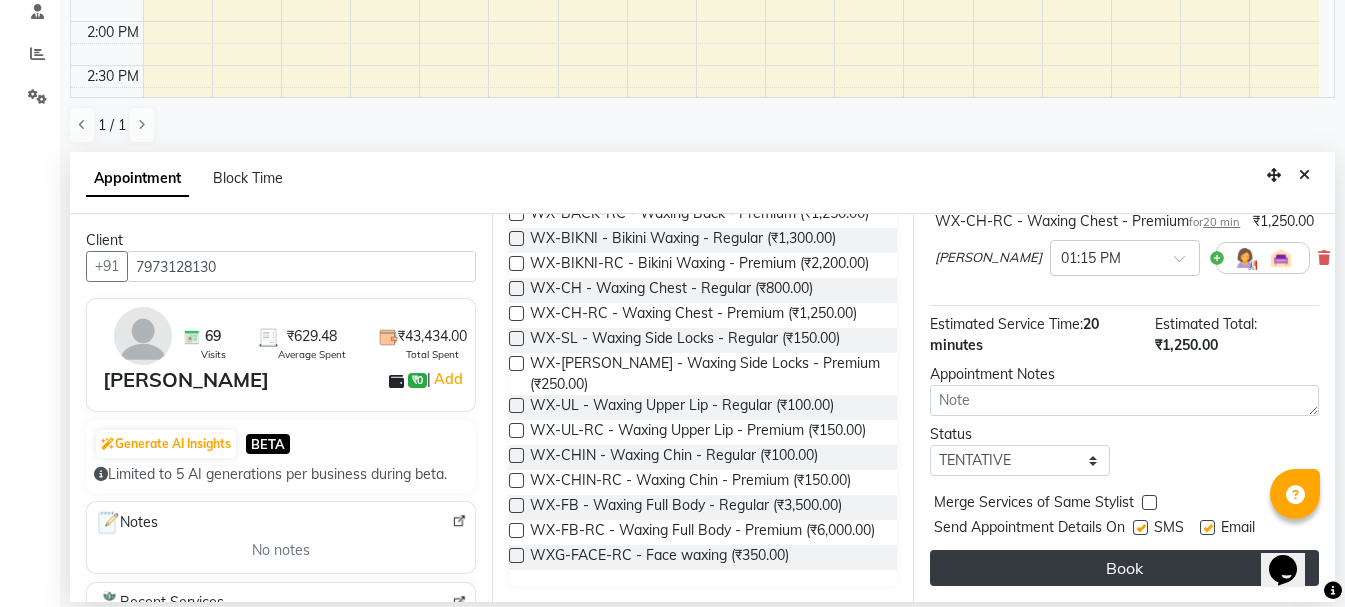 click on "Book" at bounding box center (1124, 568) 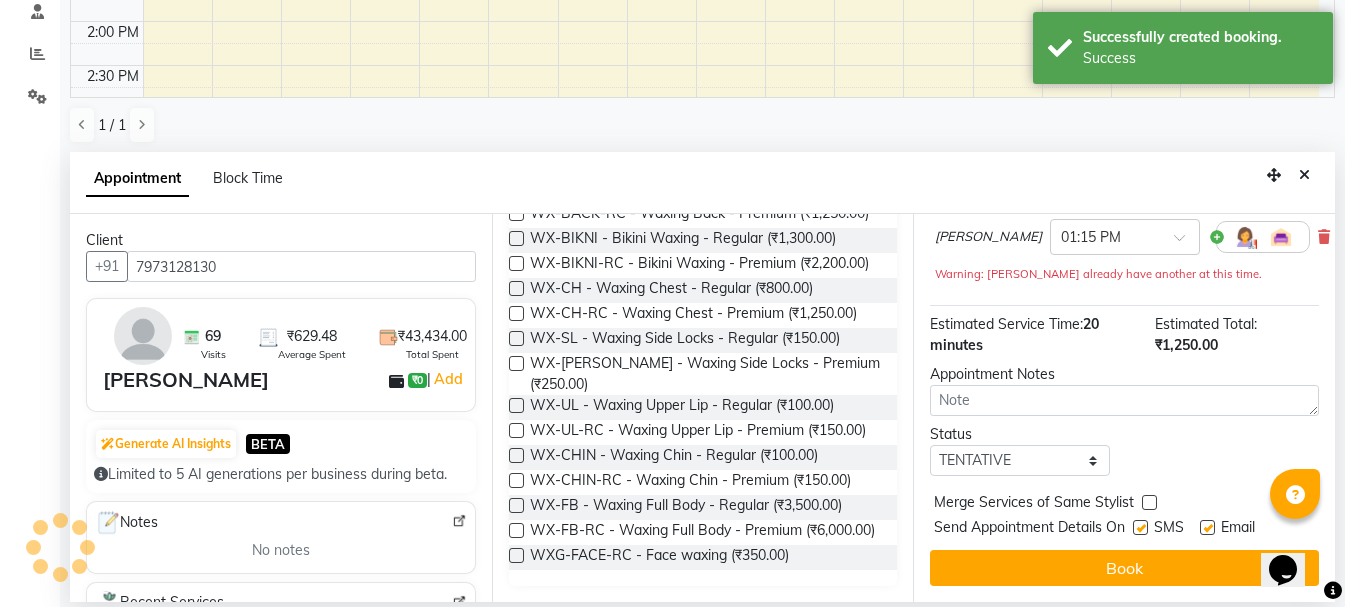 scroll, scrollTop: 0, scrollLeft: 0, axis: both 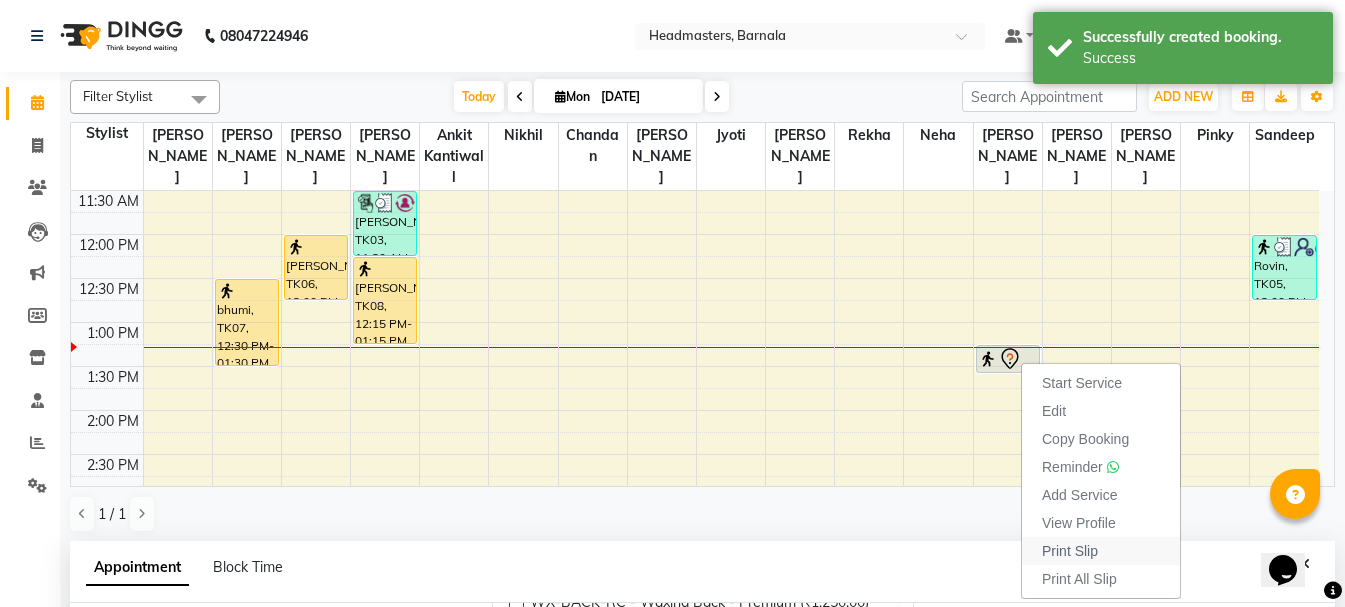 click on "Print Slip" at bounding box center [1070, 551] 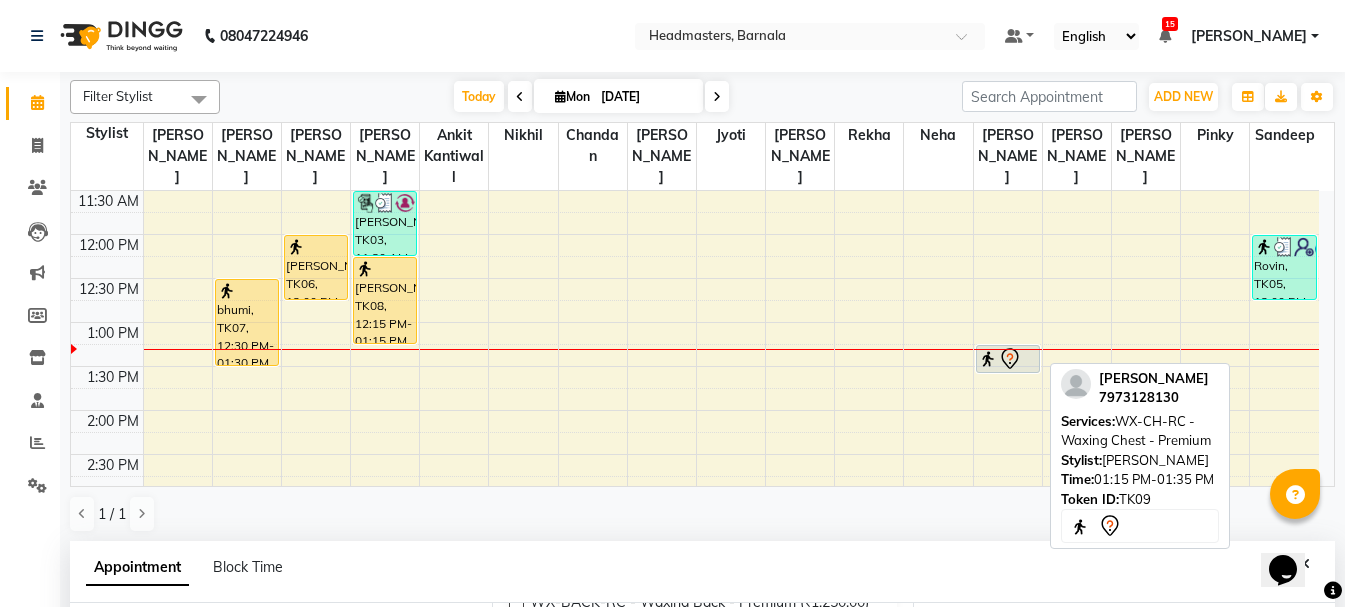 click 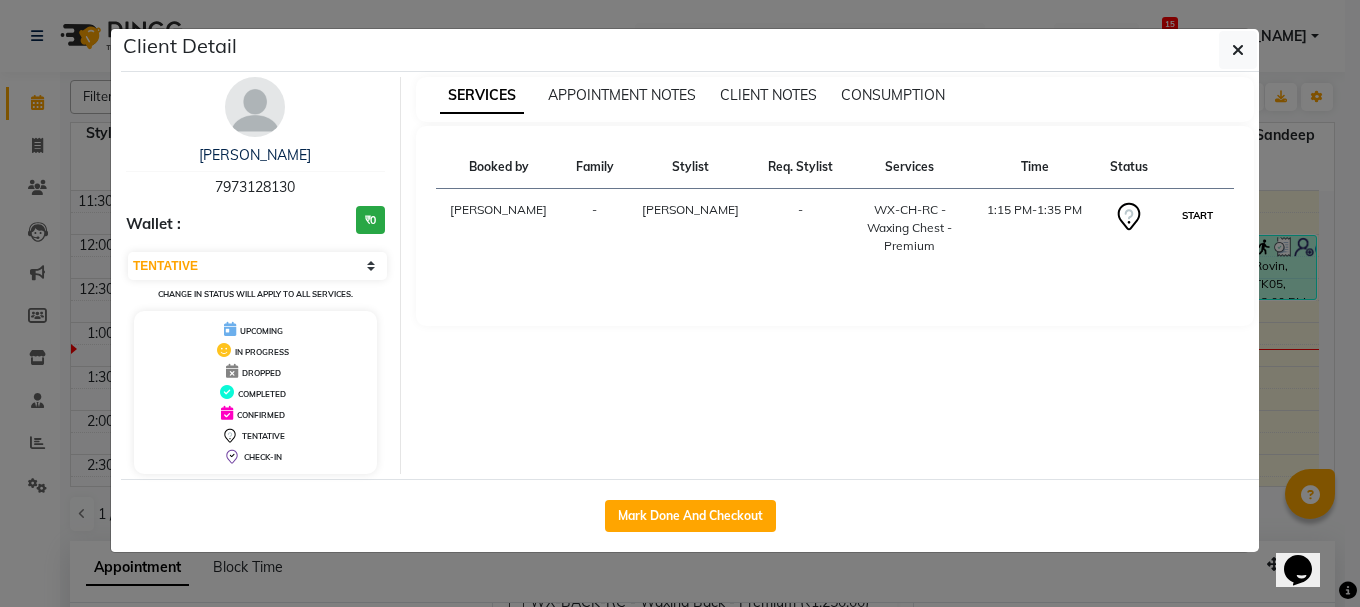 click on "START" at bounding box center [1197, 215] 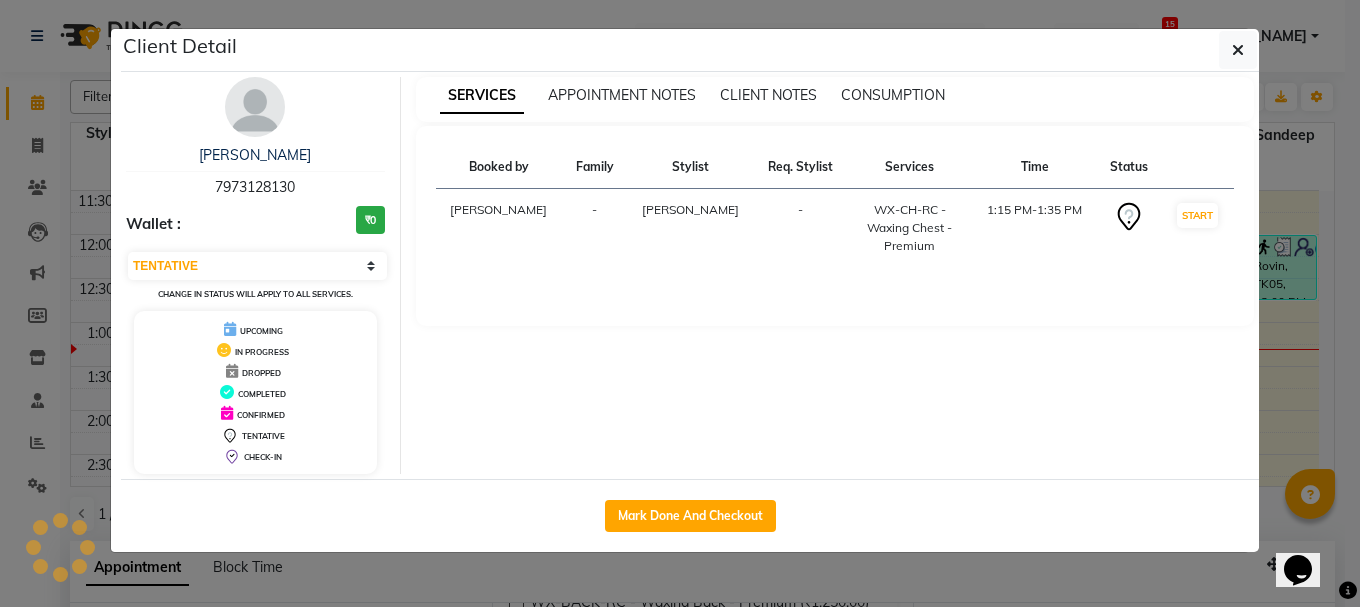 select on "1" 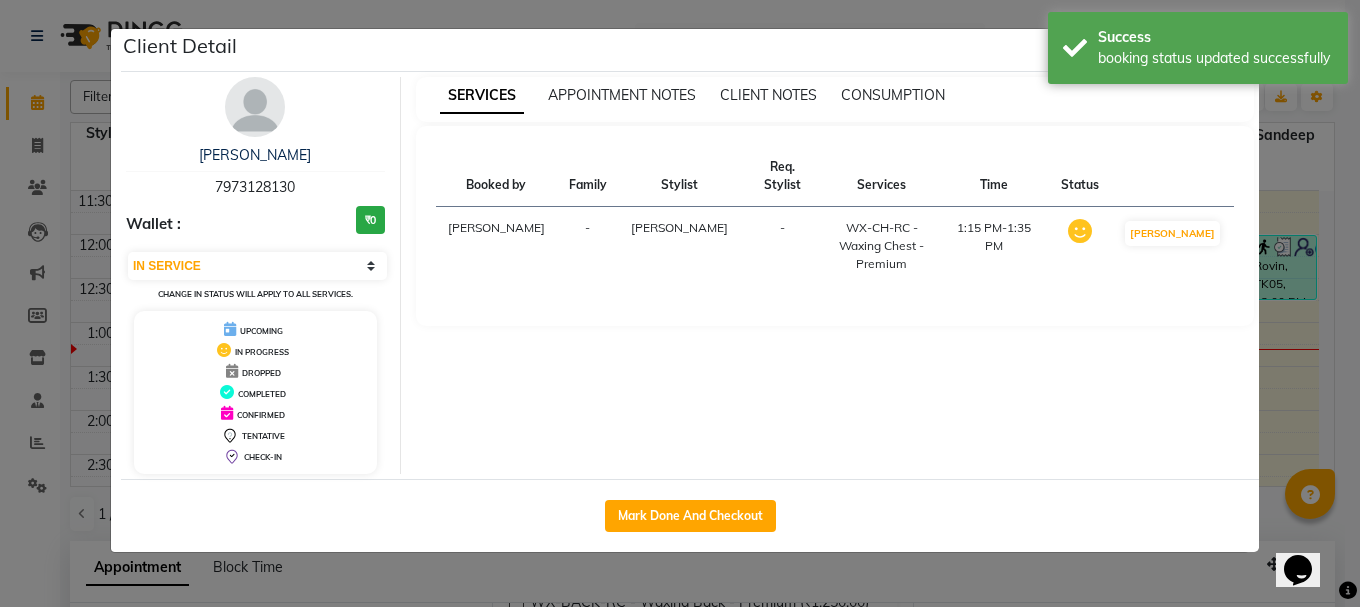 click on "Mark Done And Checkout" 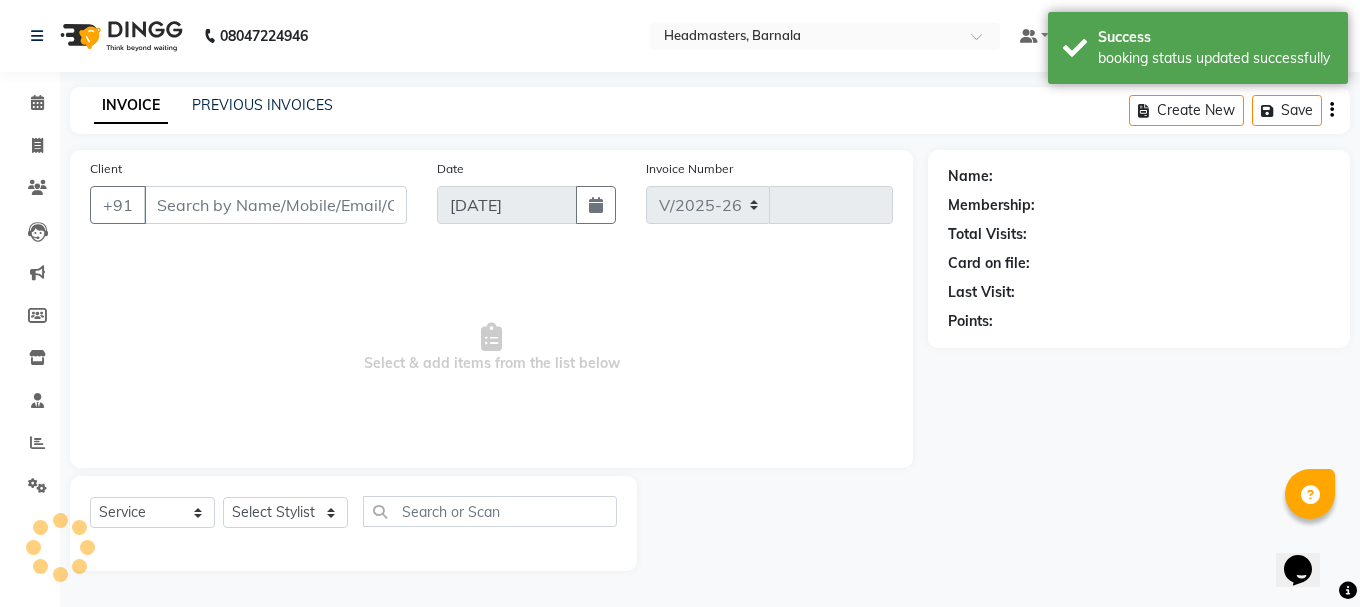 select on "7526" 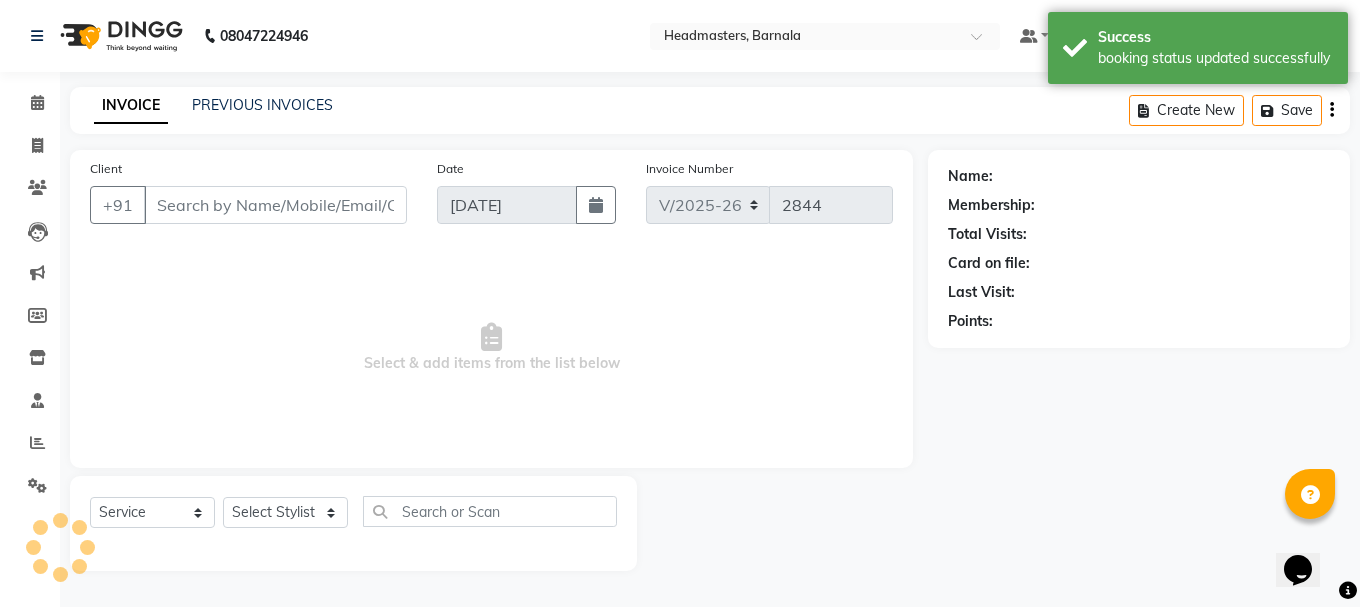 type on "7973128130" 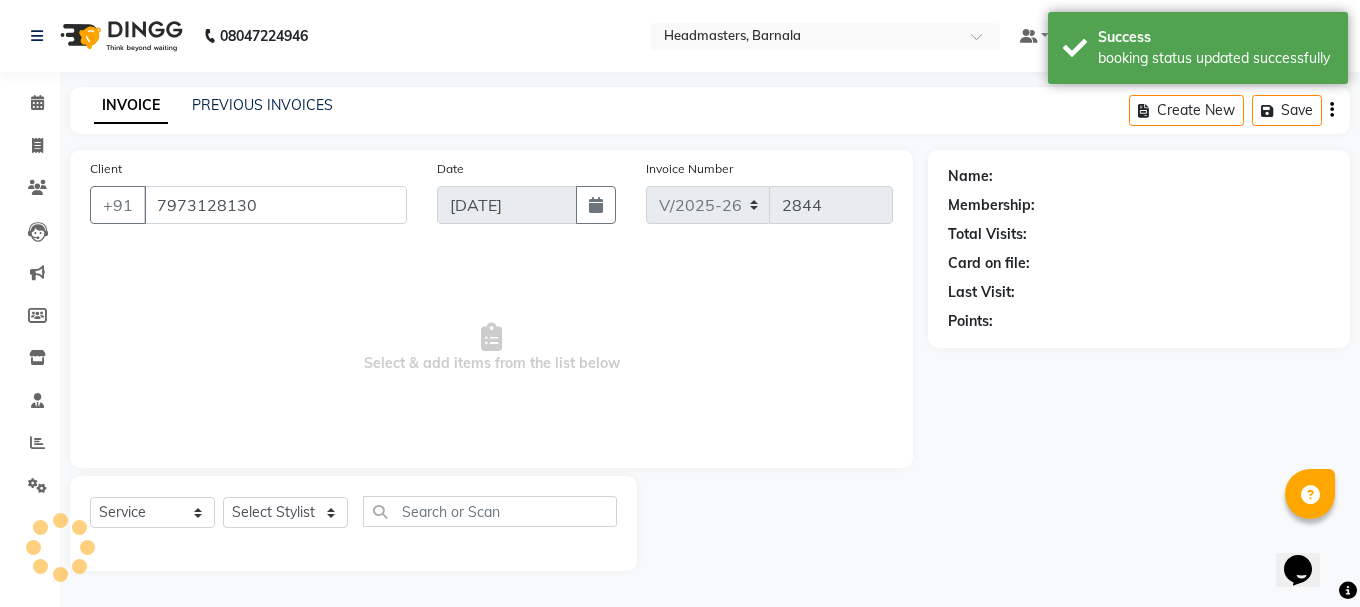 select on "67287" 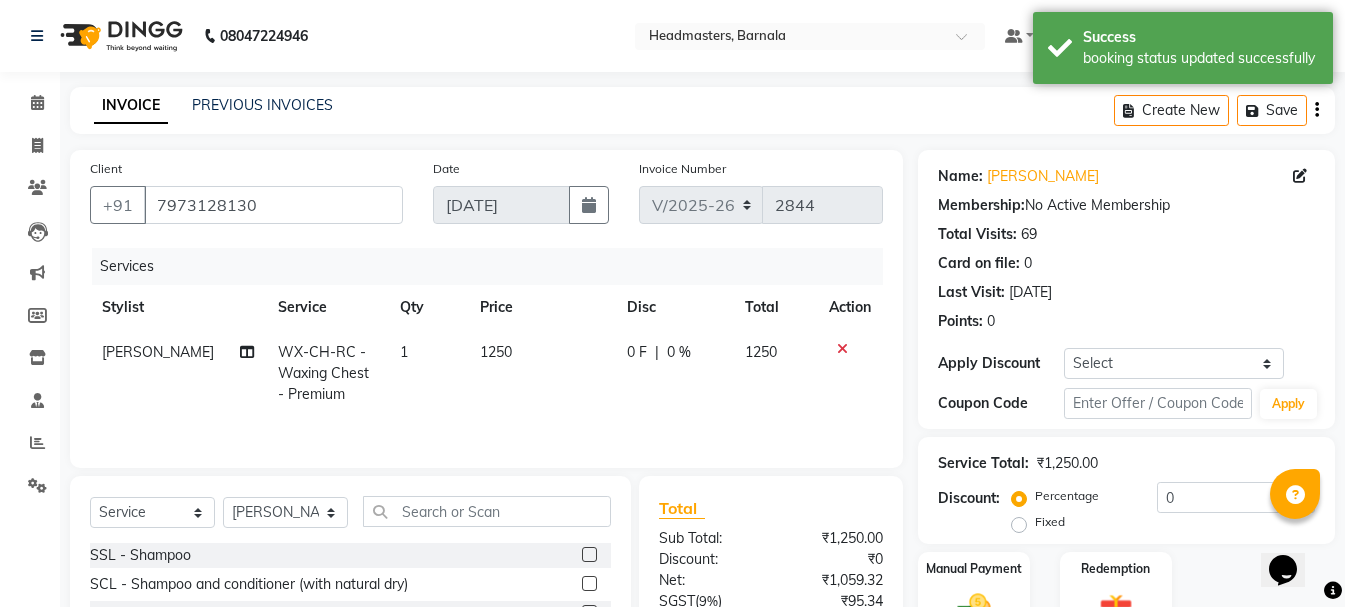 click on "Name: [PERSON_NAME] Membership:  No Active Membership  Total Visits:  69 Card on file:  0 Last Visit:   [DATE] Points:   0  Apply Discount Select Coupon → Wrong Job Card  Coupon → Complimentary  Coupon → Correction  Coupon → First Wash  Coupon → Free Of Cost  Coupon → Staff Service Coupon → Service Not Done Coupon → Already Paid Coupon → Double Job Card  Coupon Code Apply Service Total:  ₹1,250.00  Discount:  Percentage   Fixed  0 Manual Payment Redemption  Continue Without Payment" 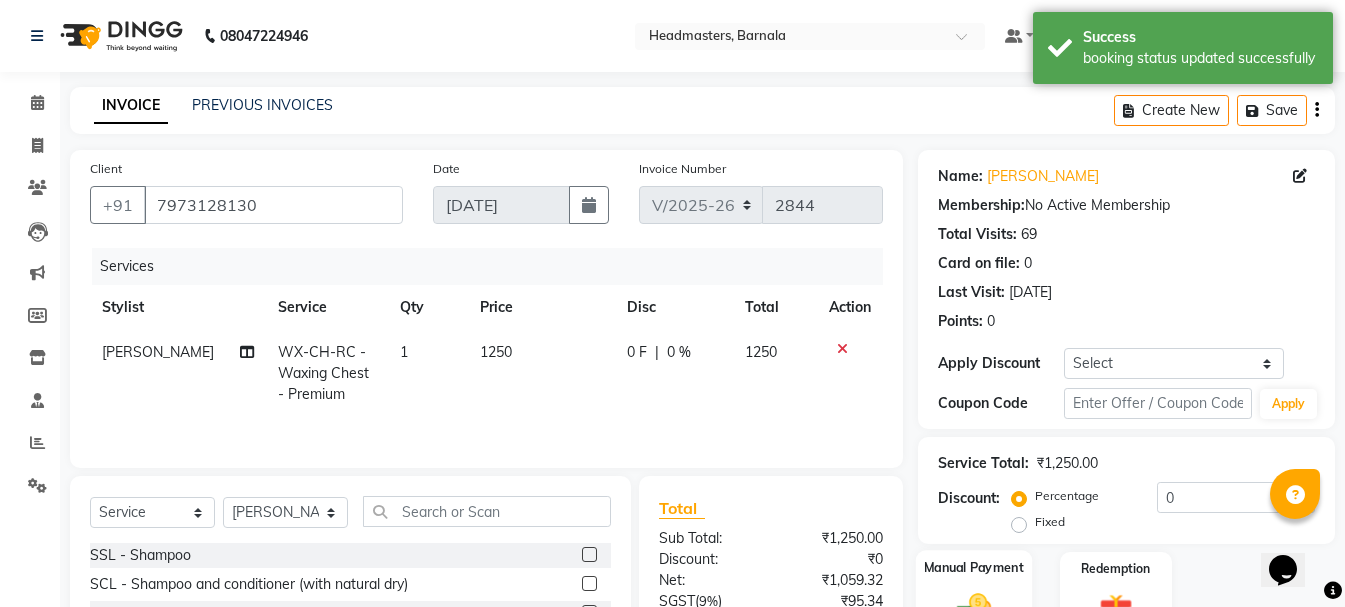 scroll, scrollTop: 194, scrollLeft: 0, axis: vertical 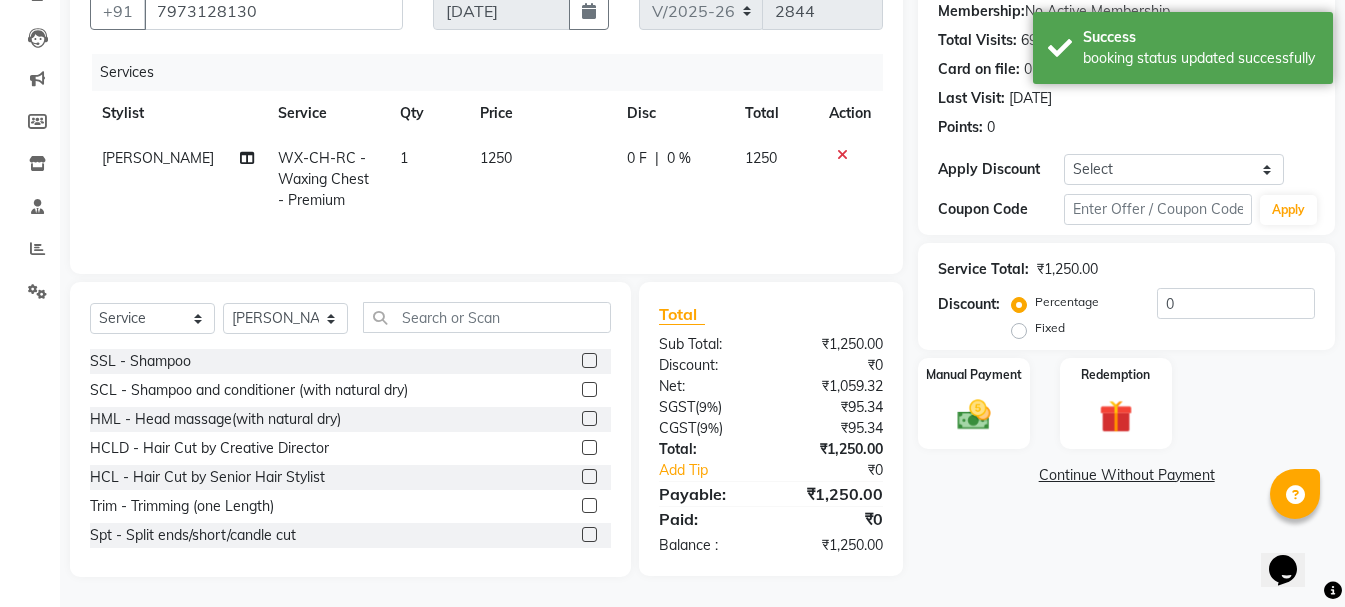 click on "Fixed" 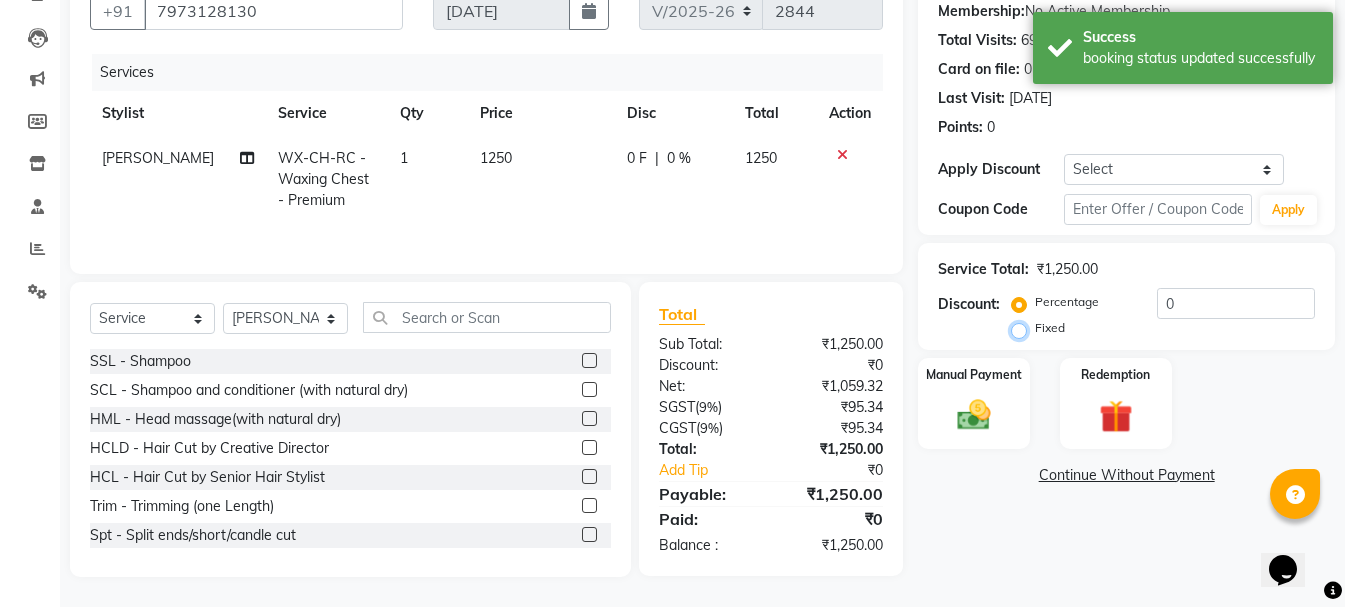 click on "Fixed" at bounding box center [1023, 328] 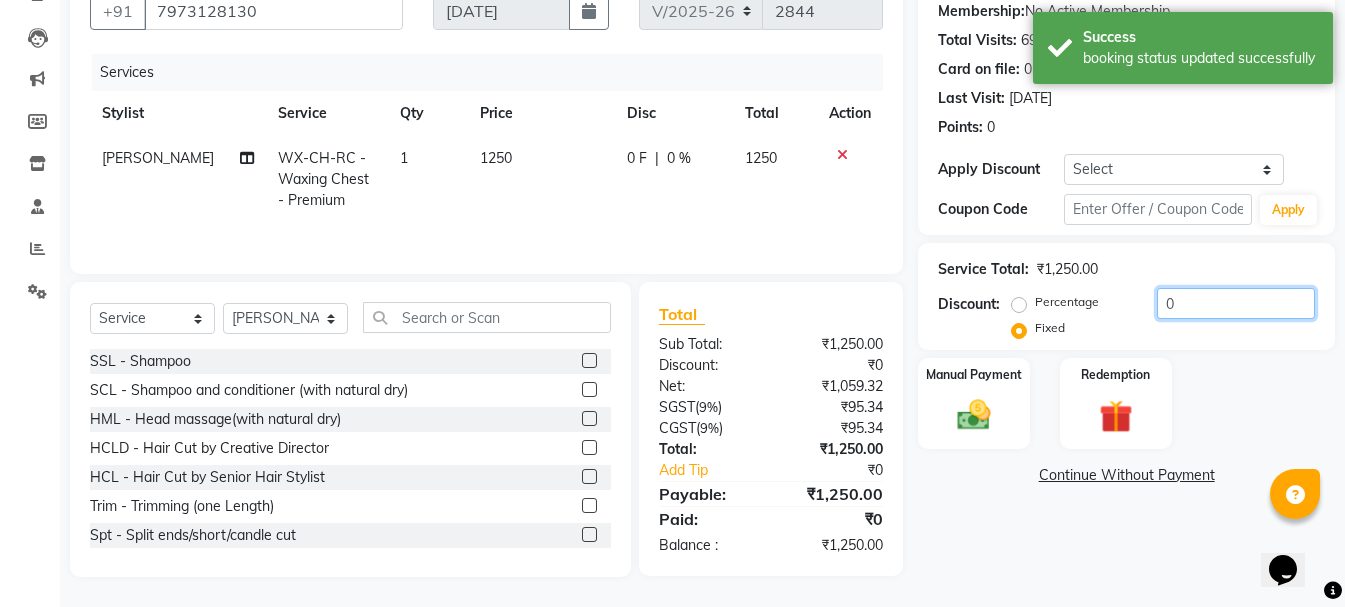 click on "0" 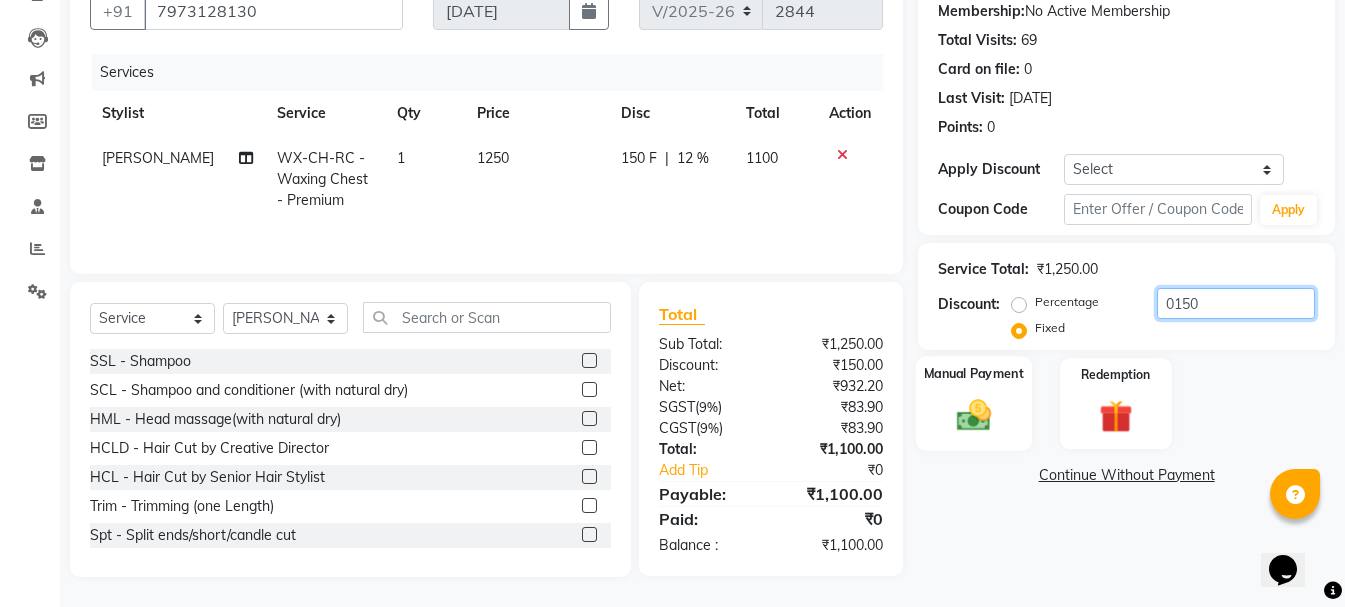type on "0150" 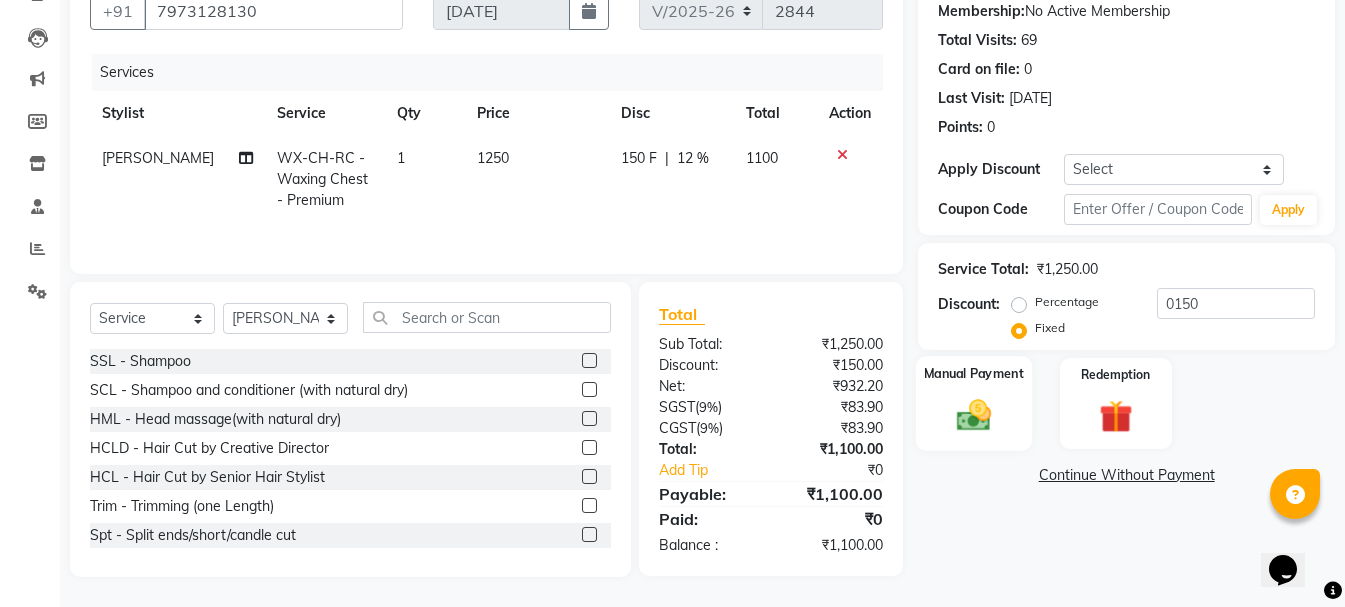 click 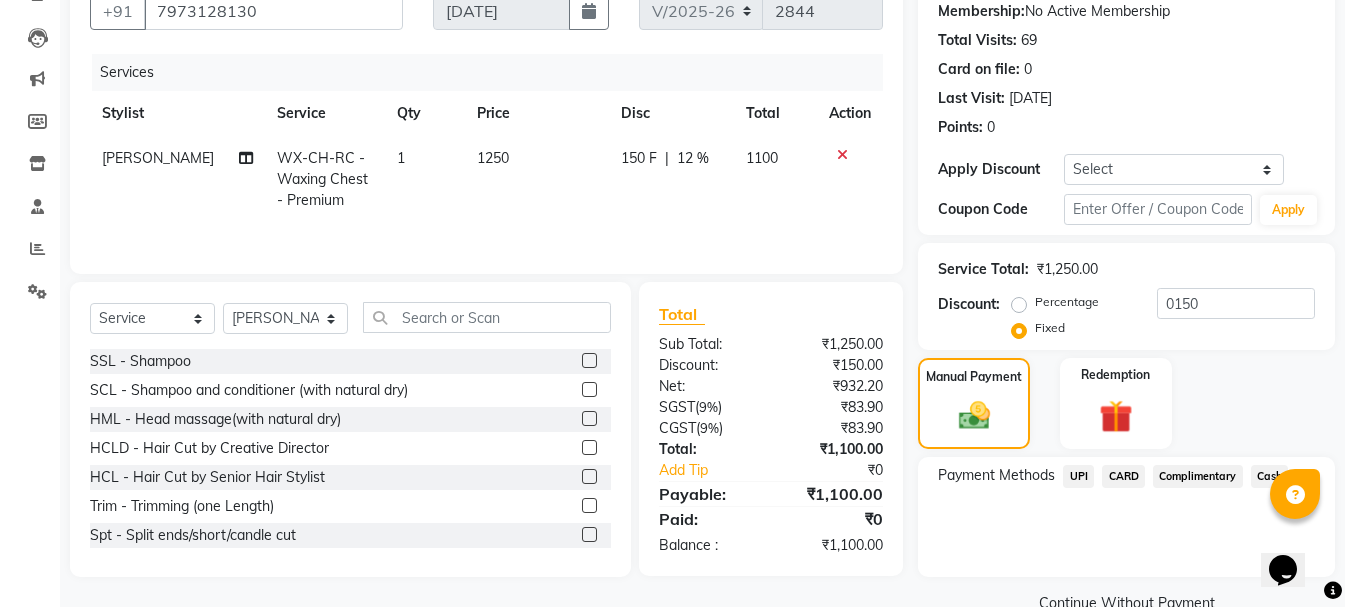 click on "UPI" 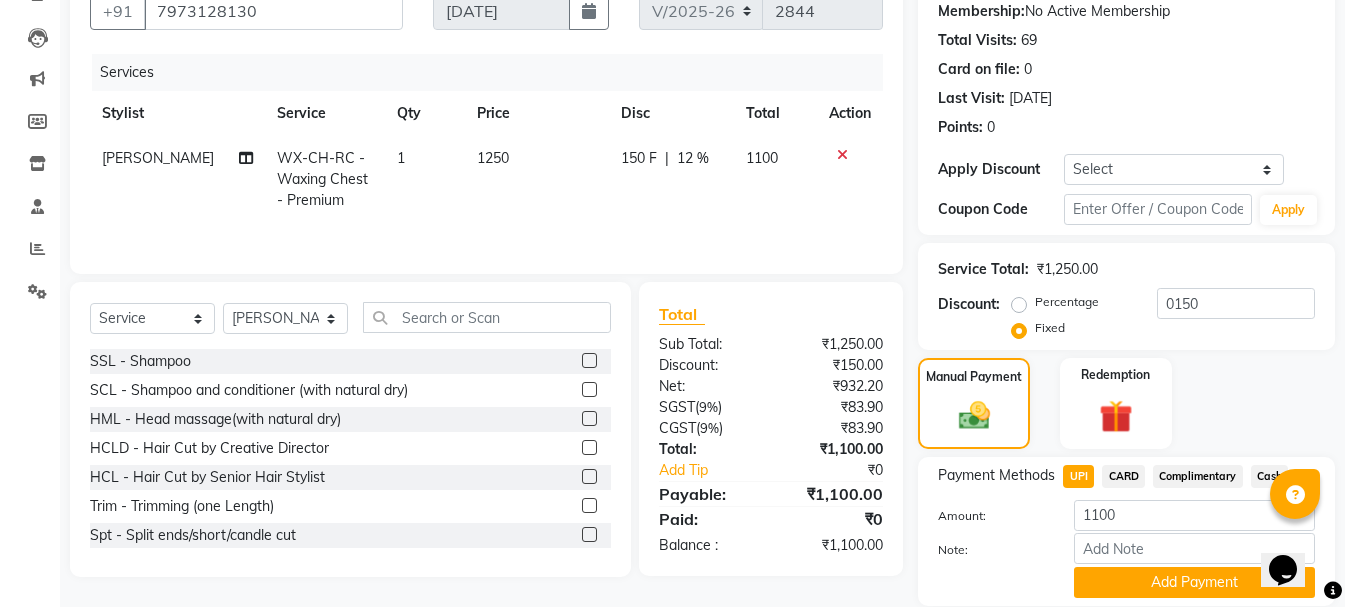 click on "Add Payment" 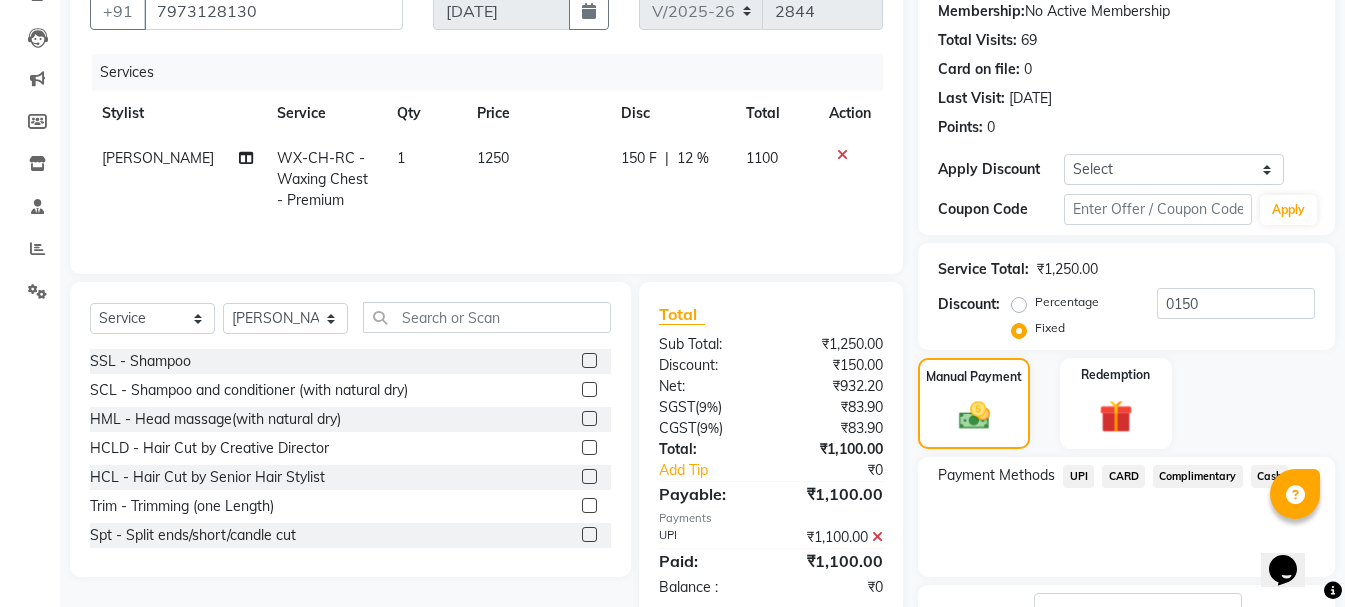 click on "Checkout" 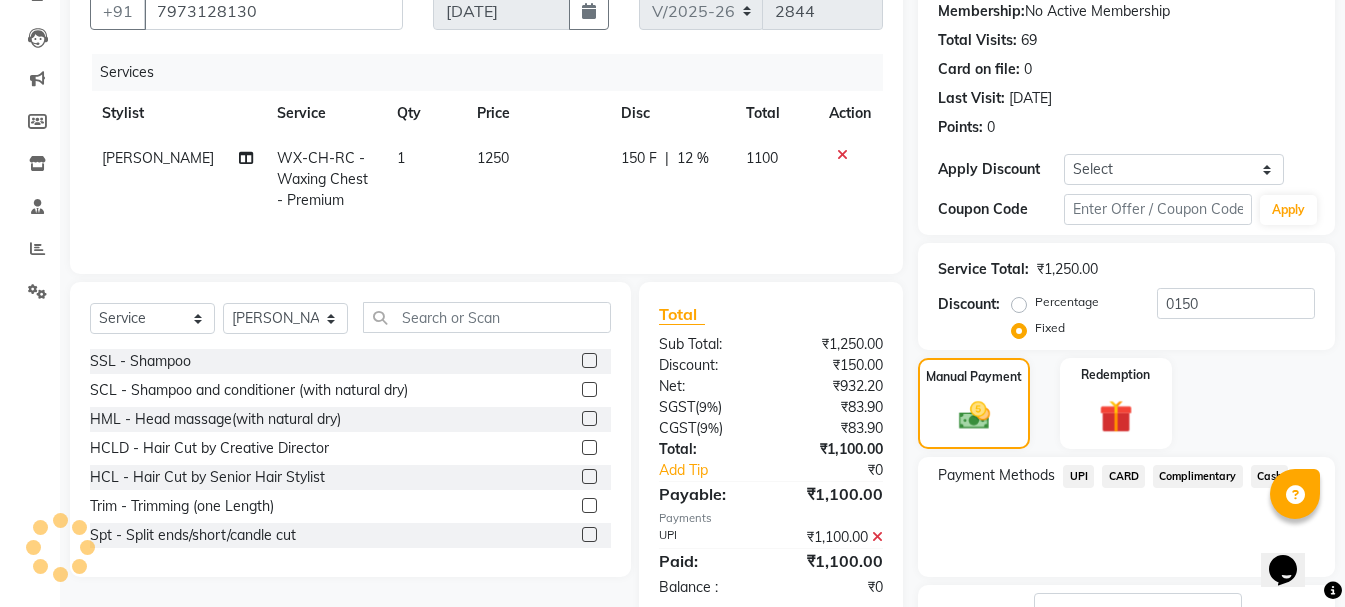 scroll, scrollTop: 348, scrollLeft: 0, axis: vertical 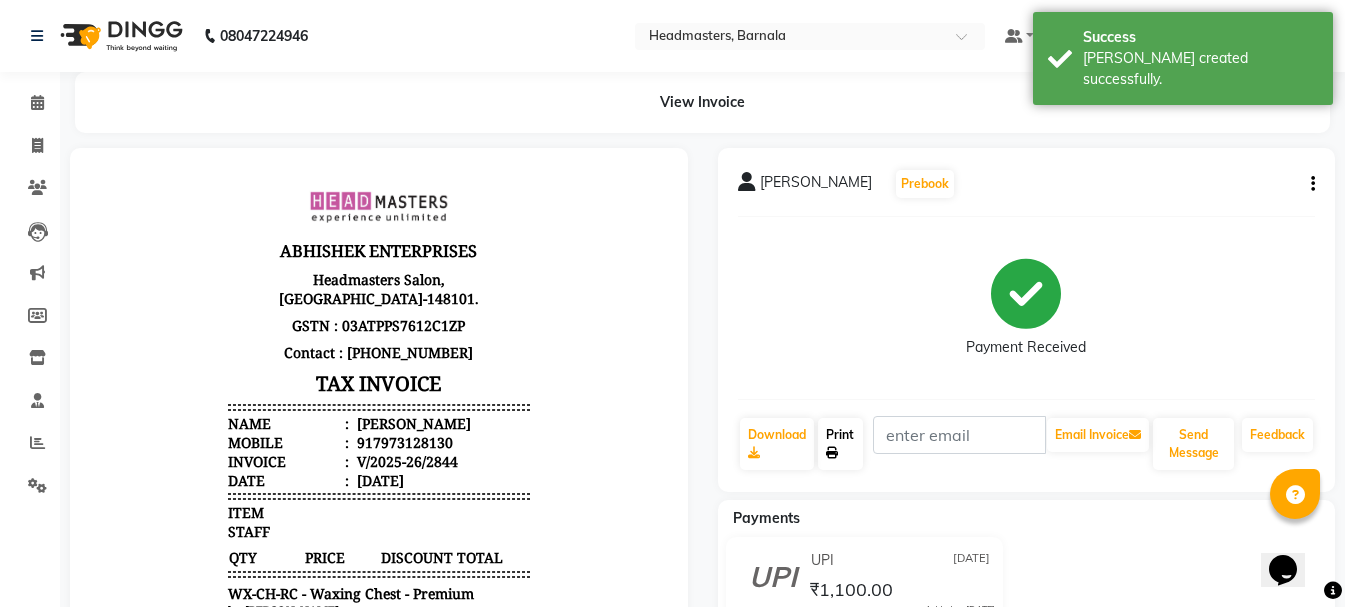 click on "Print" 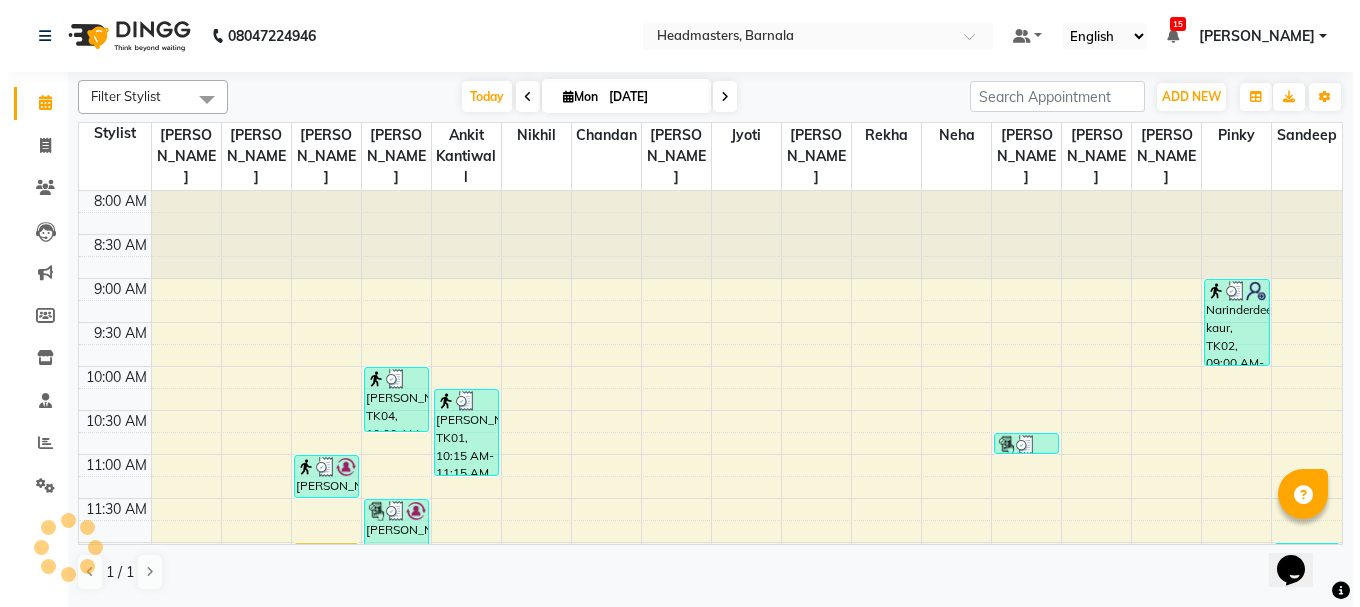 scroll, scrollTop: 0, scrollLeft: 0, axis: both 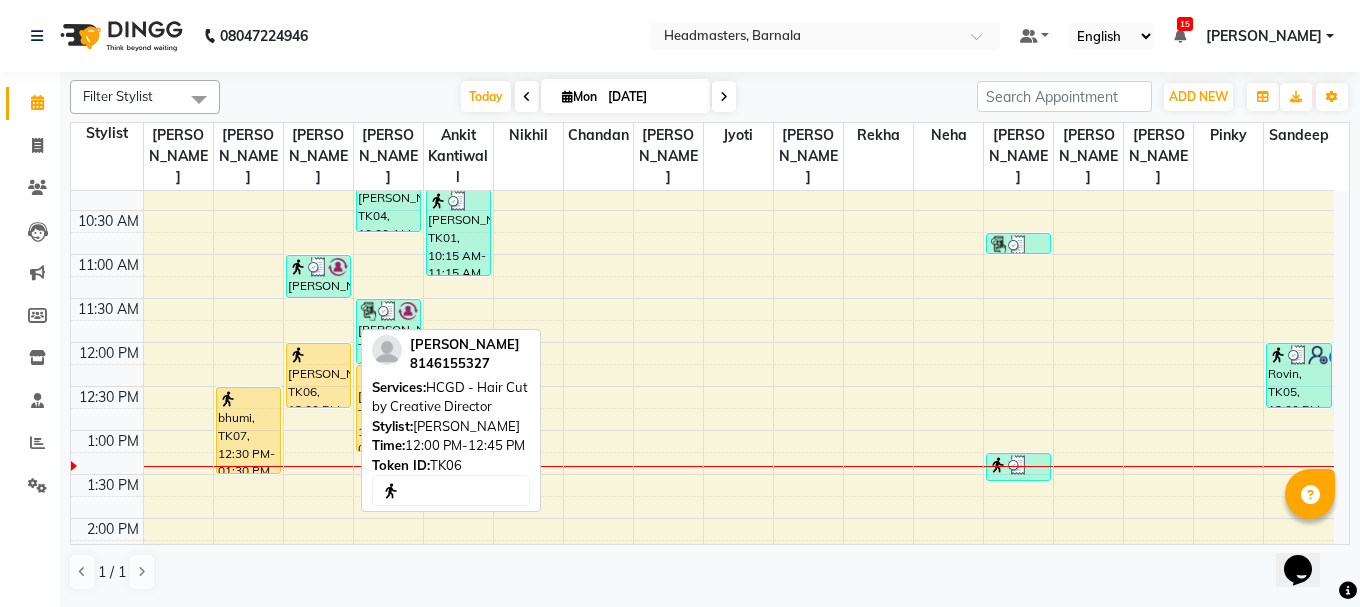 click on "[PERSON_NAME], TK06, 12:00 PM-12:45 PM, HCGD - Hair Cut by Creative Director" at bounding box center (318, 375) 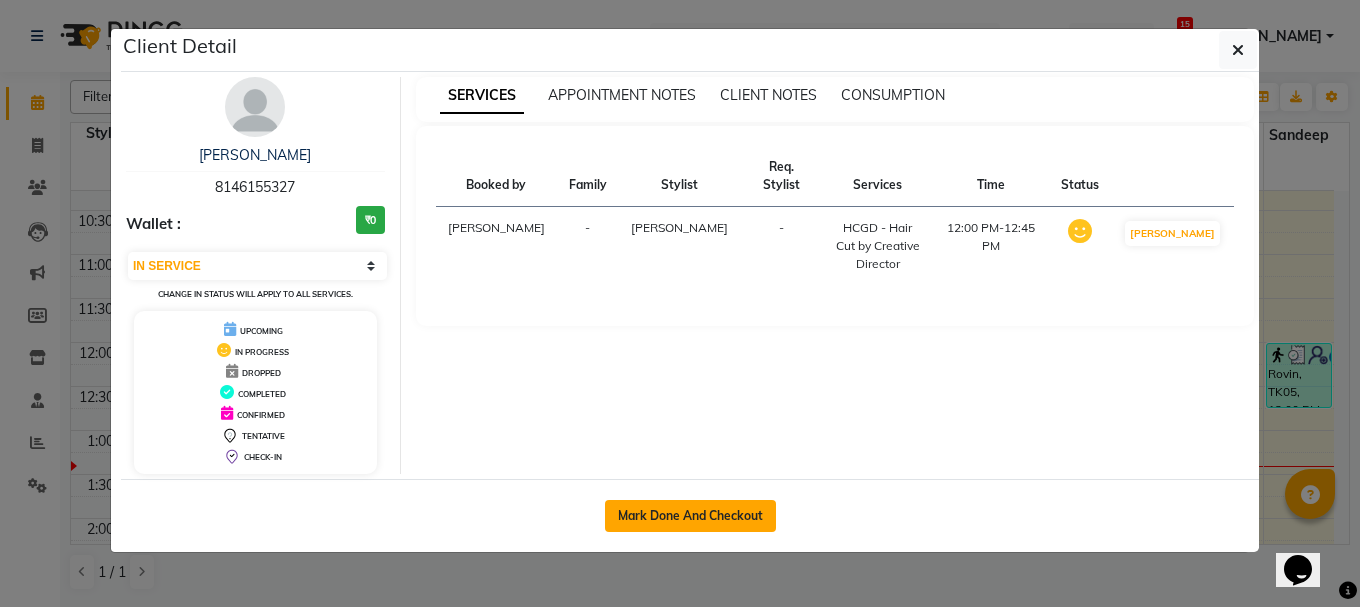 click on "Mark Done And Checkout" 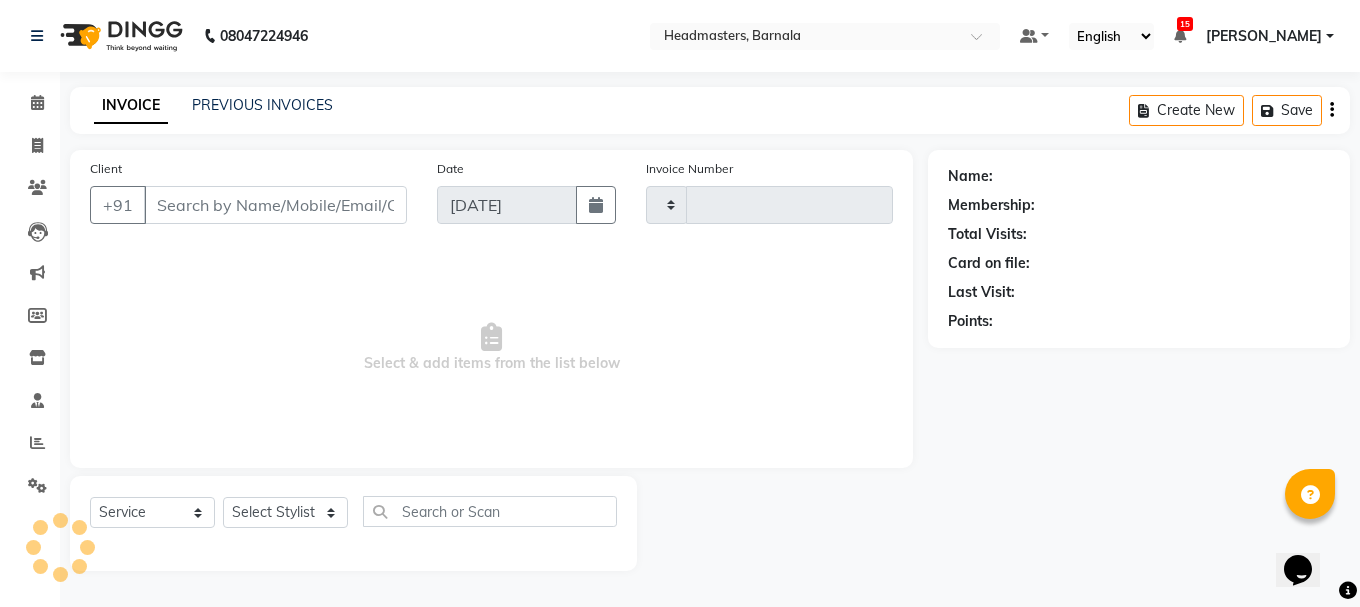 type on "2845" 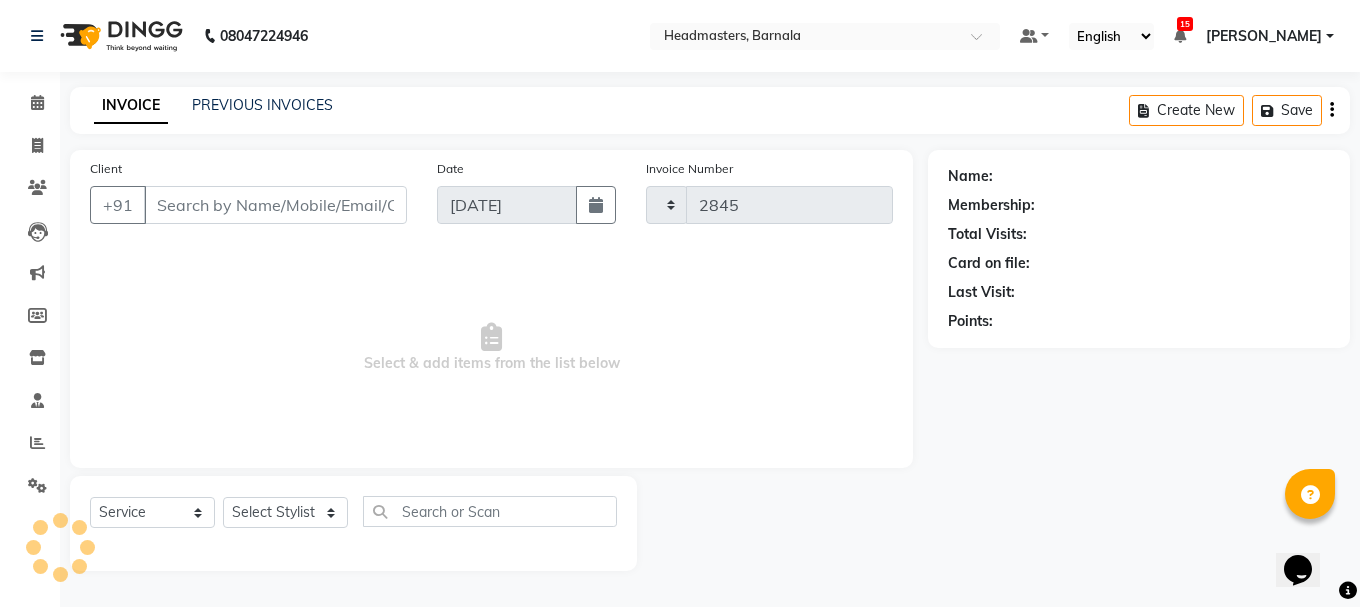 select on "7526" 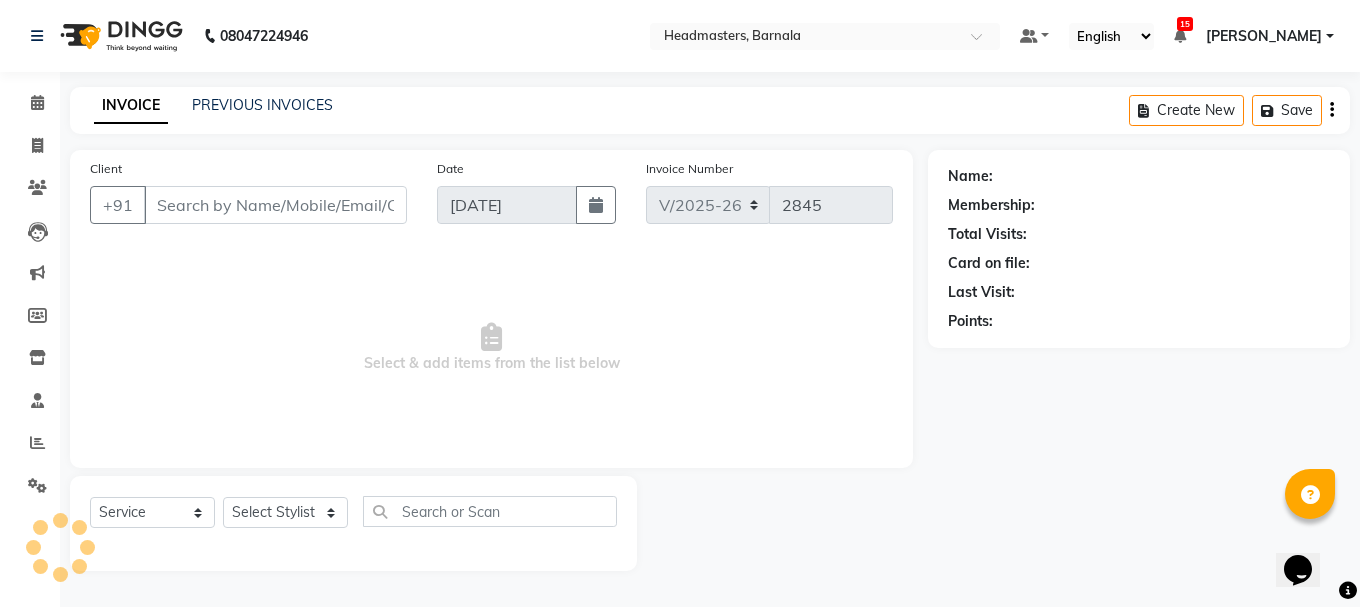 type on "8146155327" 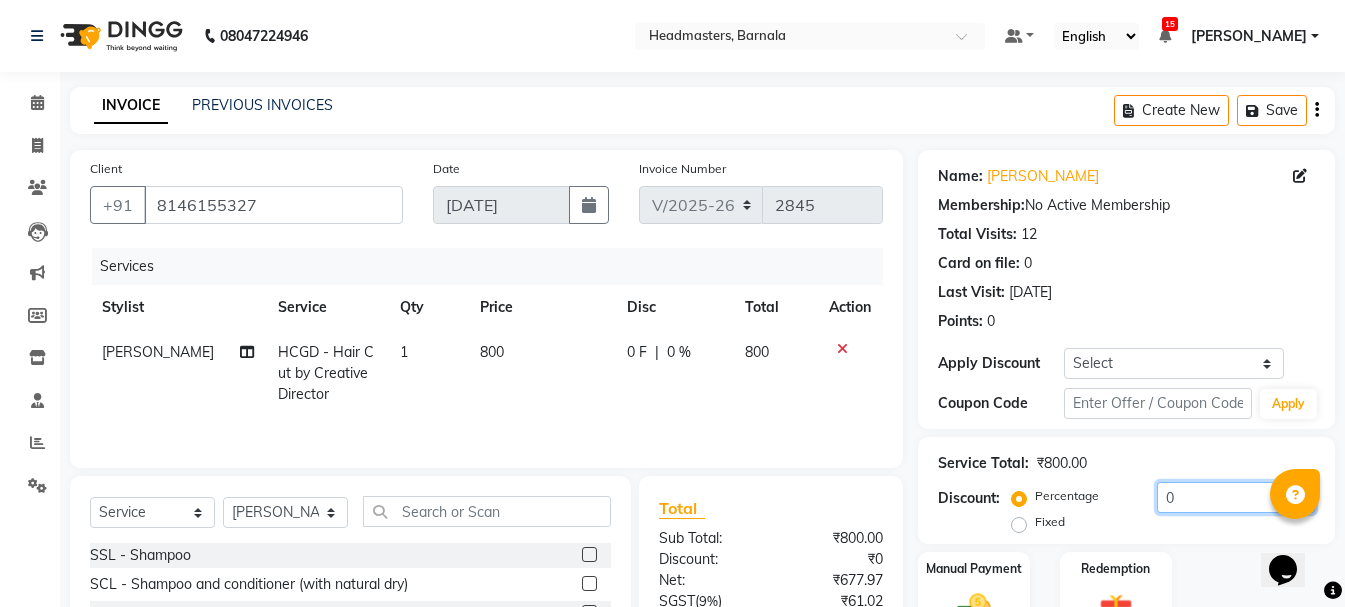 click on "Percentage   Fixed  0" 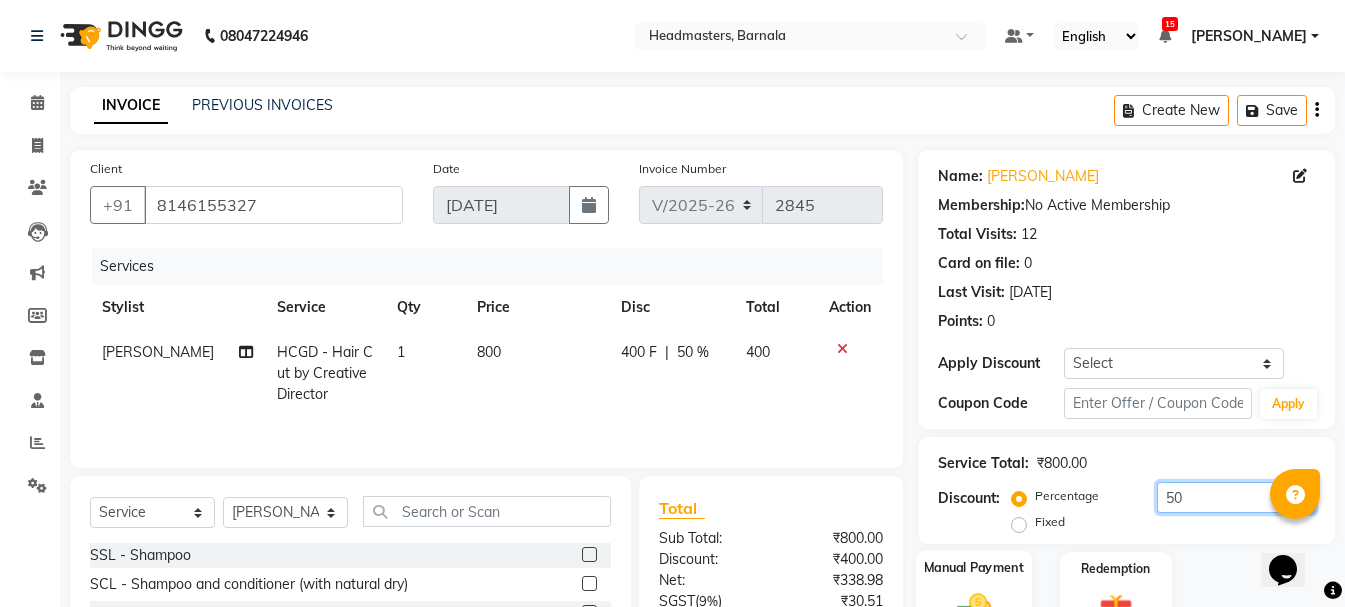 type on "50" 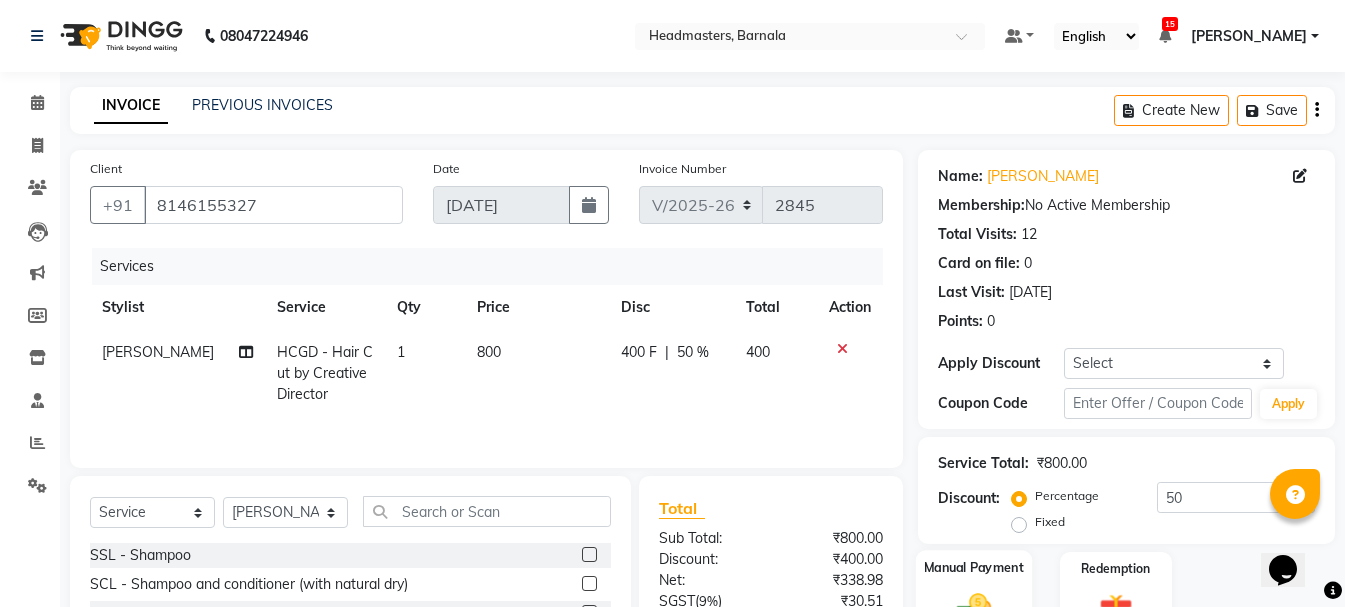click 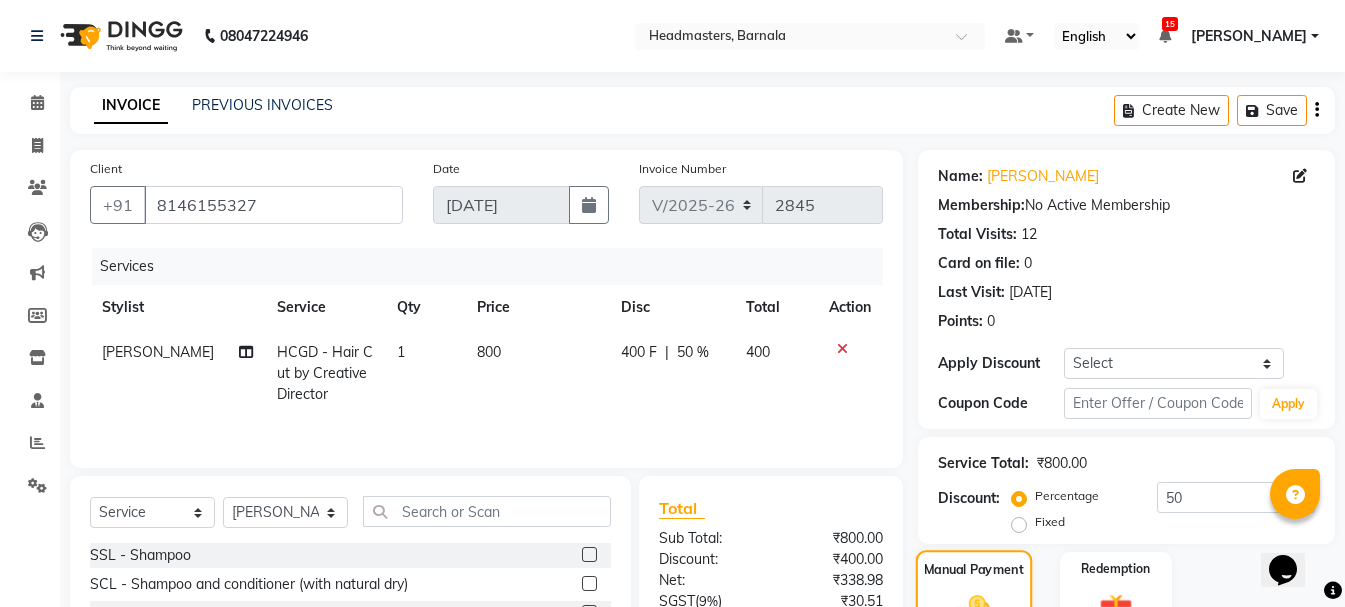 scroll, scrollTop: 194, scrollLeft: 0, axis: vertical 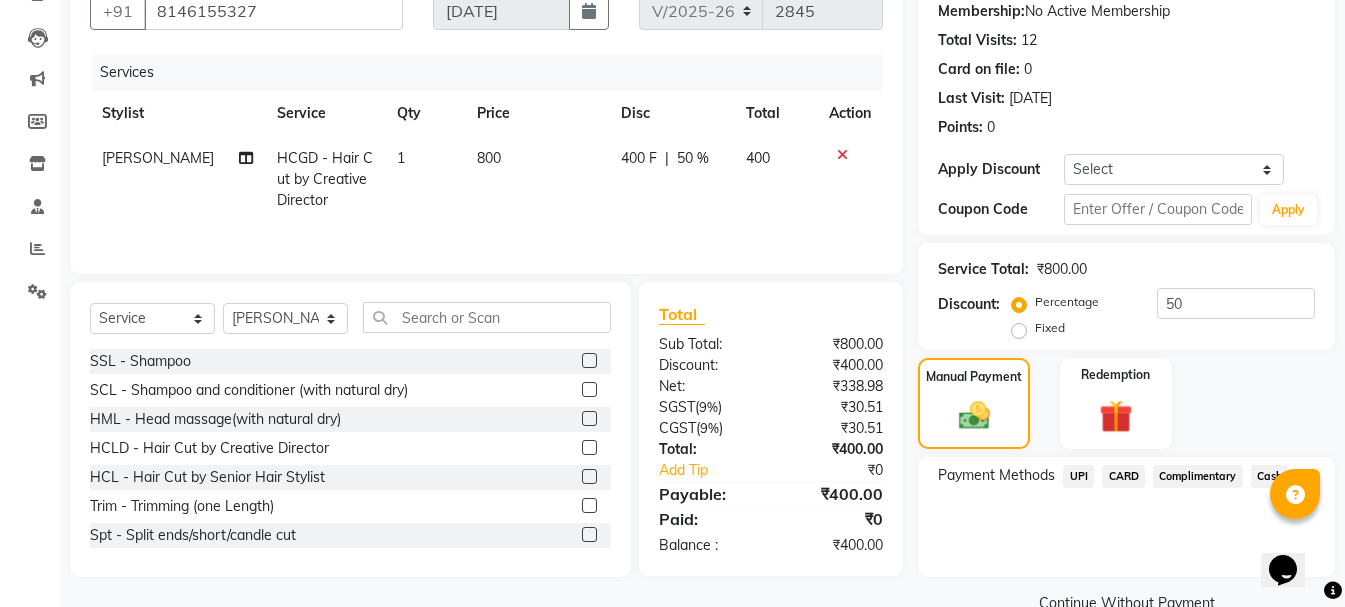 click on "Cash" 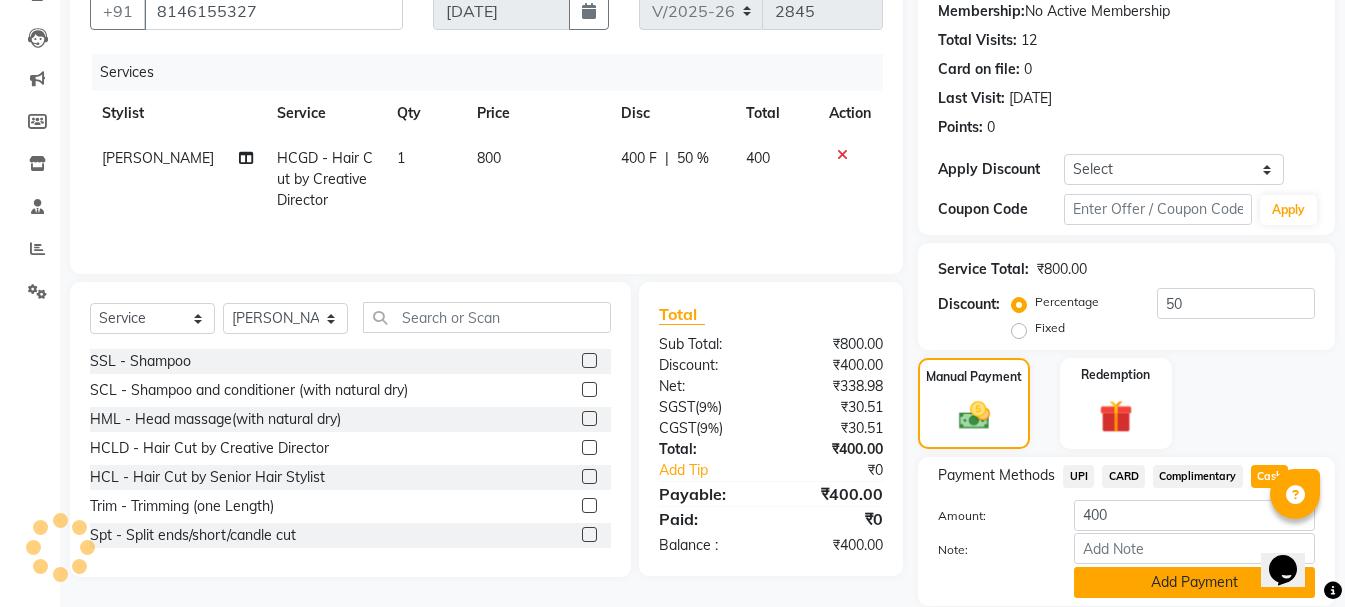 click on "Add Payment" 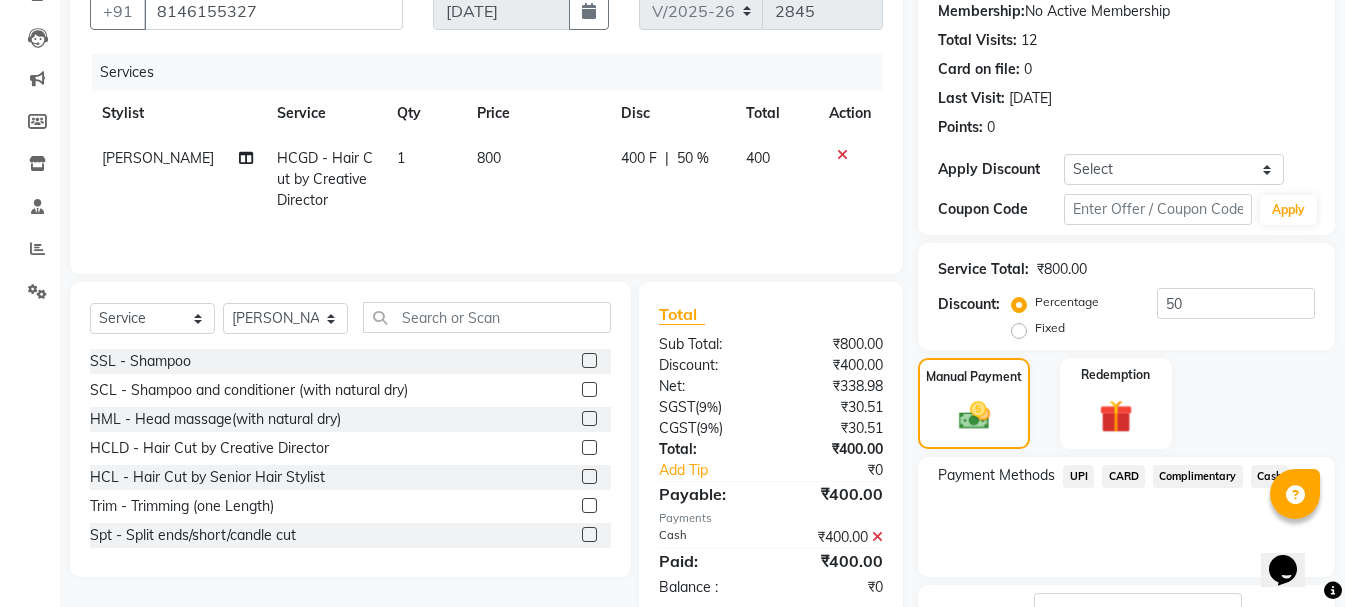 click on "Name: [PERSON_NAME]  Membership:  No Active Membership  Total Visits:  12 Card on file:  0 Last Visit:   [DATE] Points:   0  Apply Discount Select Coupon → Wrong Job Card  Coupon → Complimentary  Coupon → Correction  Coupon → First Wash  Coupon → Free Of Cost  Coupon → Staff Service Coupon → Service Not Done Coupon → Already Paid Coupon → Double Job Card  Coupon Code Apply Service Total:  ₹800.00  Discount:  Percentage   Fixed  50 Manual Payment Redemption Payment Methods  UPI   CARD   Complimentary   Cash  Description:                  Send Details On SMS Email  Checkout" 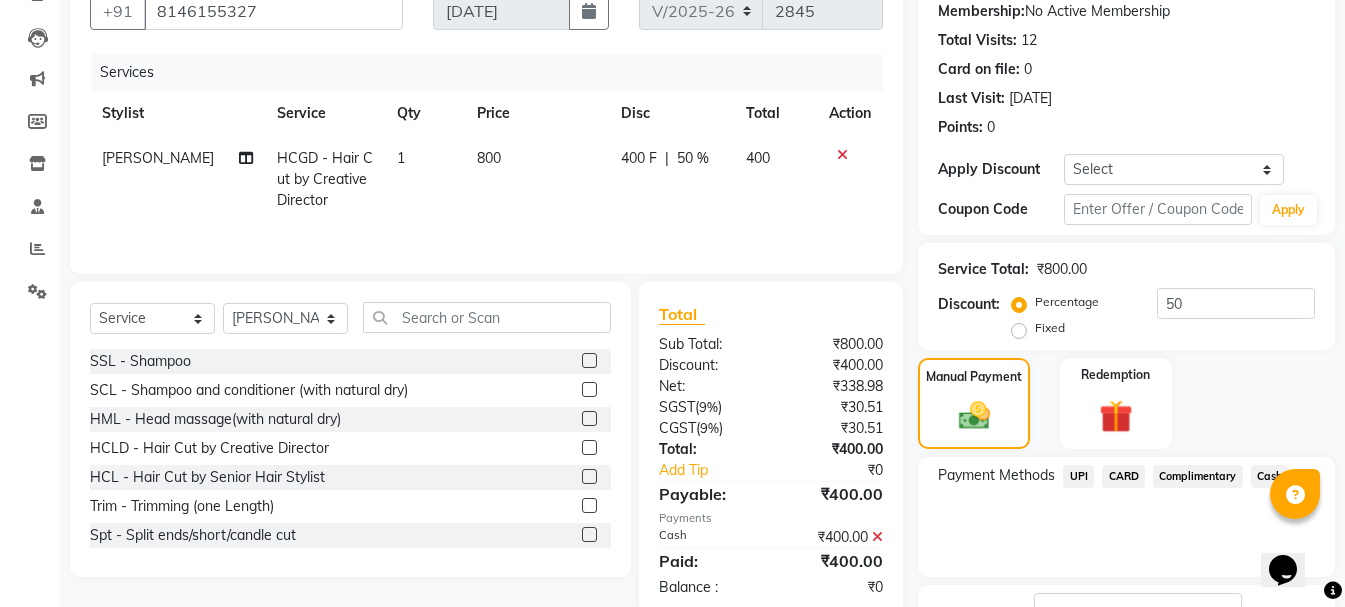 scroll, scrollTop: 348, scrollLeft: 0, axis: vertical 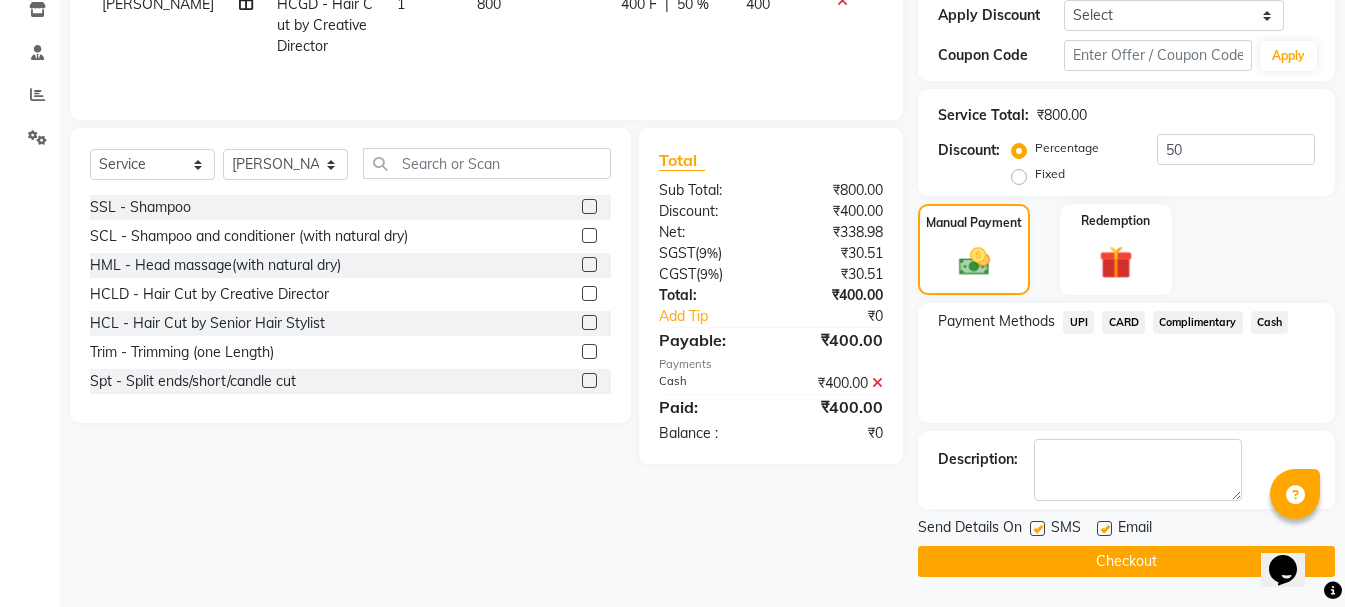 click on "Checkout" 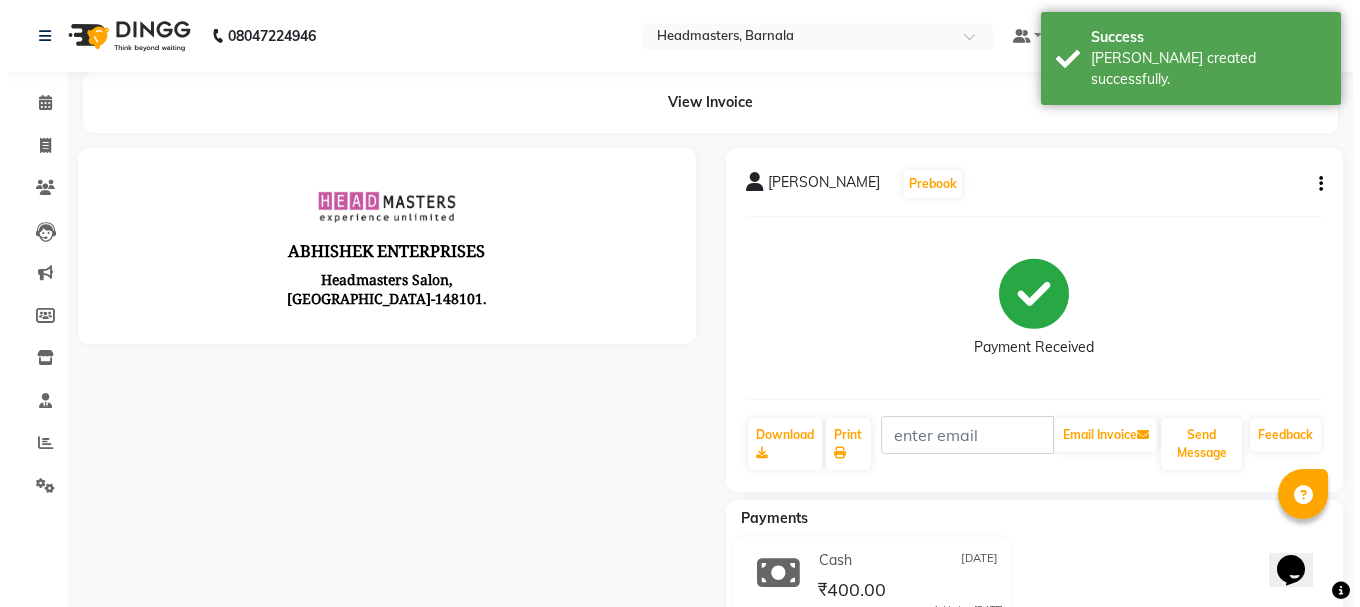 scroll, scrollTop: 0, scrollLeft: 0, axis: both 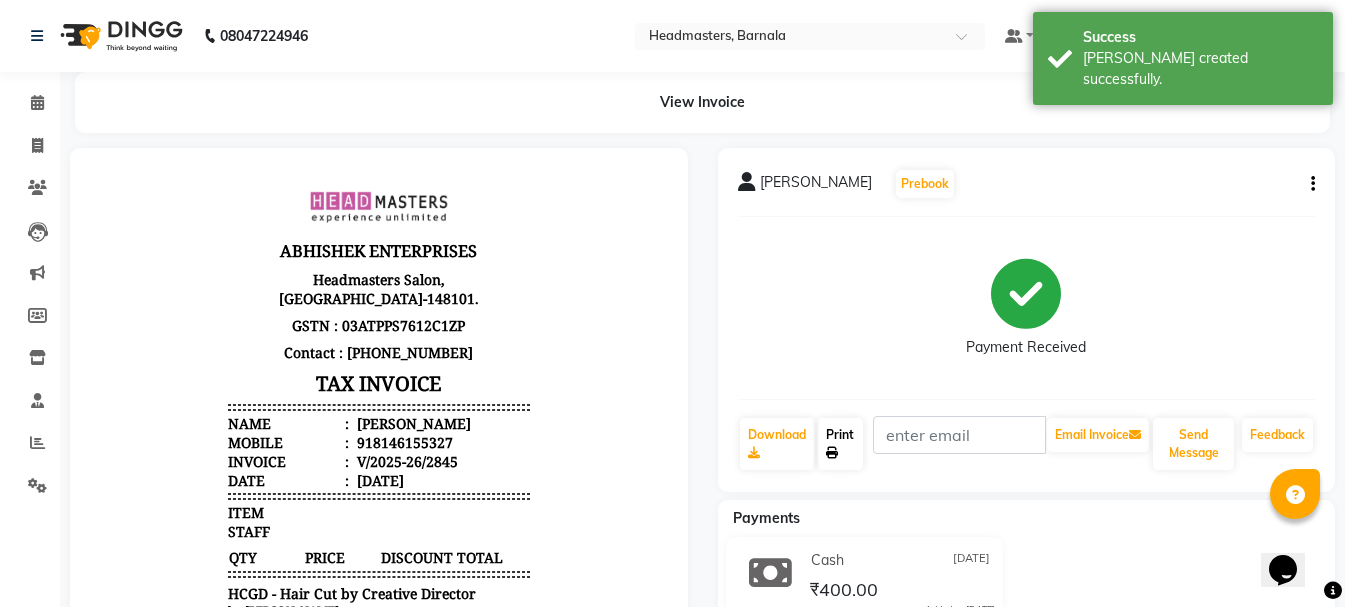 click on "Print" 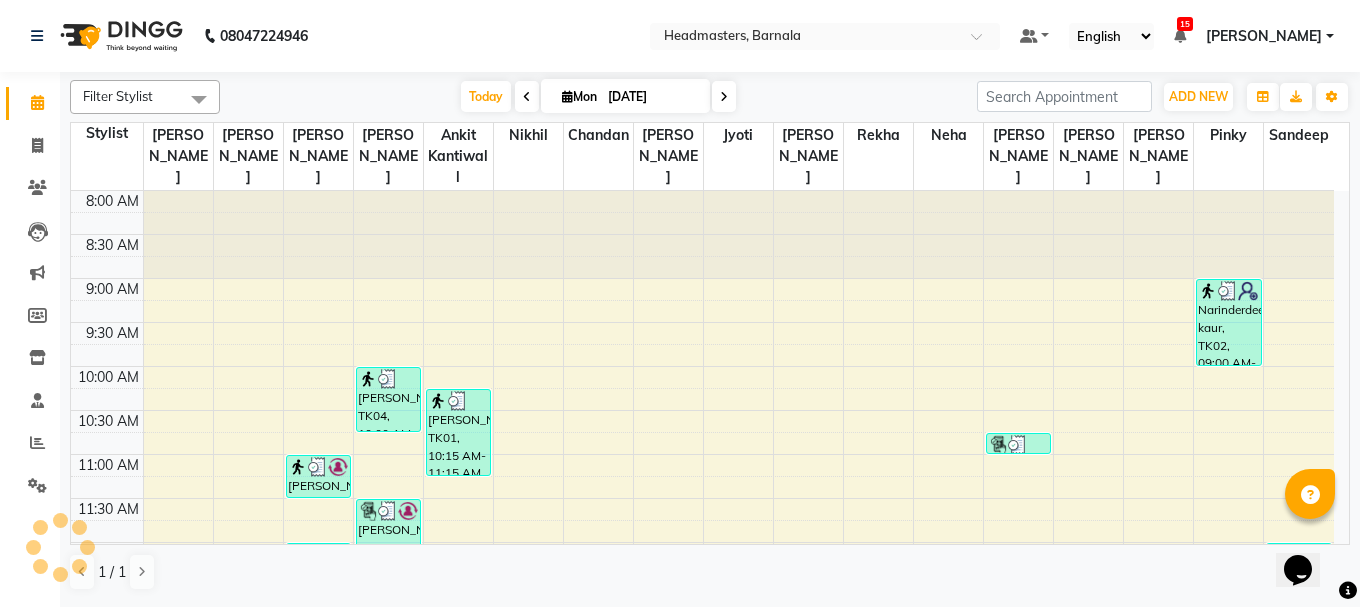 scroll, scrollTop: 0, scrollLeft: 0, axis: both 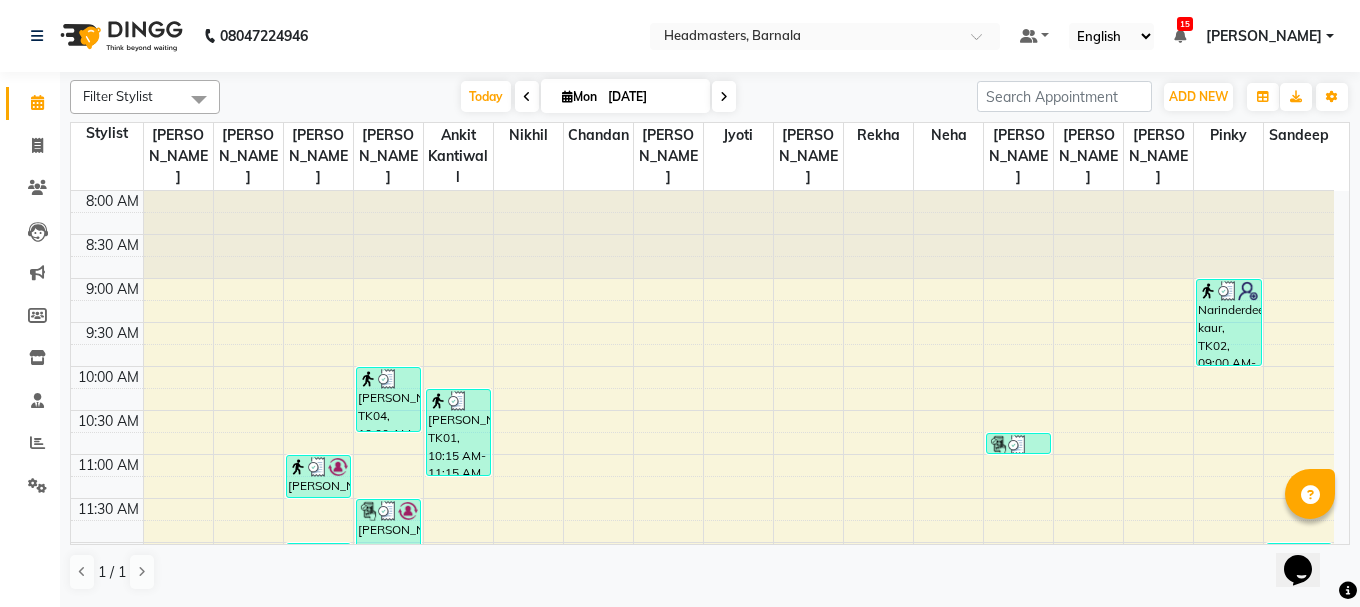 click on "Opens Chat This icon Opens the chat window." at bounding box center [1308, 535] 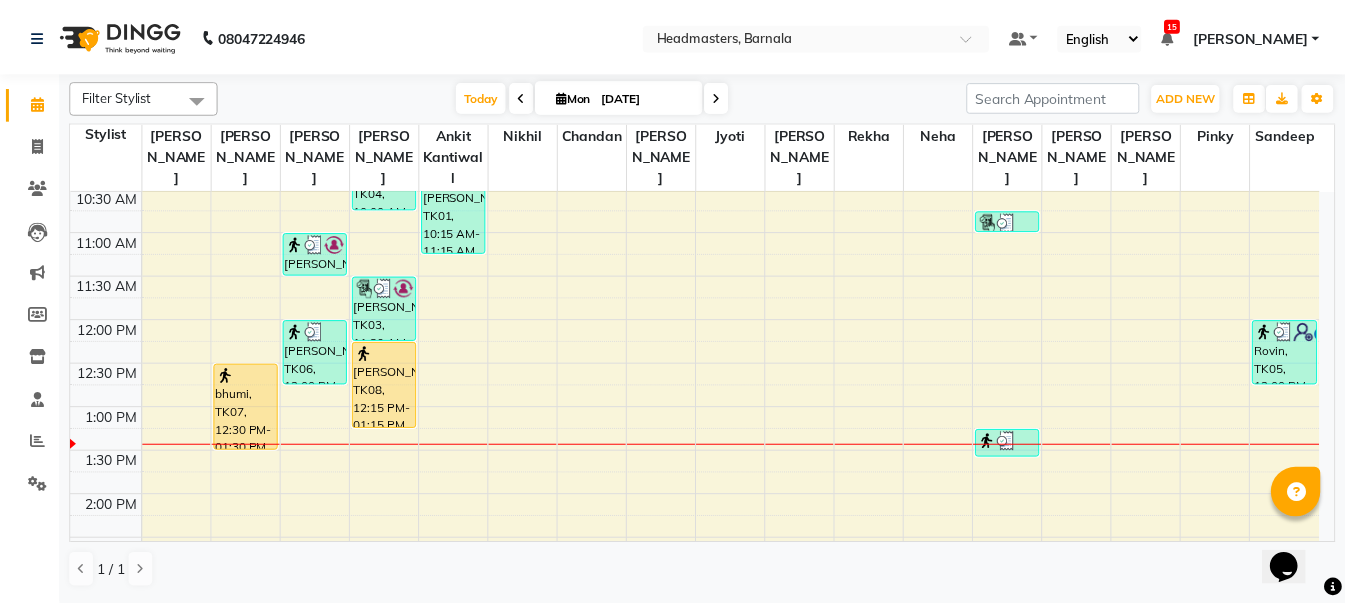scroll, scrollTop: 240, scrollLeft: 0, axis: vertical 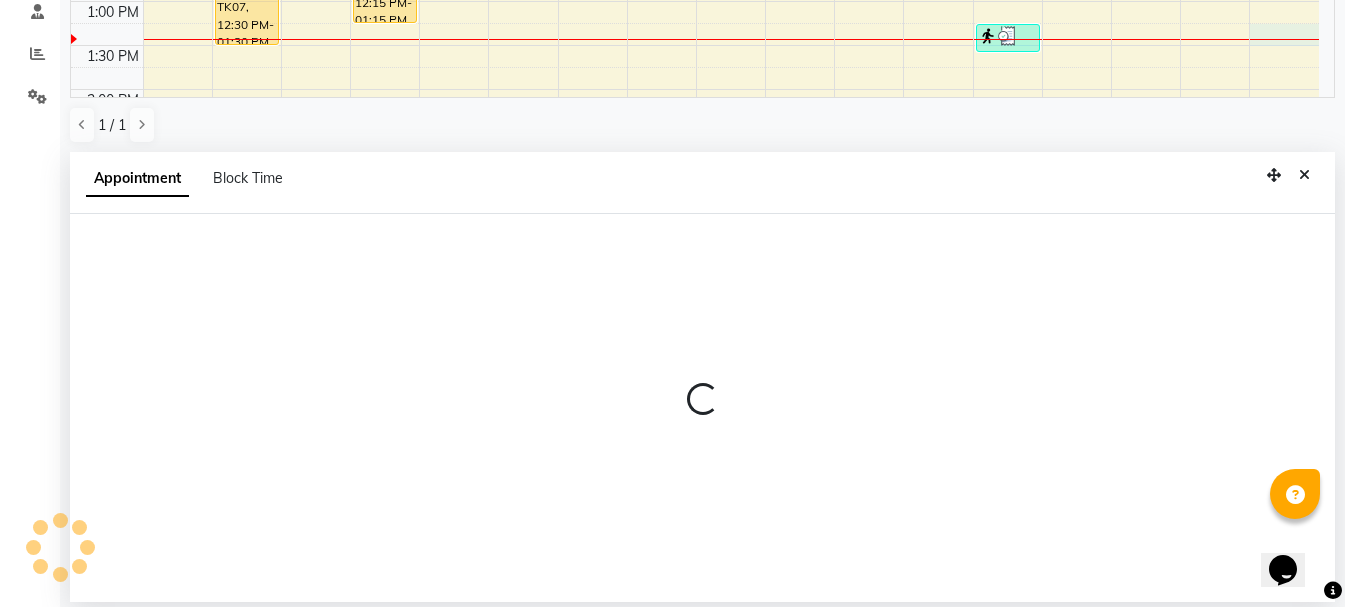 select on "71857" 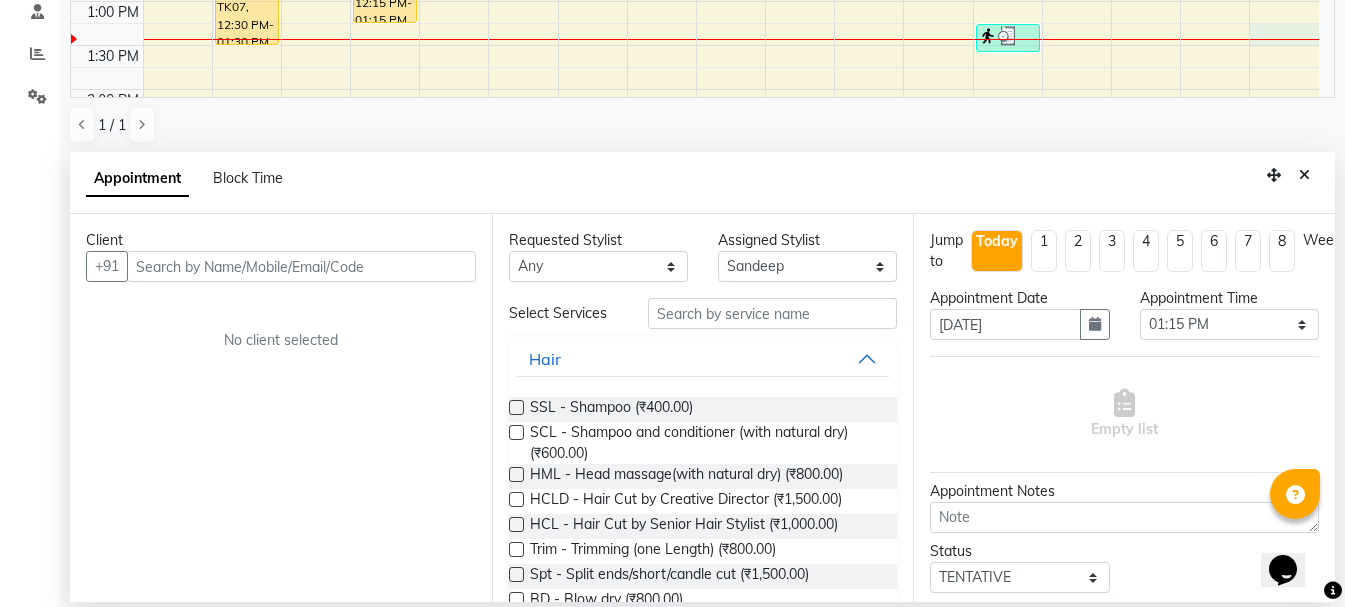 click at bounding box center [301, 266] 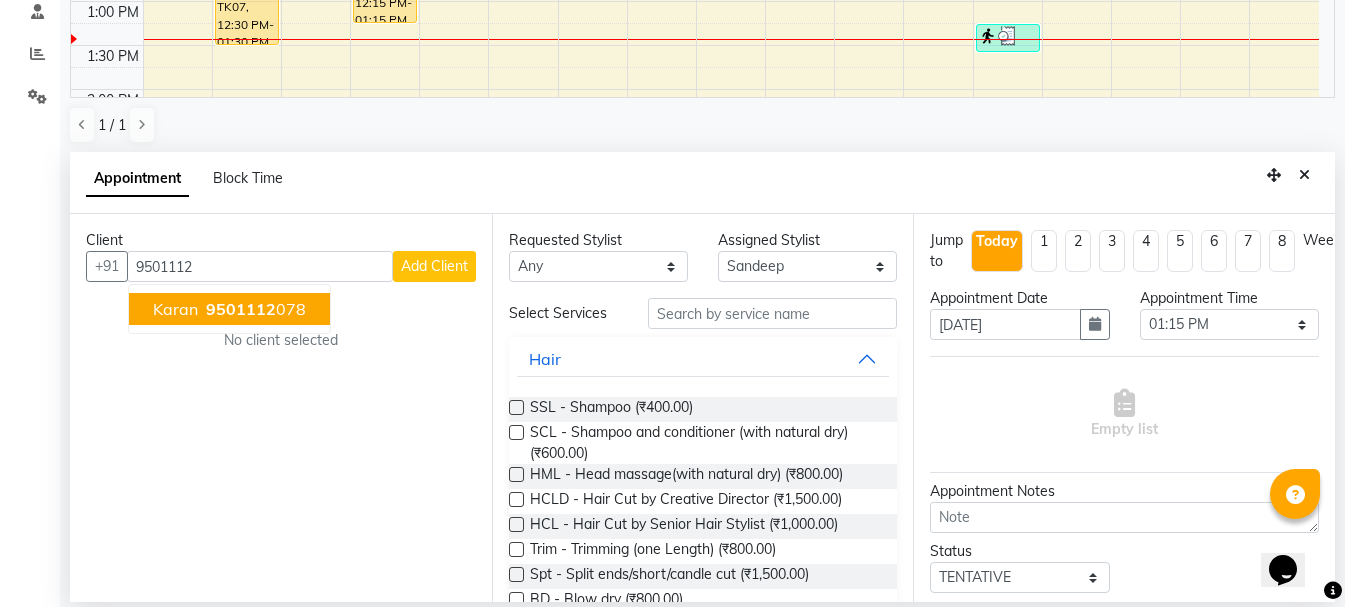 click on "9501112" at bounding box center [241, 309] 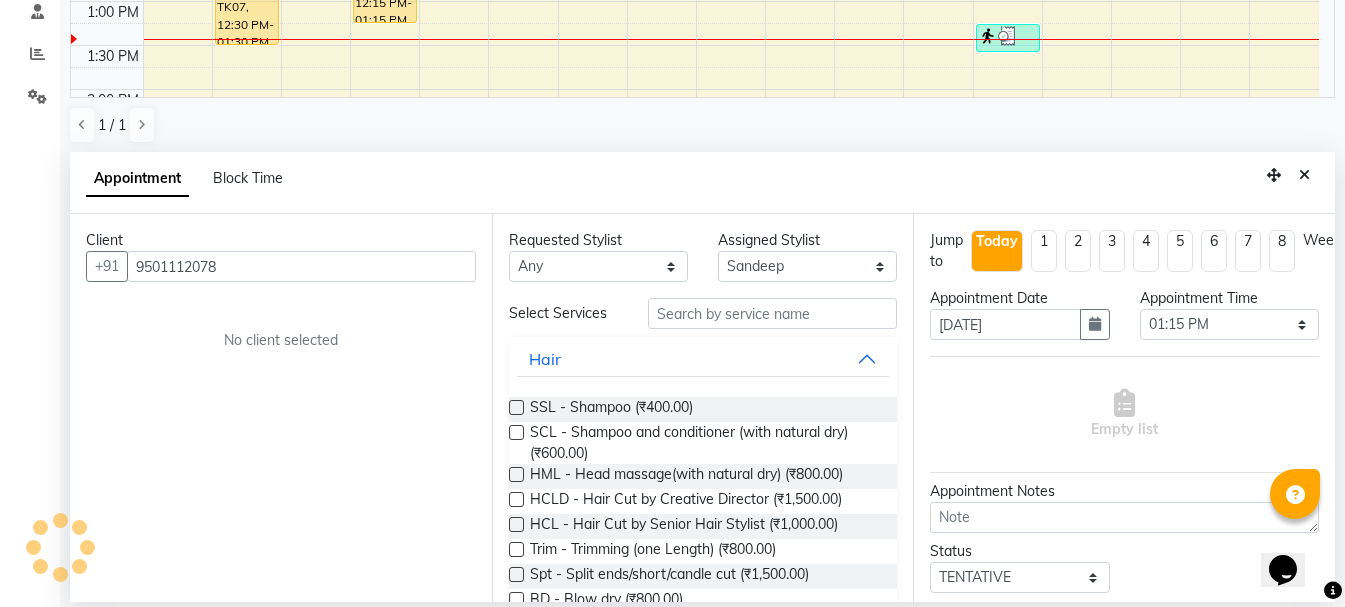 type on "9501112078" 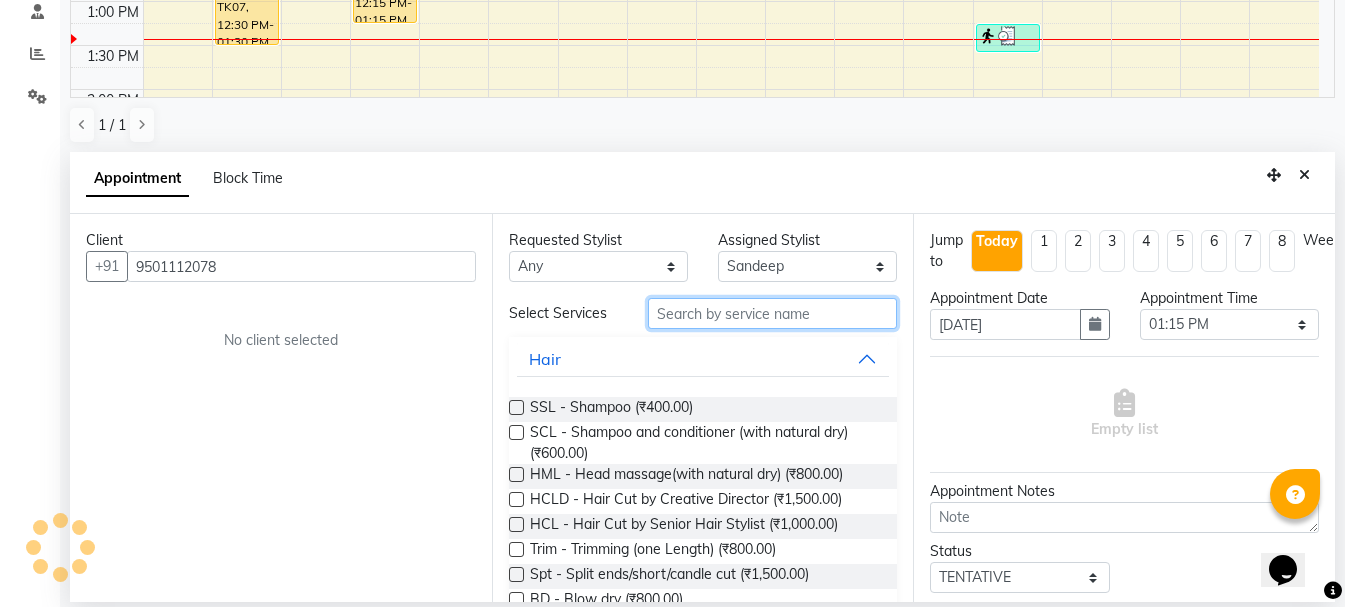 click at bounding box center [772, 313] 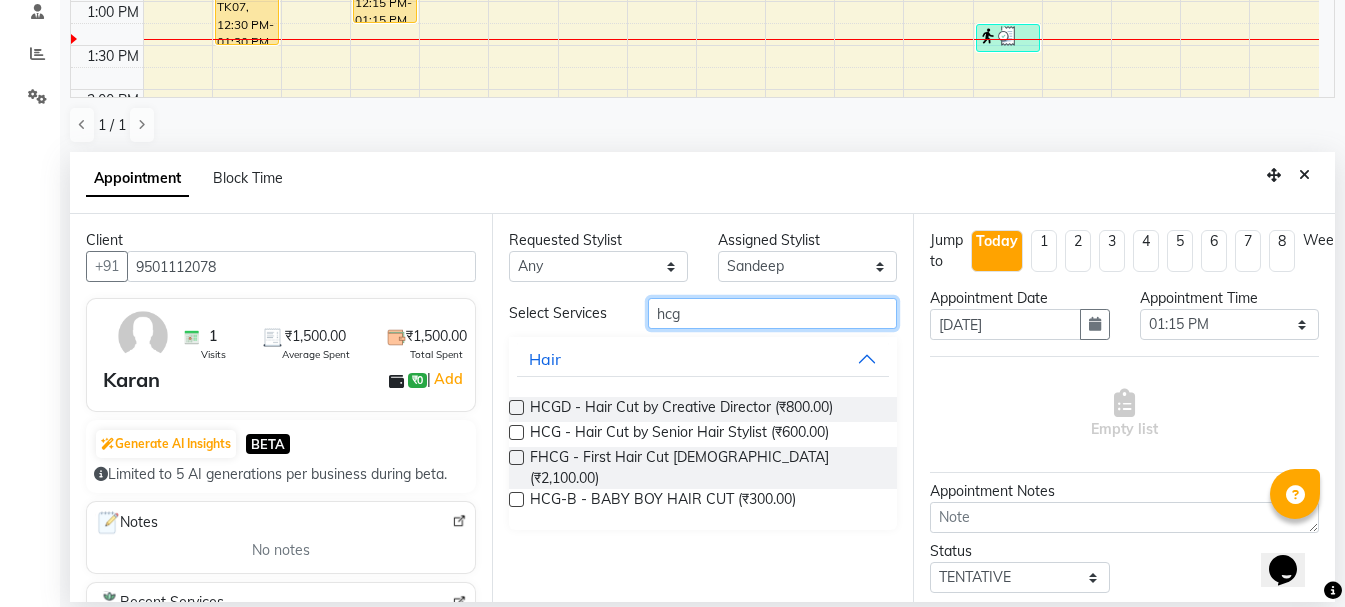 type on "hcg" 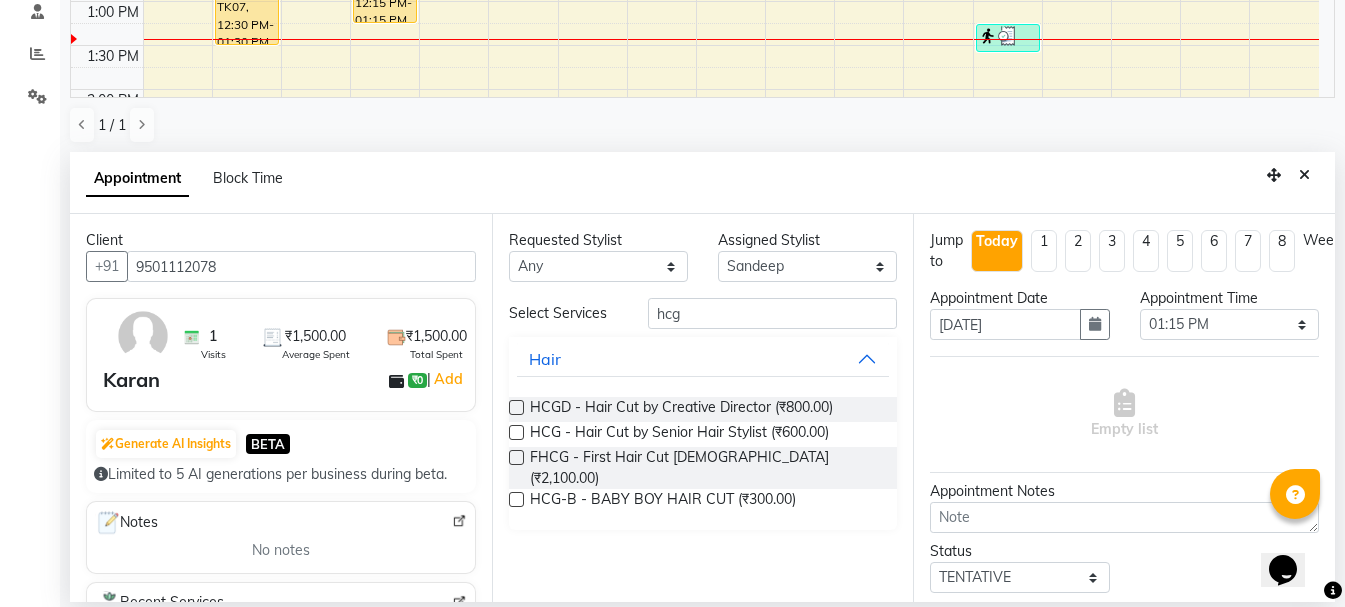 click at bounding box center (516, 432) 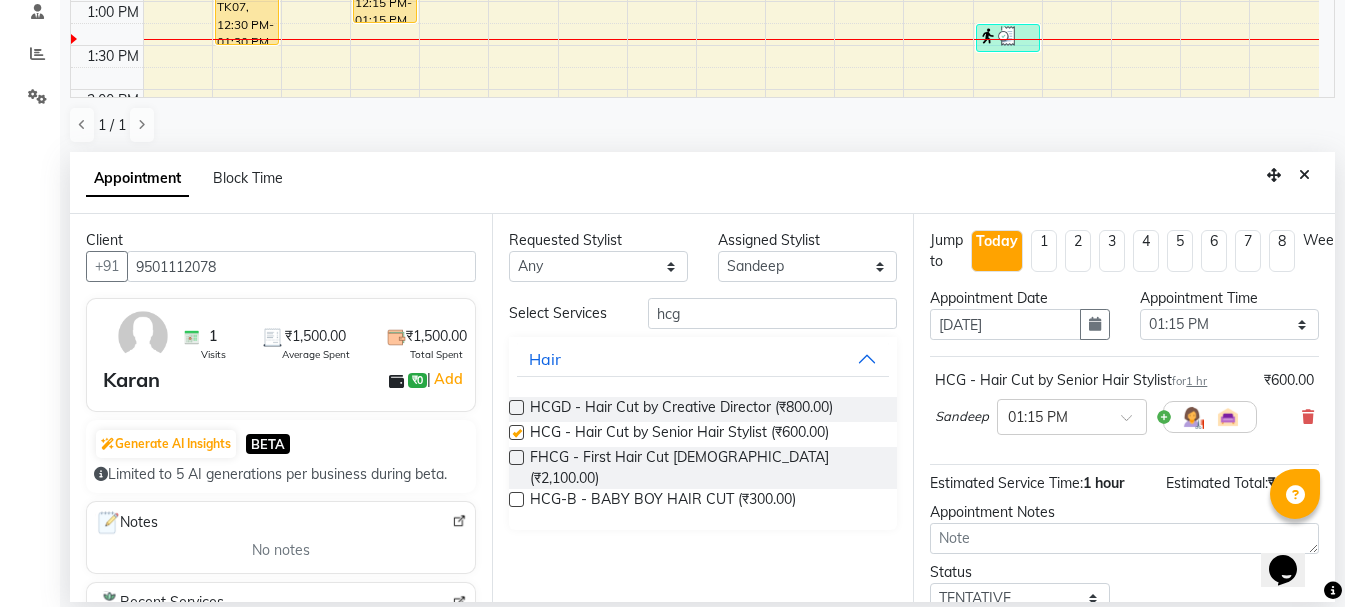 checkbox on "false" 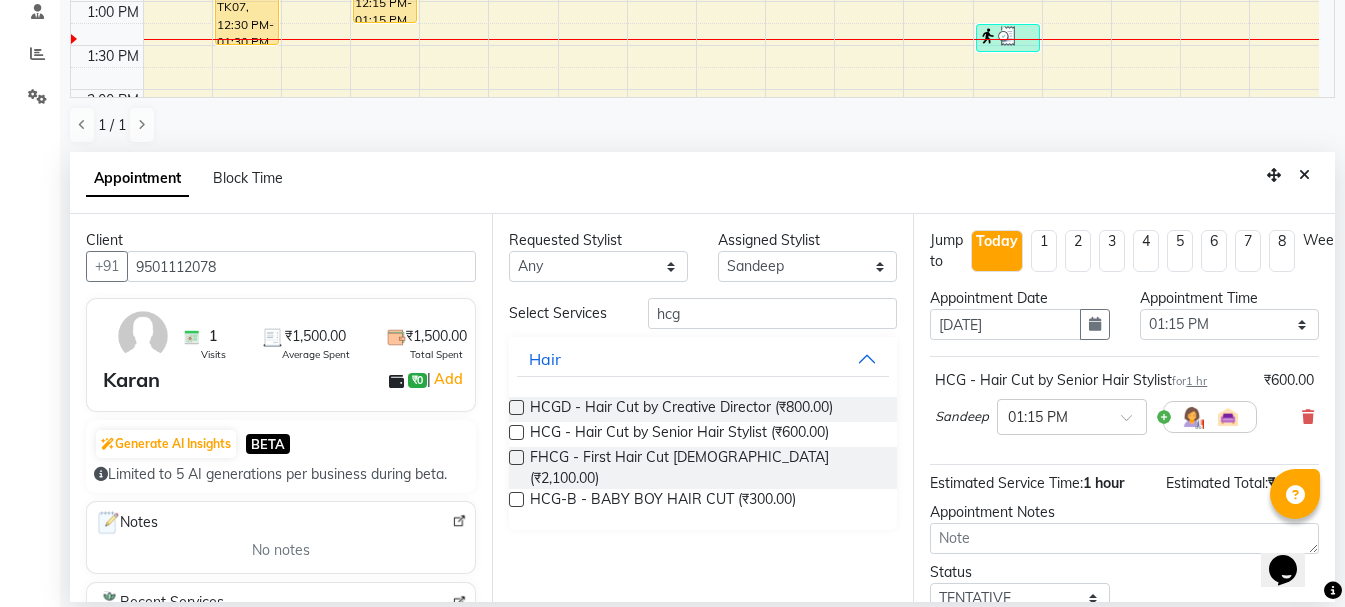 scroll, scrollTop: 153, scrollLeft: 0, axis: vertical 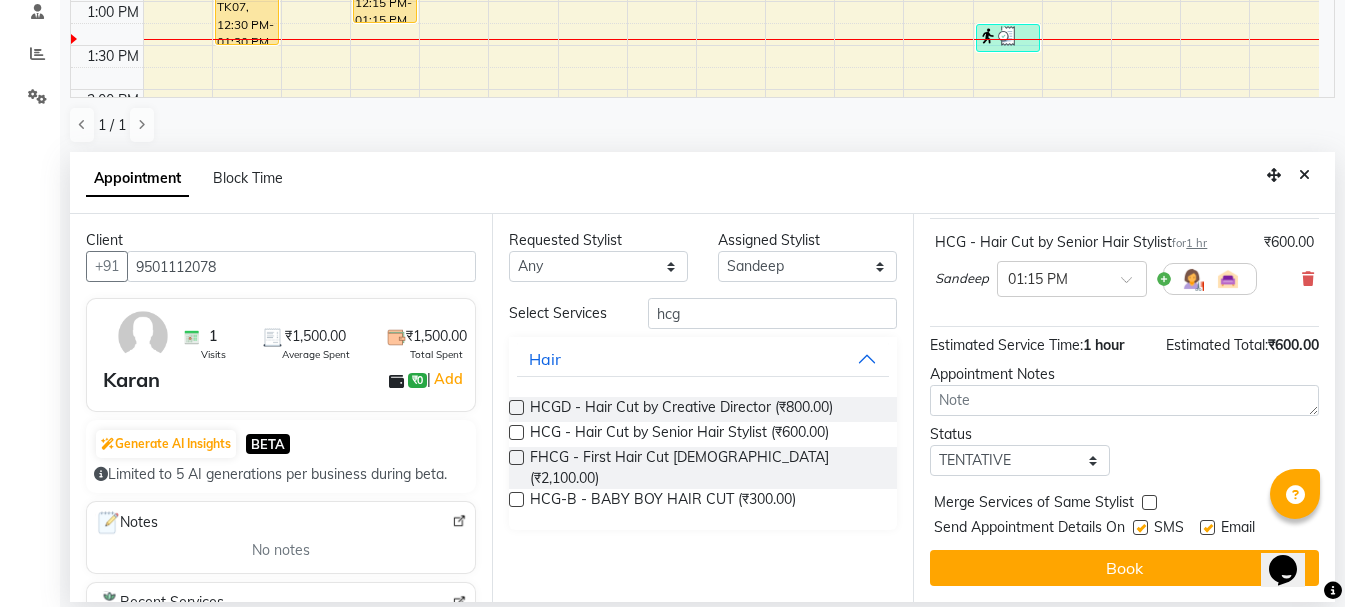 click on "Jump to [DATE] 1 2 3 4 5 6 7 8 Weeks Appointment Date [DATE] Appointment Time Select 09:00 AM 09:15 AM 09:30 AM 09:45 AM 10:00 AM 10:15 AM 10:30 AM 10:45 AM 11:00 AM 11:15 AM 11:30 AM 11:45 AM 12:00 PM 12:15 PM 12:30 PM 12:45 PM 01:00 PM 01:15 PM 01:30 PM 01:45 PM 02:00 PM 02:15 PM 02:30 PM 02:45 PM 03:00 PM 03:15 PM 03:30 PM 03:45 PM 04:00 PM 04:15 PM 04:30 PM 04:45 PM 05:00 PM 05:15 PM 05:30 PM 05:45 PM 06:00 PM 06:15 PM 06:30 PM 06:45 PM 07:00 PM 07:15 PM 07:30 PM 07:45 PM 08:00 PM HCG - Hair Cut by Senior Hair Stylist   for  1 hr ₹600.00 Sandeep × 01:15 PM Estimated Service Time:  1 hour Estimated Total:  ₹600.00 Appointment Notes Status Select TENTATIVE CONFIRM CHECK-IN UPCOMING Merge Services of Same Stylist Send Appointment Details On SMS Email  Book" at bounding box center (1124, 408) 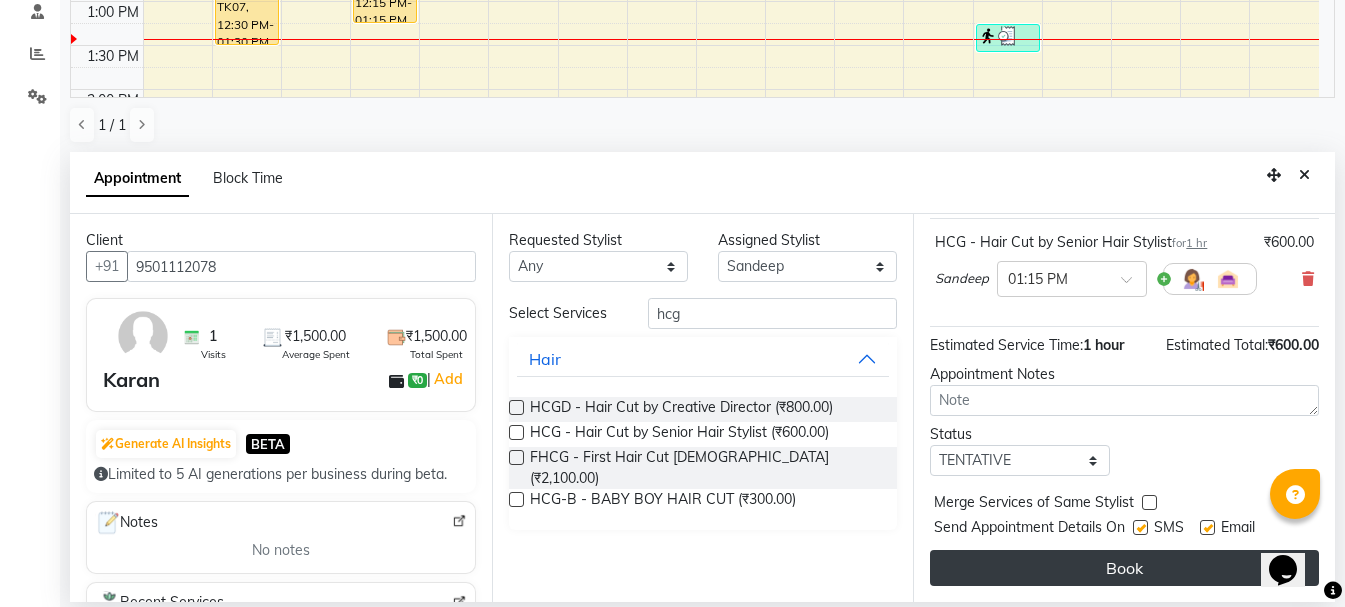 click on "Book" at bounding box center [1124, 568] 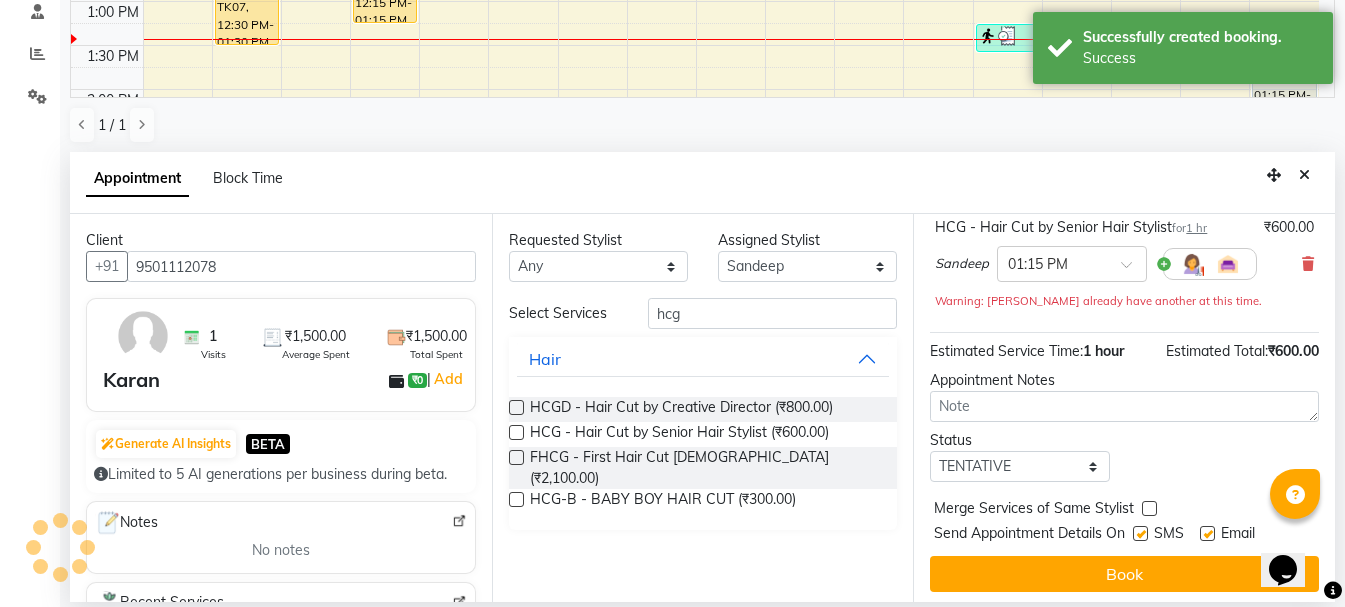 scroll, scrollTop: 0, scrollLeft: 0, axis: both 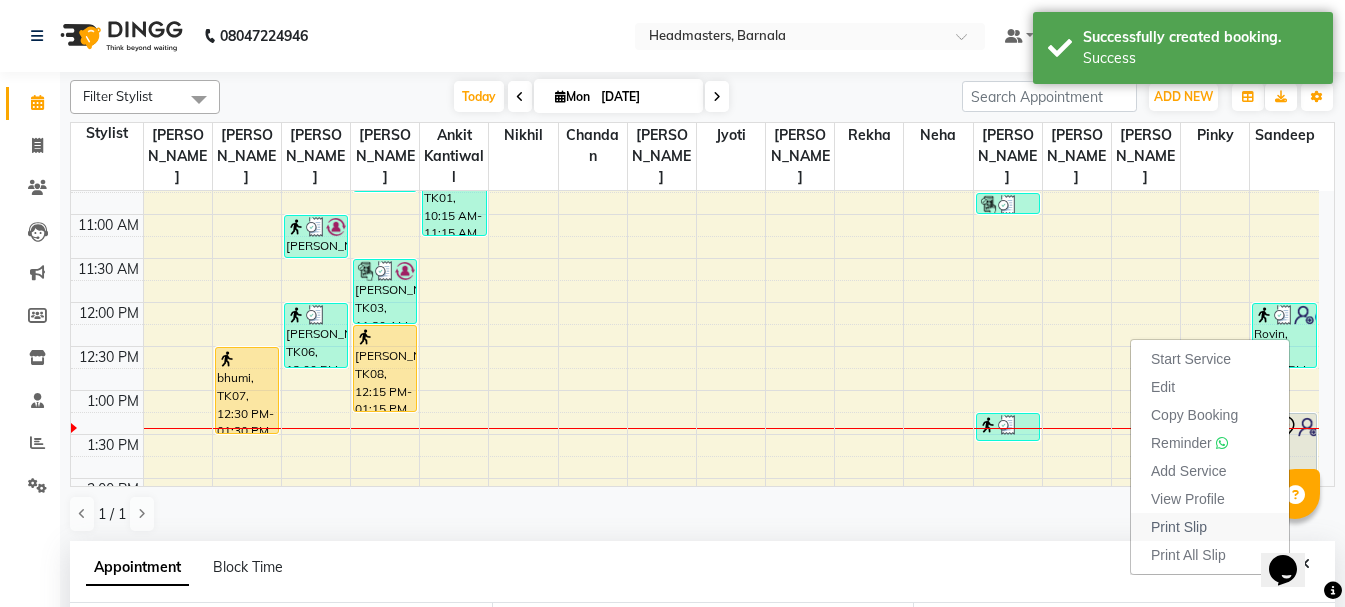 click on "Print Slip" at bounding box center [1179, 527] 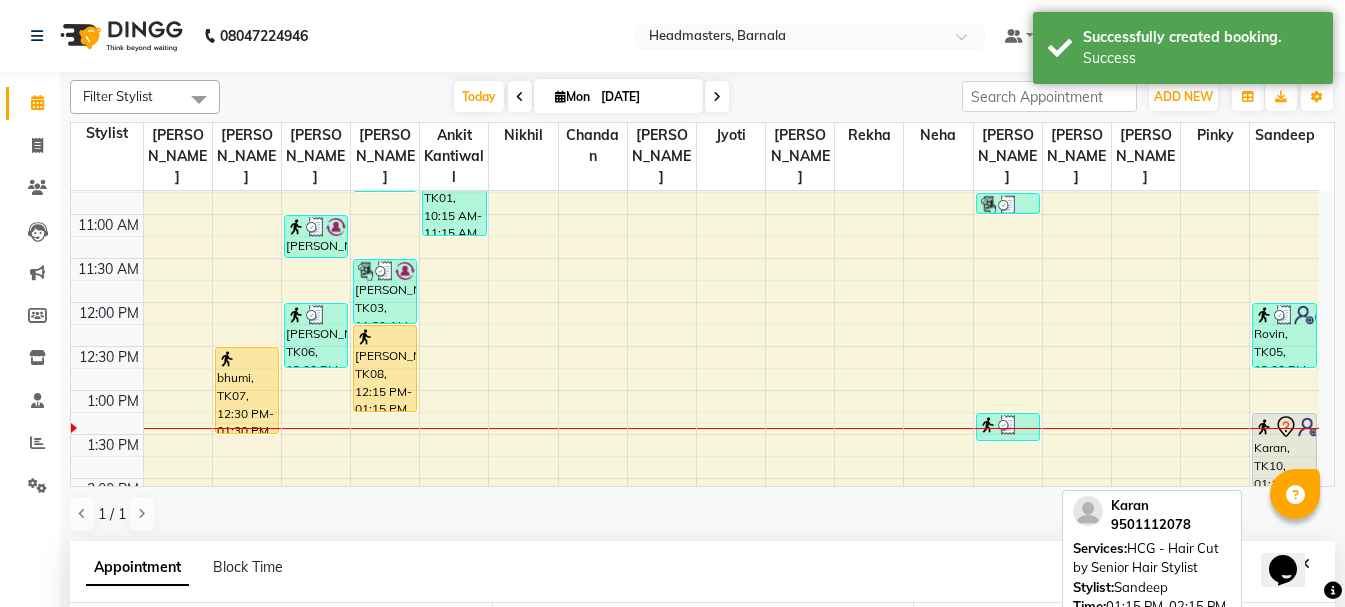 click on "Karan, TK10, 01:15 PM-02:15 PM, HCG - Hair Cut by Senior Hair Stylist" at bounding box center (1284, 456) 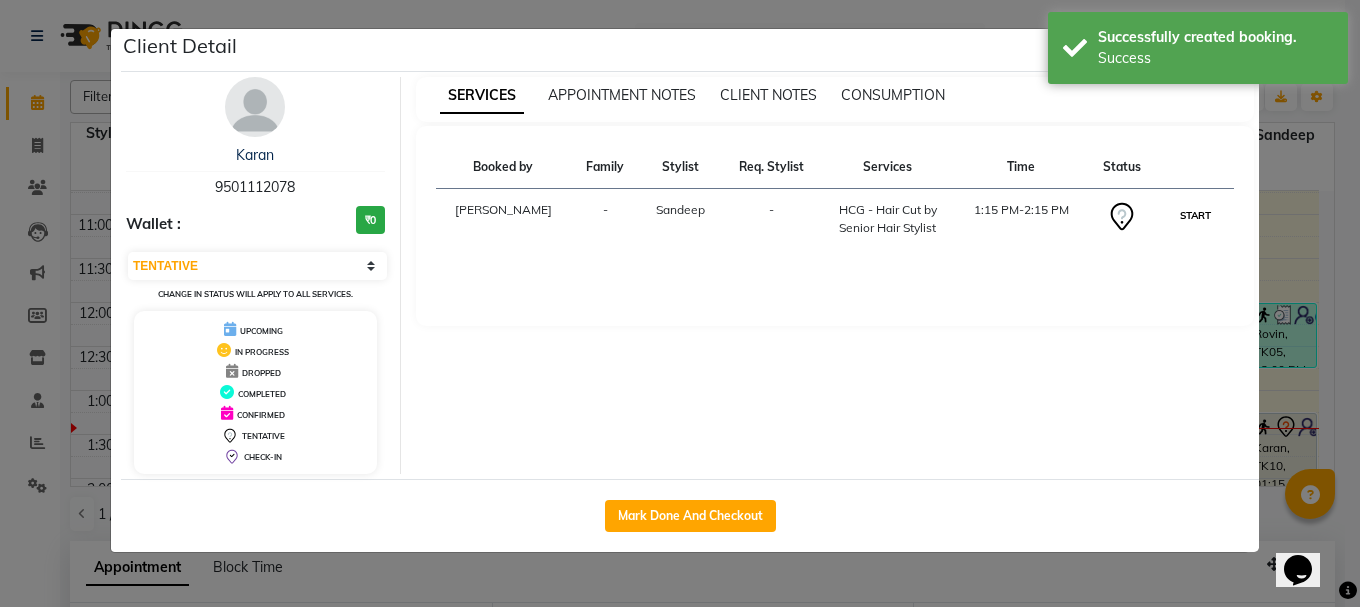 click on "START" at bounding box center [1195, 215] 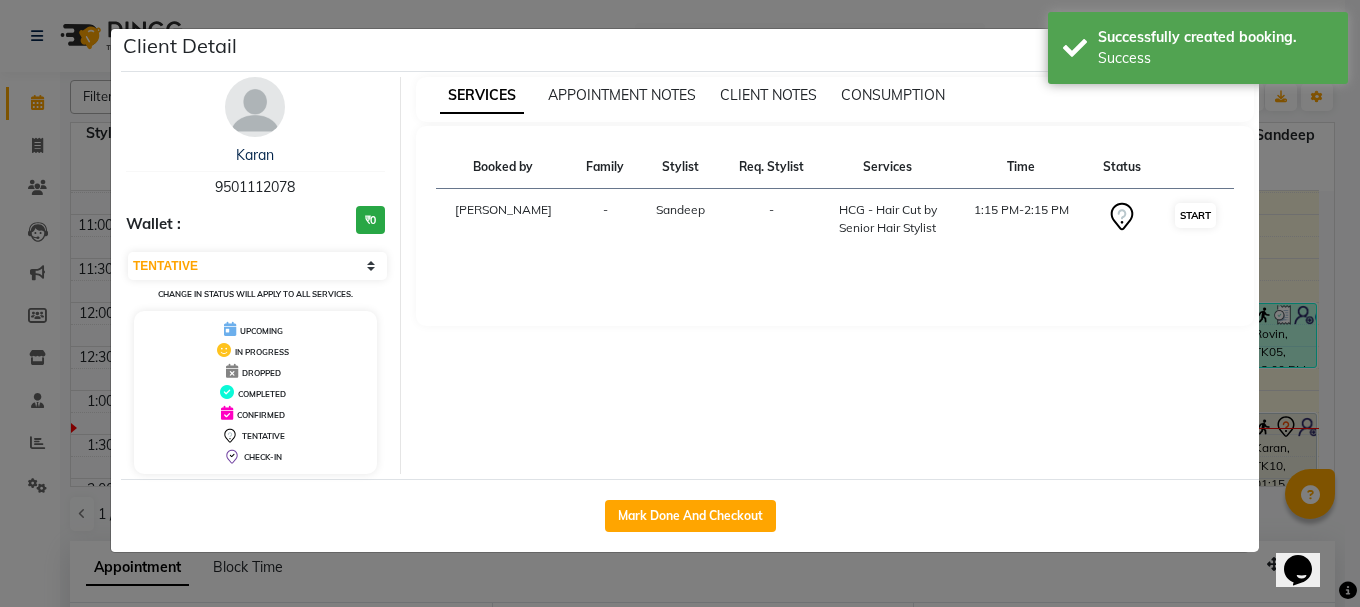 select on "1" 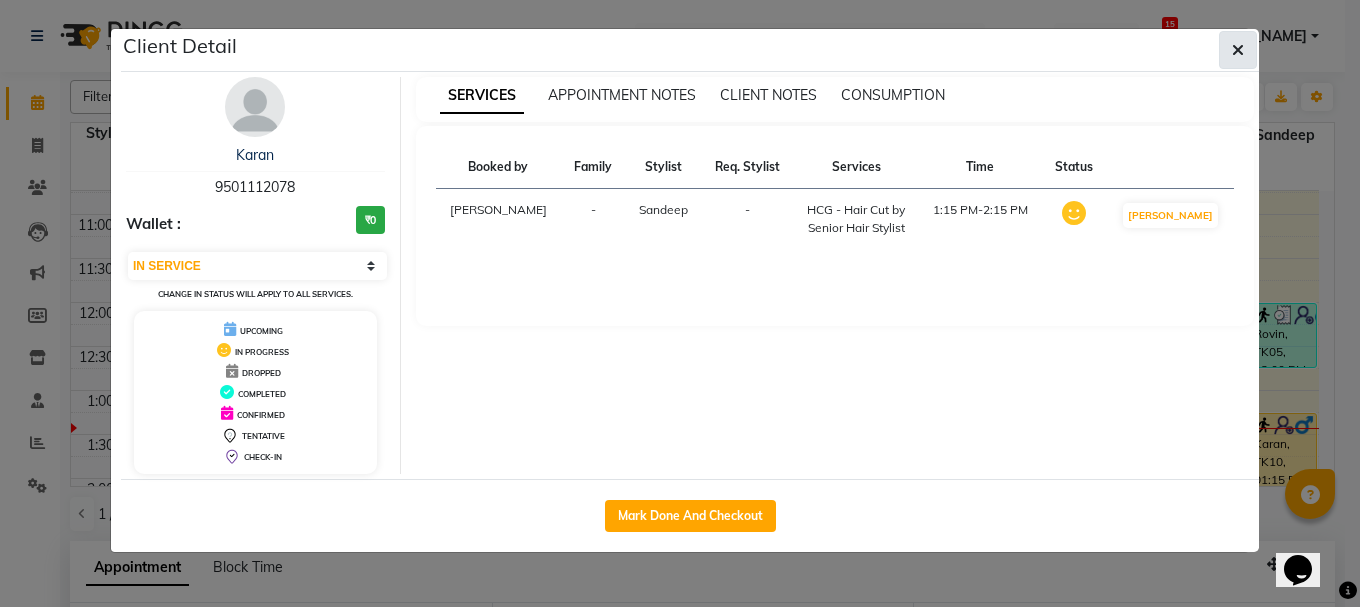 click 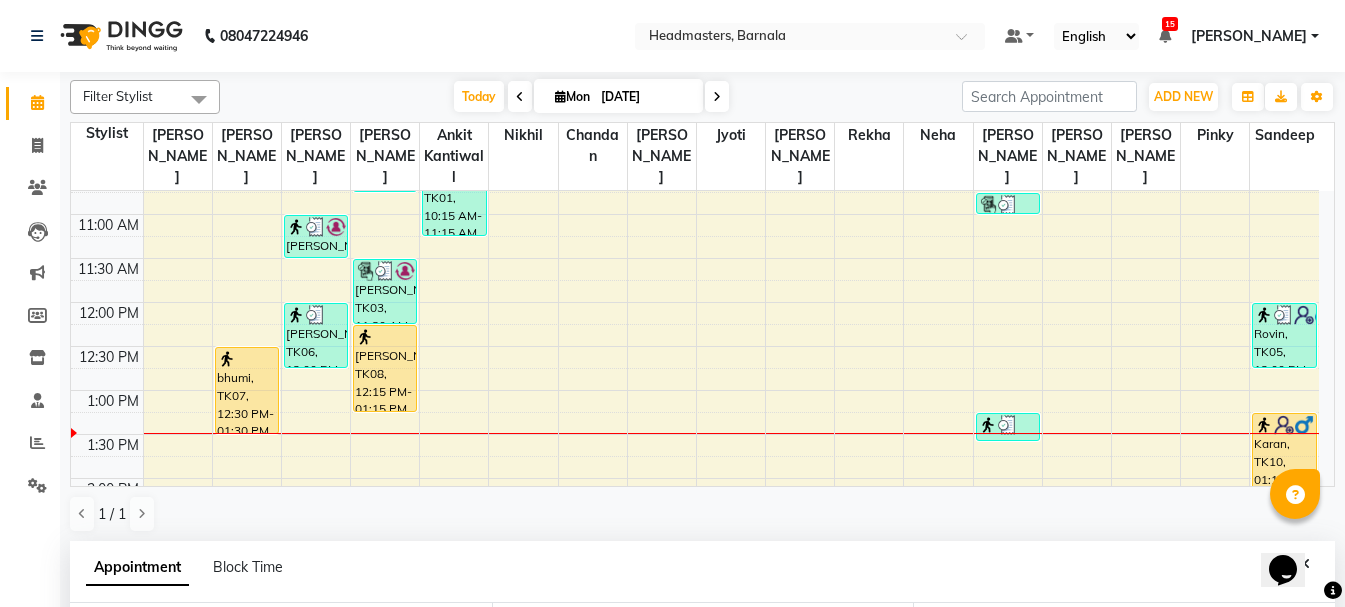 click on "8:00 AM 8:30 AM 9:00 AM 9:30 AM 10:00 AM 10:30 AM 11:00 AM 11:30 AM 12:00 PM 12:30 PM 1:00 PM 1:30 PM 2:00 PM 2:30 PM 3:00 PM 3:30 PM 4:00 PM 4:30 PM 5:00 PM 5:30 PM 6:00 PM 6:30 PM 7:00 PM 7:30 PM 8:00 PM 8:30 PM     bhumi, TK07, 12:30 PM-01:30 PM, HCL - Hair Cut by Senior Hair Stylist     [PERSON_NAME], TK03, 11:00 AM-11:30 AM, HCG-B - BABY BOY HAIR CUT     [PERSON_NAME], TK06, 12:00 PM-12:45 PM, HCGD - Hair Cut by Creative Director     [PERSON_NAME], TK04, 10:00 AM-10:45 AM, HCGD - Hair Cut by Creative Director     [PERSON_NAME], TK03, 11:30 AM-12:15 PM, BRD - [PERSON_NAME], TK08, 12:15 PM-01:15 PM, HCG - Hair Cut by Senior Hair Stylist     [PERSON_NAME], TK01, 10:15 AM-11:15 AM, HCG - Hair Cut by Senior Hair Stylist     [PERSON_NAME], TK04, 10:45 AM-11:00 AM, TH-EB - Eyebrows     [PERSON_NAME], TK09, 01:15 PM-01:35 PM, WX-CH-RC - Waxing Chest - Premium     Narinderdeep kaur, TK02, 09:00 AM-10:00 AM, INS-FC-W&B - [MEDICAL_DATA] & Brightening (For Pigmentation, D-tan And uneven skin)" at bounding box center (695, 522) 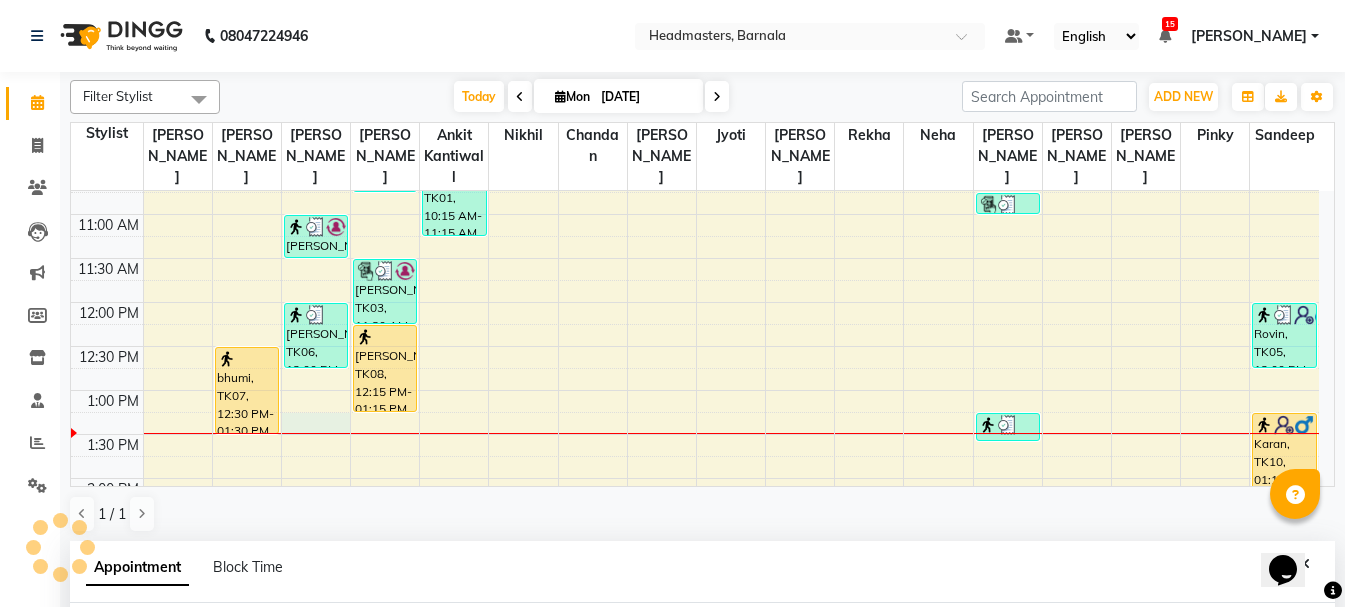 select on "67276" 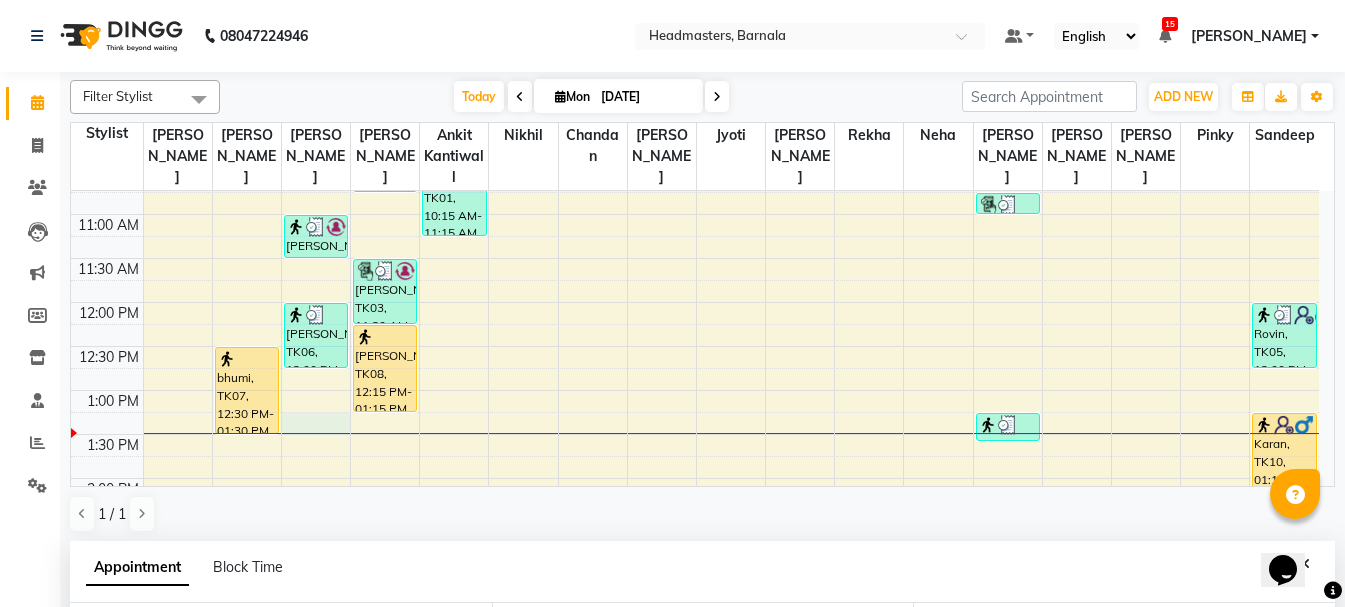 select on "795" 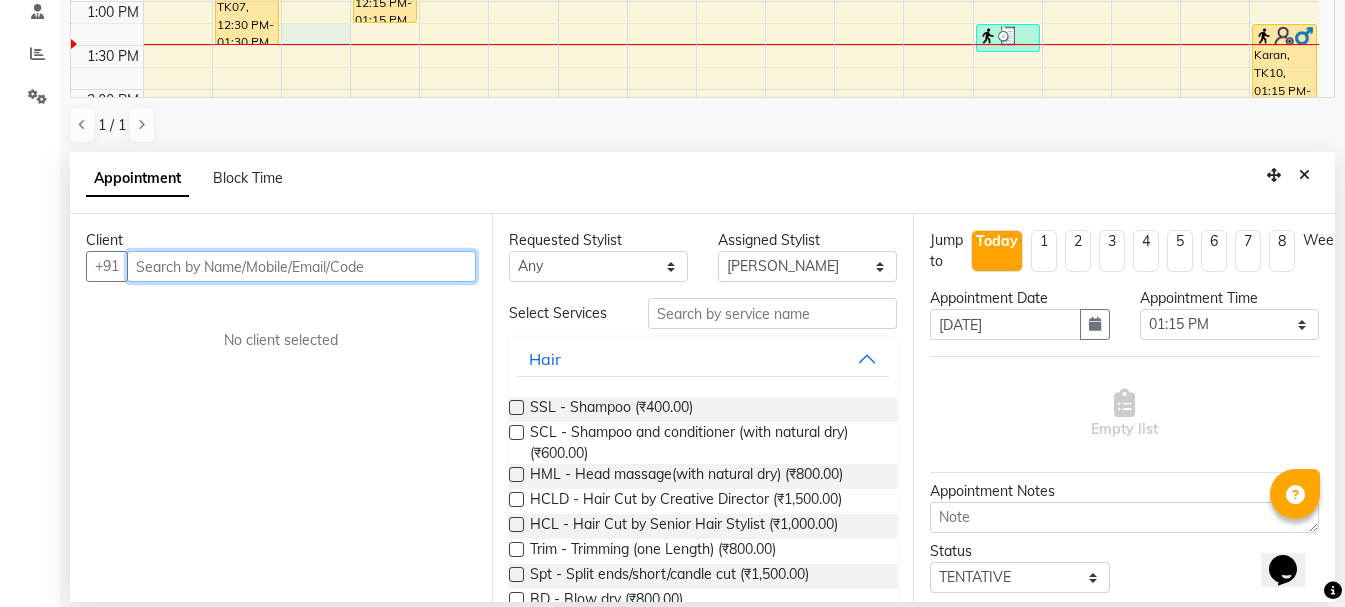 click at bounding box center (301, 266) 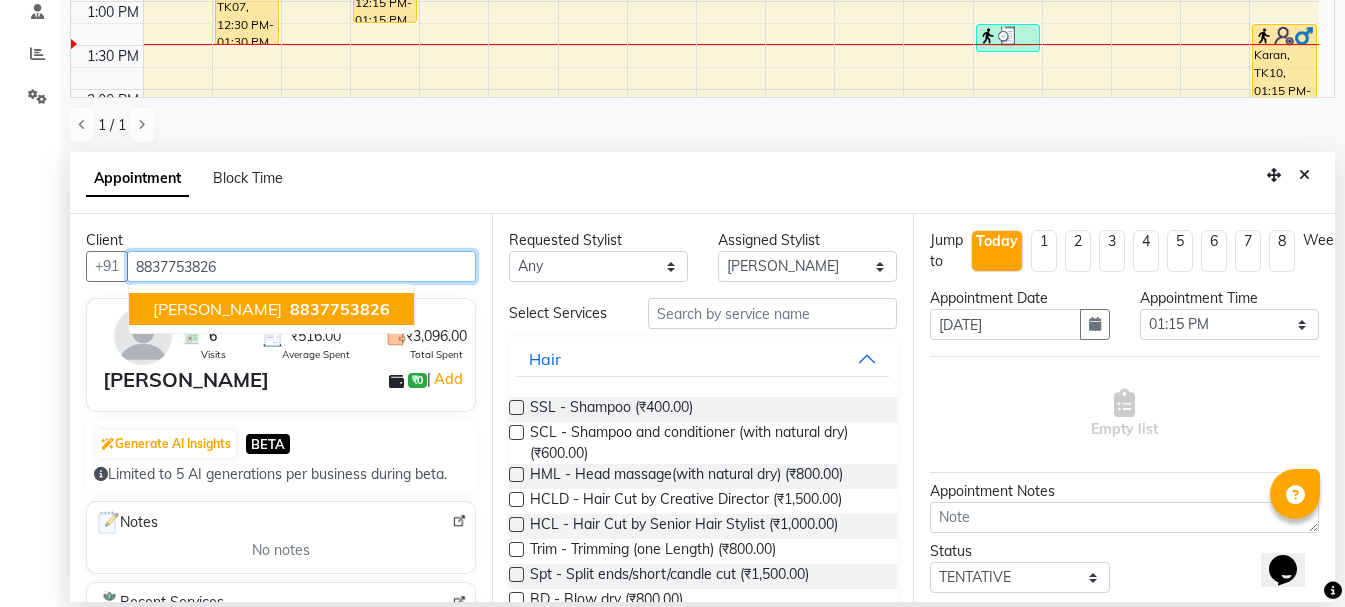 click on "[PERSON_NAME]" at bounding box center [217, 309] 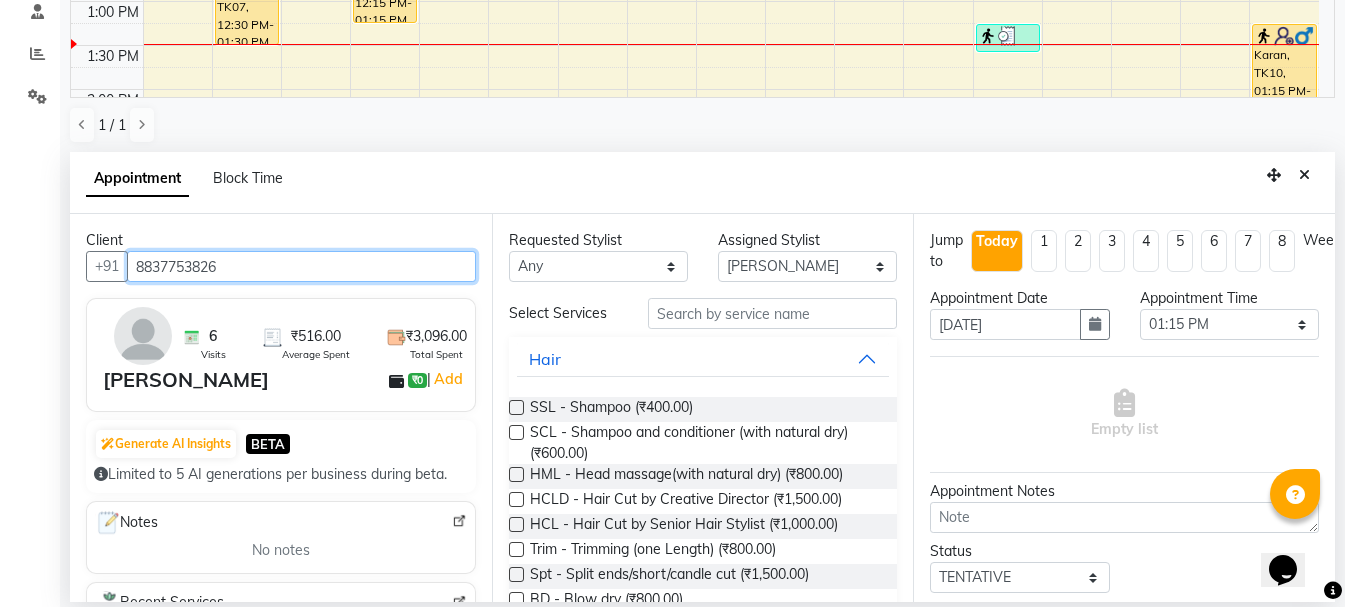 type on "8837753826" 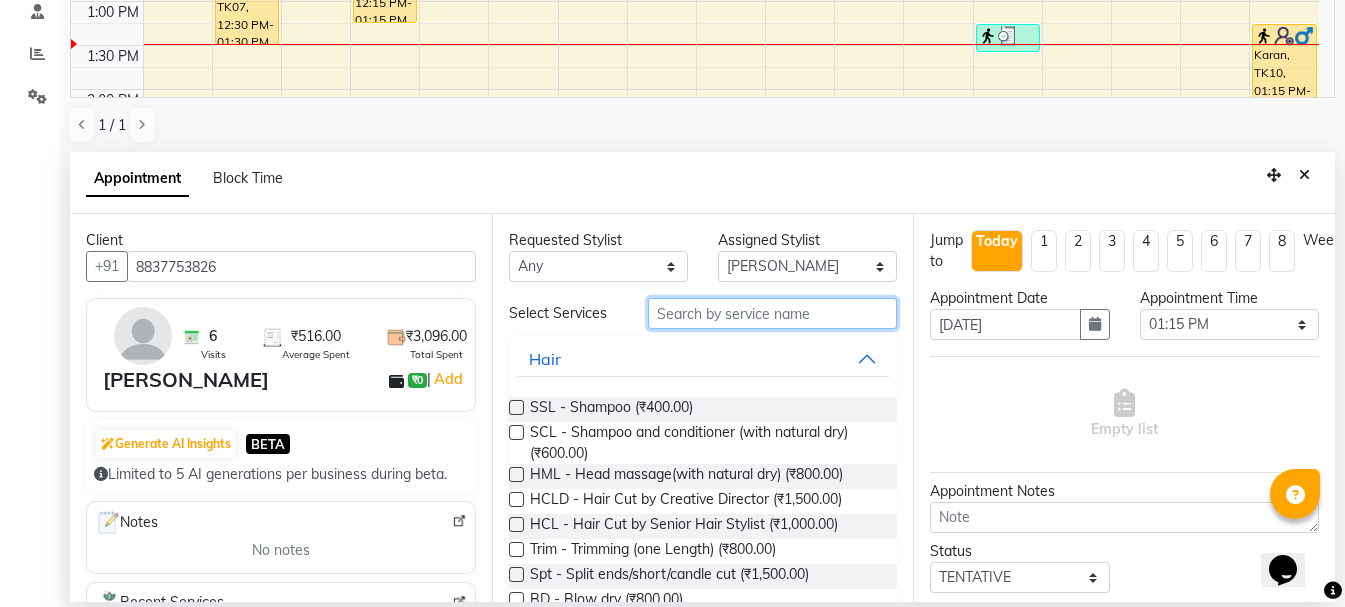 click at bounding box center (772, 313) 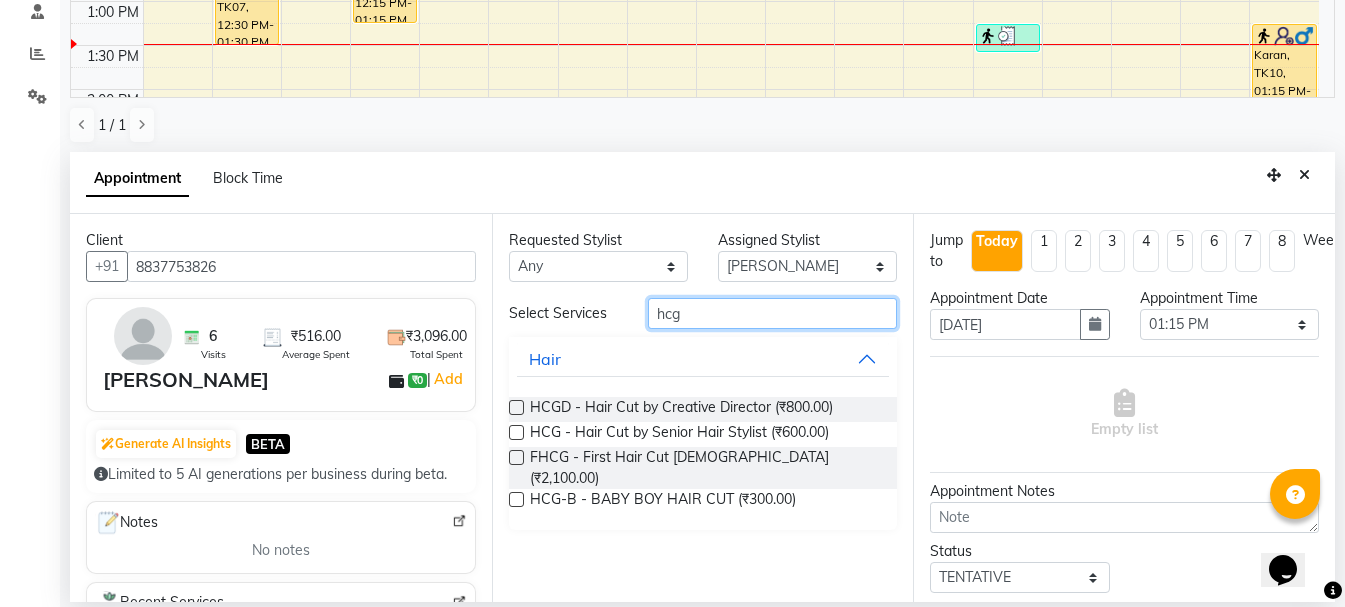 type on "hcg" 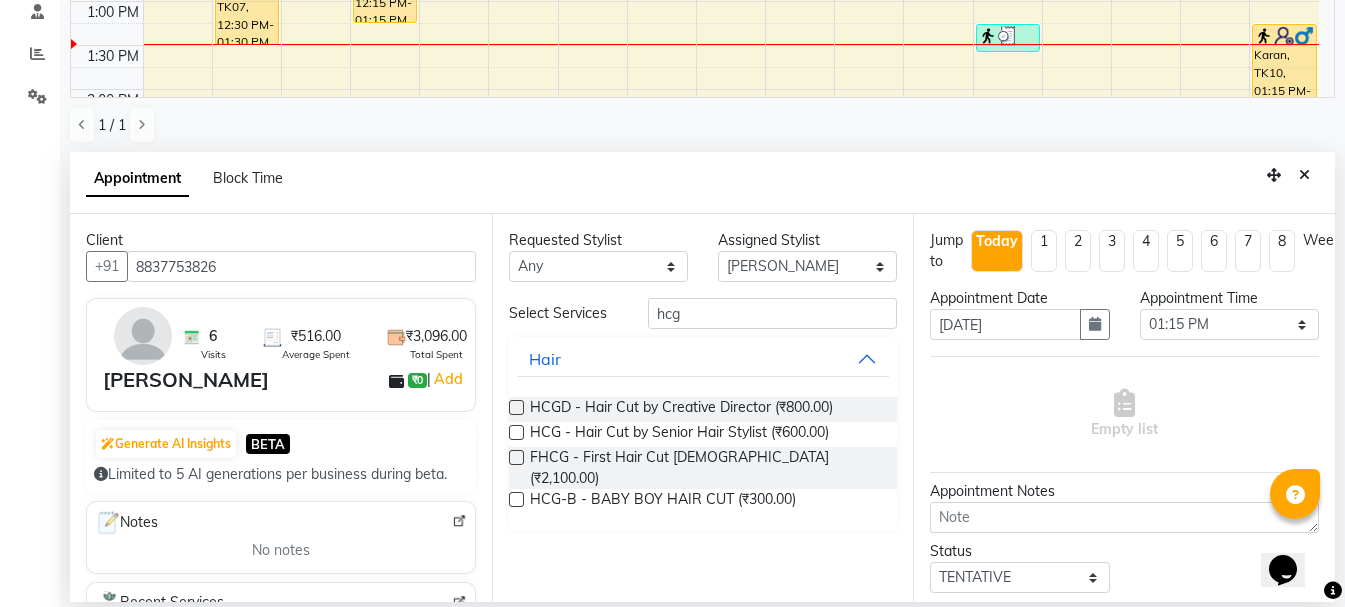 click at bounding box center (516, 432) 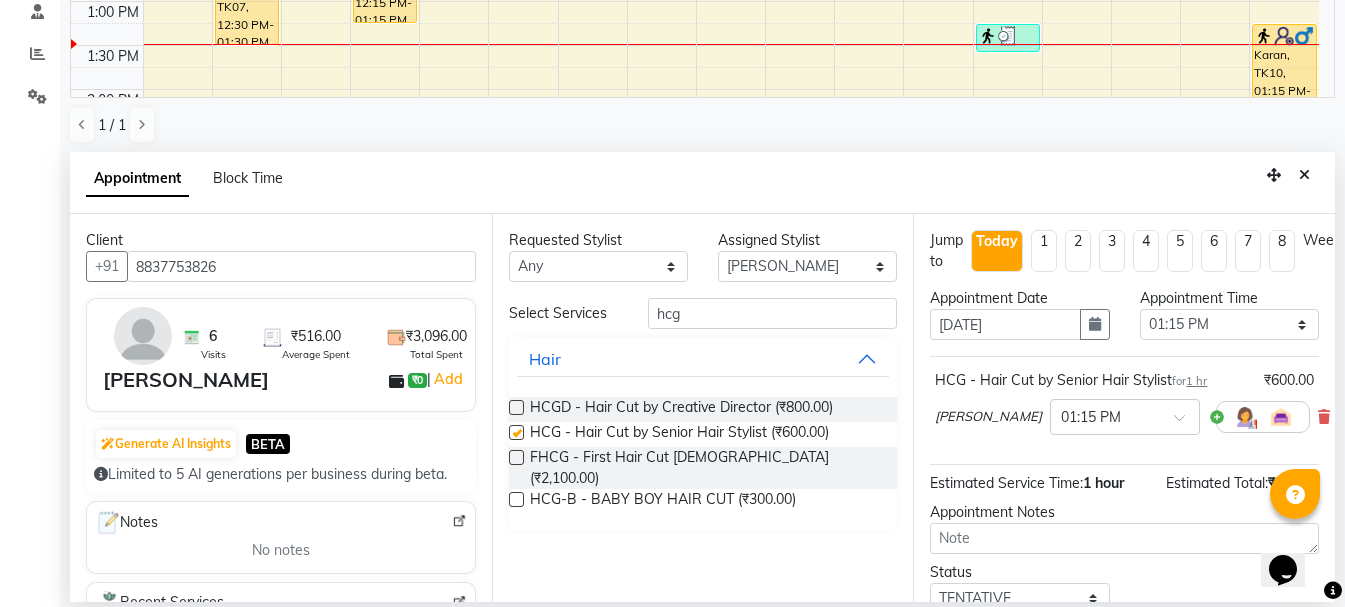 checkbox on "false" 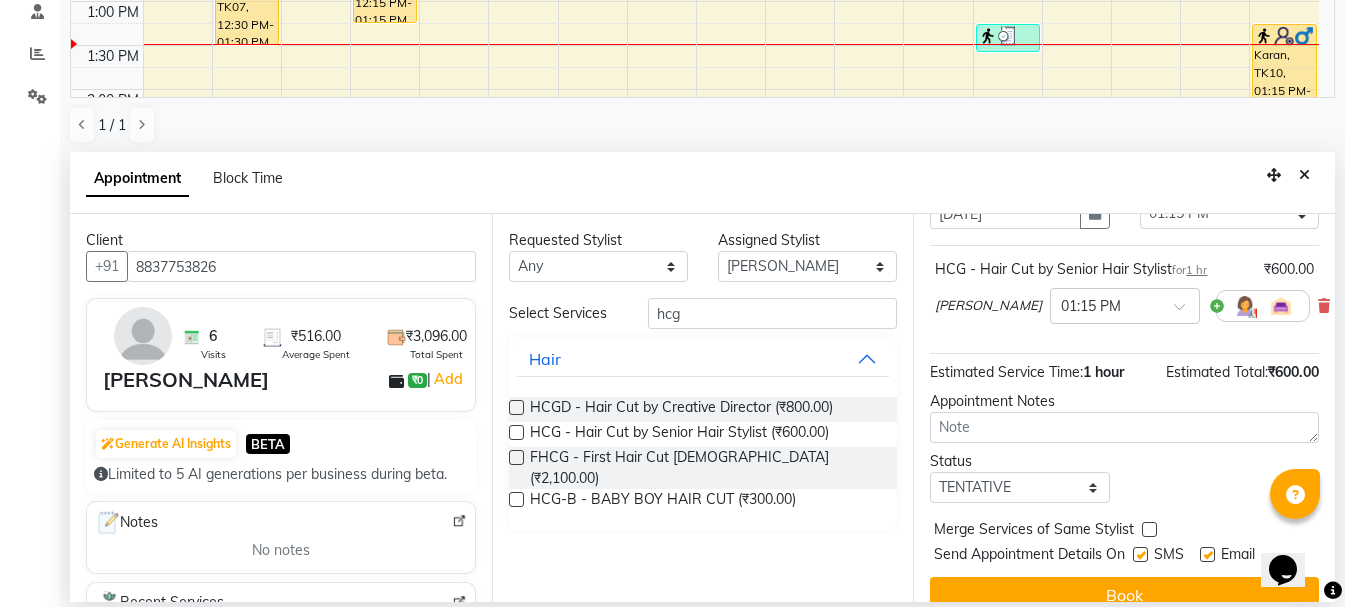 scroll, scrollTop: 156, scrollLeft: 0, axis: vertical 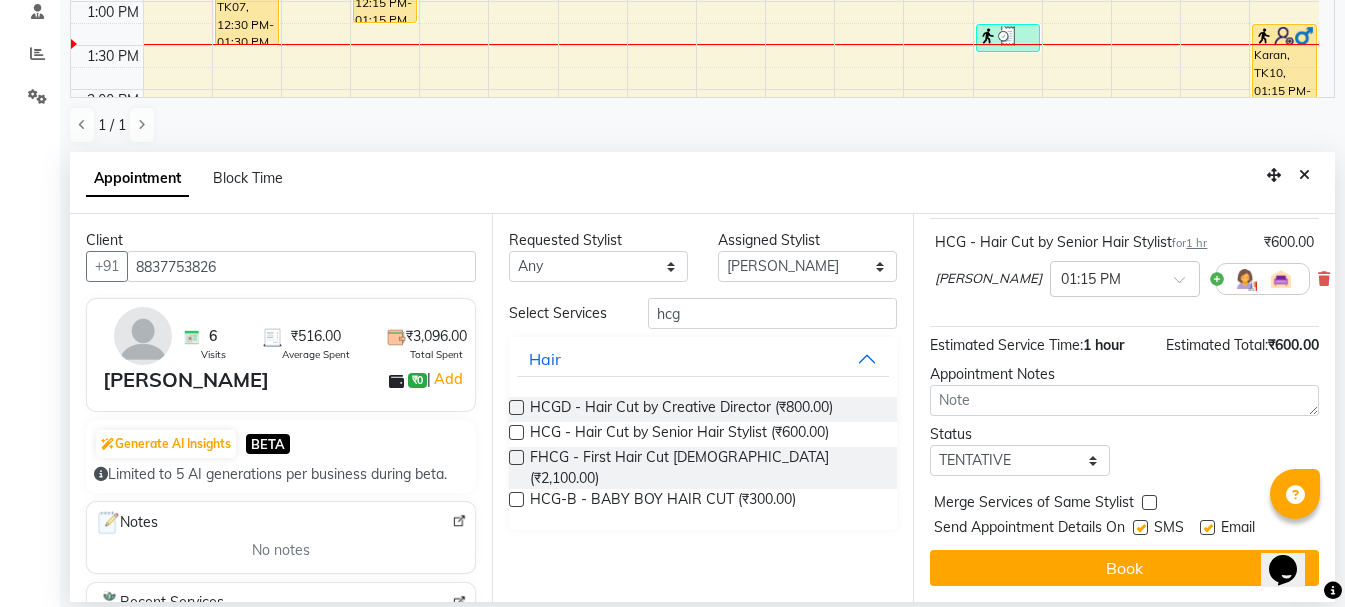 click on "Book" at bounding box center (1124, 568) 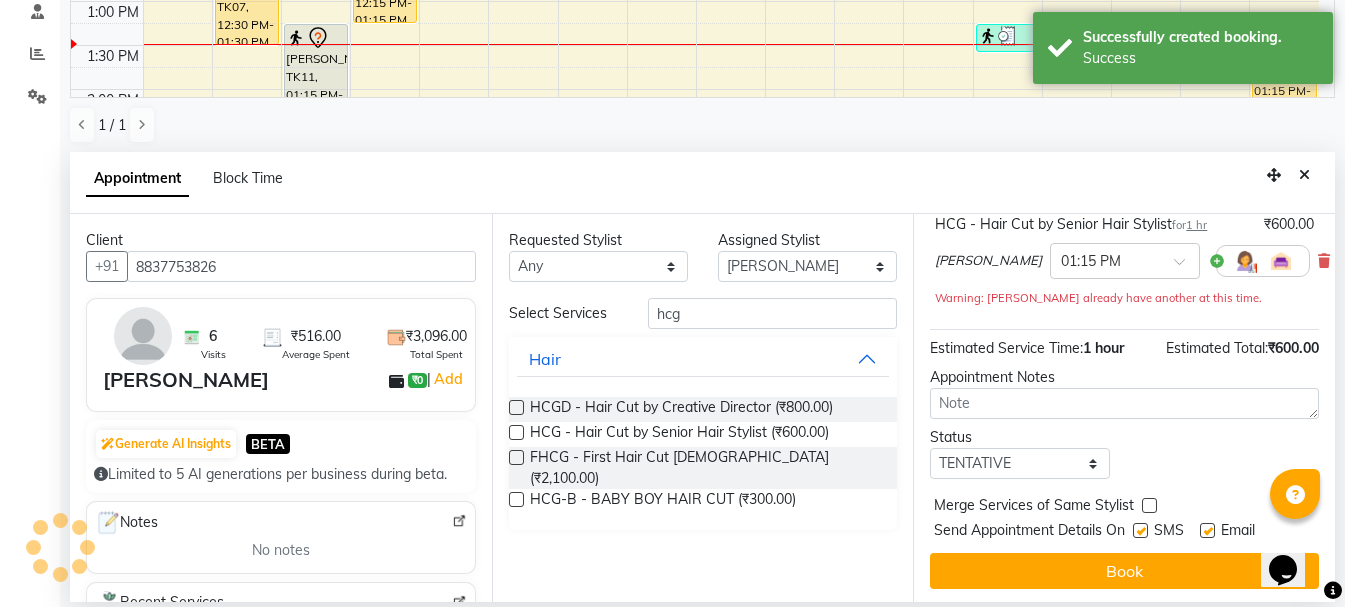 scroll, scrollTop: 0, scrollLeft: 0, axis: both 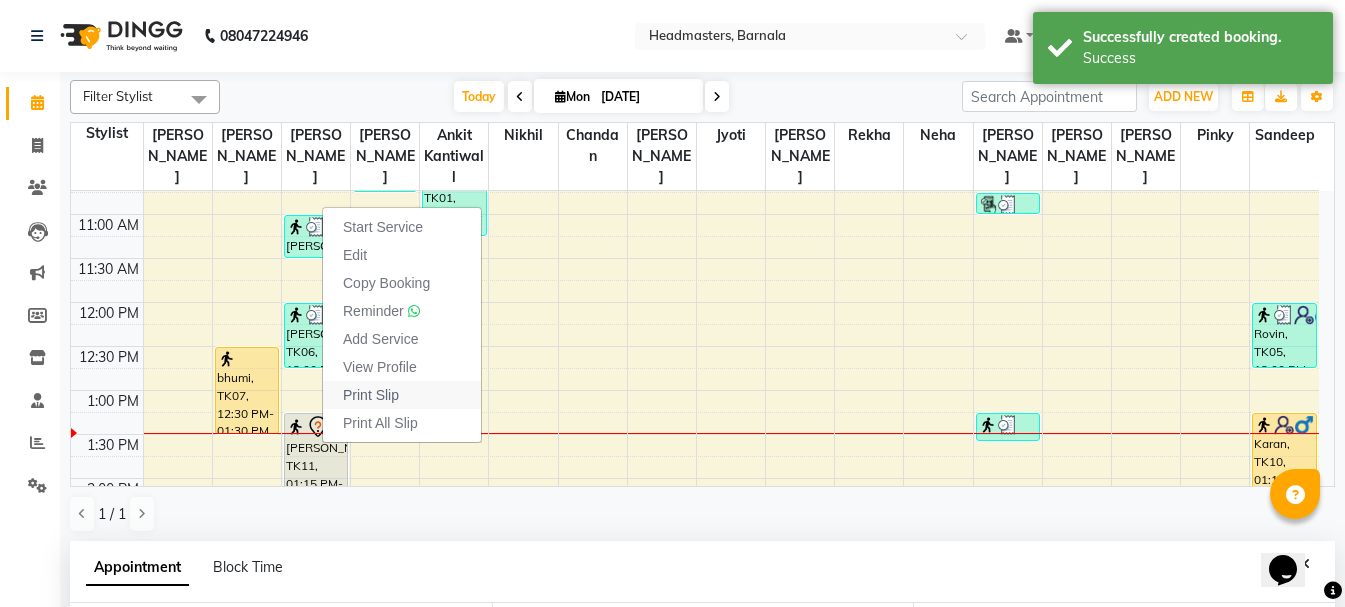 click on "Print Slip" at bounding box center (371, 395) 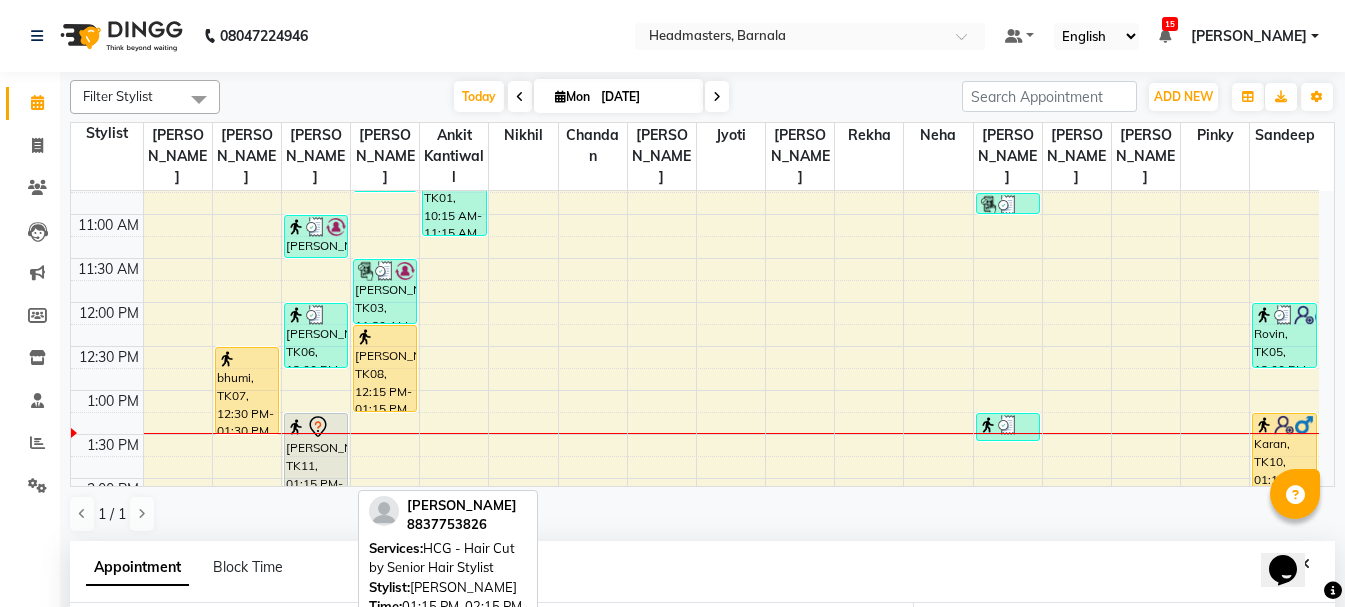 click on "[PERSON_NAME], TK11, 01:15 PM-02:15 PM, HCG - Hair Cut by Senior Hair Stylist" at bounding box center (316, 456) 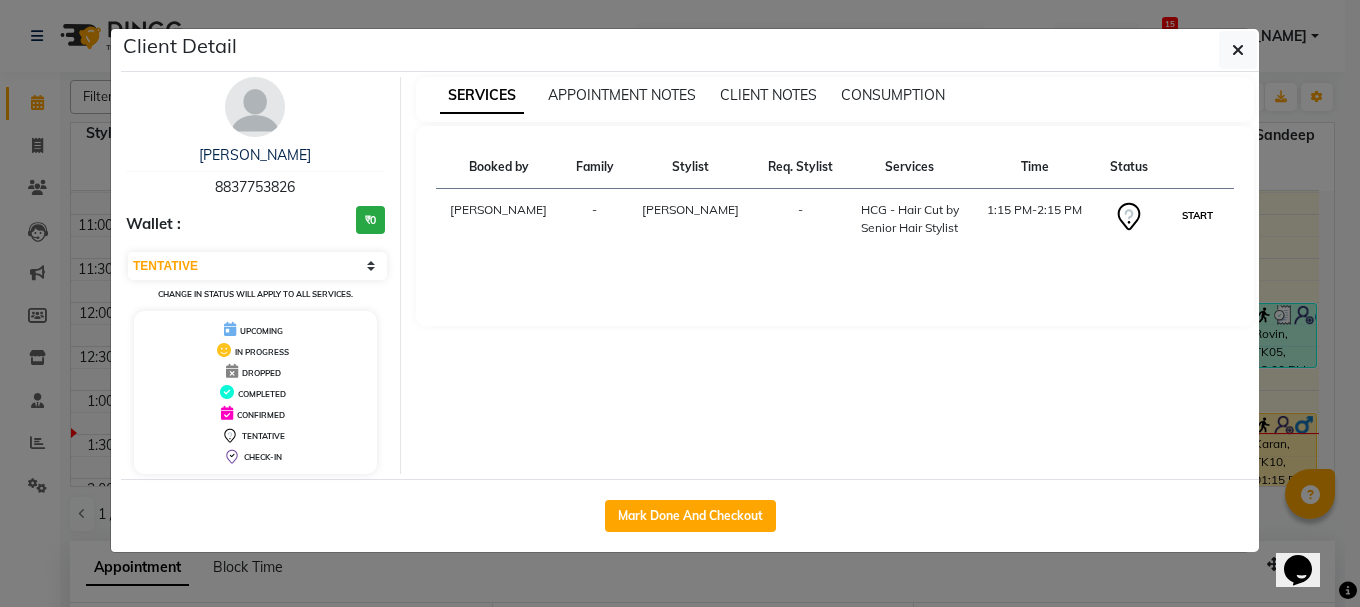 click on "START" at bounding box center [1197, 215] 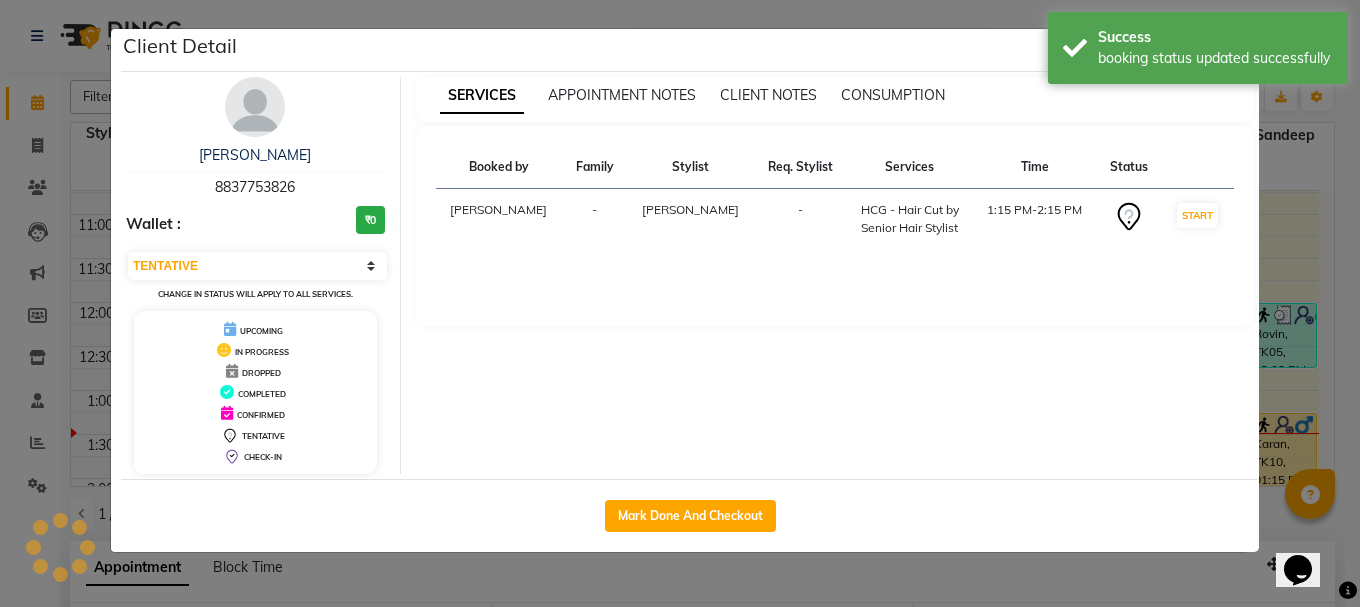 select on "1" 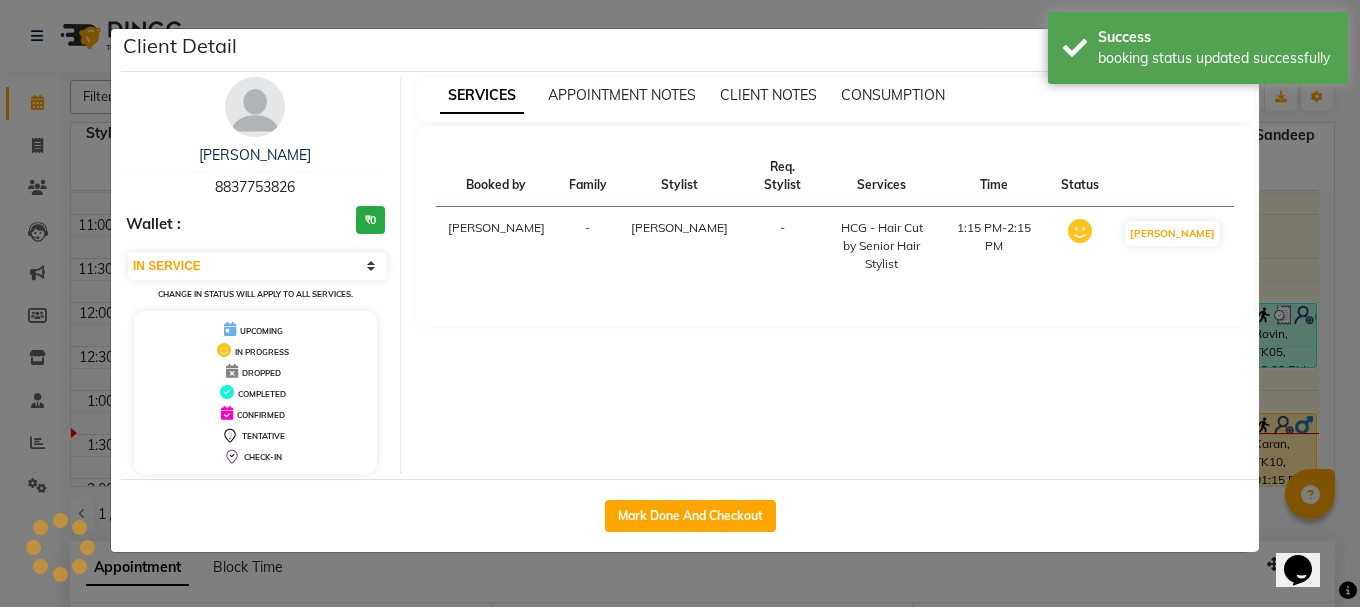 click on "Client Detail  [PERSON_NAME]    8837753826 Wallet : ₹0 Select IN SERVICE CONFIRMED TENTATIVE CHECK IN MARK DONE UPCOMING Change in status will apply to all services. UPCOMING IN PROGRESS DROPPED COMPLETED CONFIRMED TENTATIVE CHECK-IN SERVICES APPOINTMENT NOTES CLIENT NOTES CONSUMPTION Booked by Family Stylist Req. Stylist Services Time Status  [PERSON_NAME] -  HCG - Hair Cut by Senior Hair Stylist   1:15 PM-2:15 PM   MARK DONE   Mark Done And Checkout" 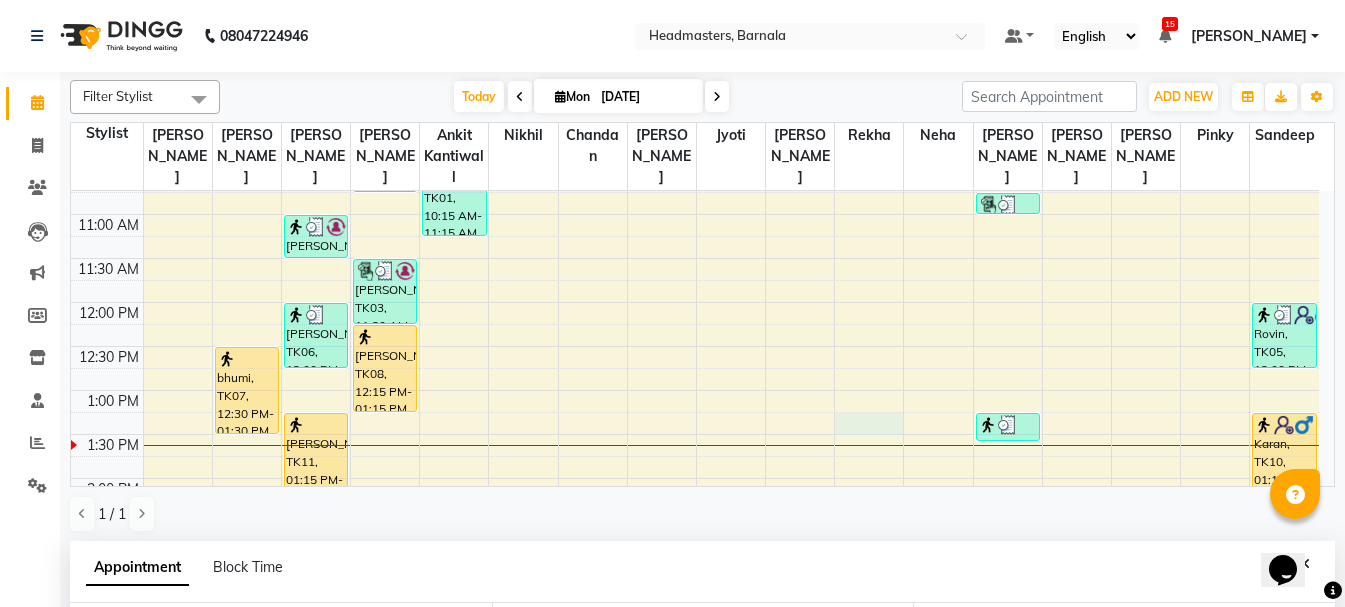 click on "8:00 AM 8:30 AM 9:00 AM 9:30 AM 10:00 AM 10:30 AM 11:00 AM 11:30 AM 12:00 PM 12:30 PM 1:00 PM 1:30 PM 2:00 PM 2:30 PM 3:00 PM 3:30 PM 4:00 PM 4:30 PM 5:00 PM 5:30 PM 6:00 PM 6:30 PM 7:00 PM 7:30 PM 8:00 PM 8:30 PM     bhumi, TK07, 12:30 PM-01:30 PM, HCL - Hair Cut by Senior Hair Stylist     [PERSON_NAME], TK03, 11:00 AM-11:30 AM, HCG-B - BABY BOY HAIR CUT     [PERSON_NAME], TK06, 12:00 PM-12:45 PM, HCGD - Hair Cut by Creative Director     [PERSON_NAME], TK11, 01:15 PM-02:15 PM, HCG - Hair Cut by Senior Hair Stylist     [PERSON_NAME], TK04, 10:00 AM-10:45 AM, HCGD - Hair Cut by Creative Director     [PERSON_NAME], TK03, 11:30 AM-12:15 PM, BRD - [PERSON_NAME], TK08, 12:15 PM-01:15 PM, HCG - Hair Cut by Senior Hair Stylist     [PERSON_NAME], TK01, 10:15 AM-11:15 AM, HCG - Hair Cut by Senior Hair Stylist     [PERSON_NAME], TK04, 10:45 AM-11:00 AM, TH-EB - Eyebrows     [PERSON_NAME], TK09, 01:15 PM-01:35 PM, WX-CH-RC - Waxing Chest - Premium         Rovin, TK05, 12:00 PM-12:45 PM, HCGD - Hair Cut by Creative Director" at bounding box center [695, 522] 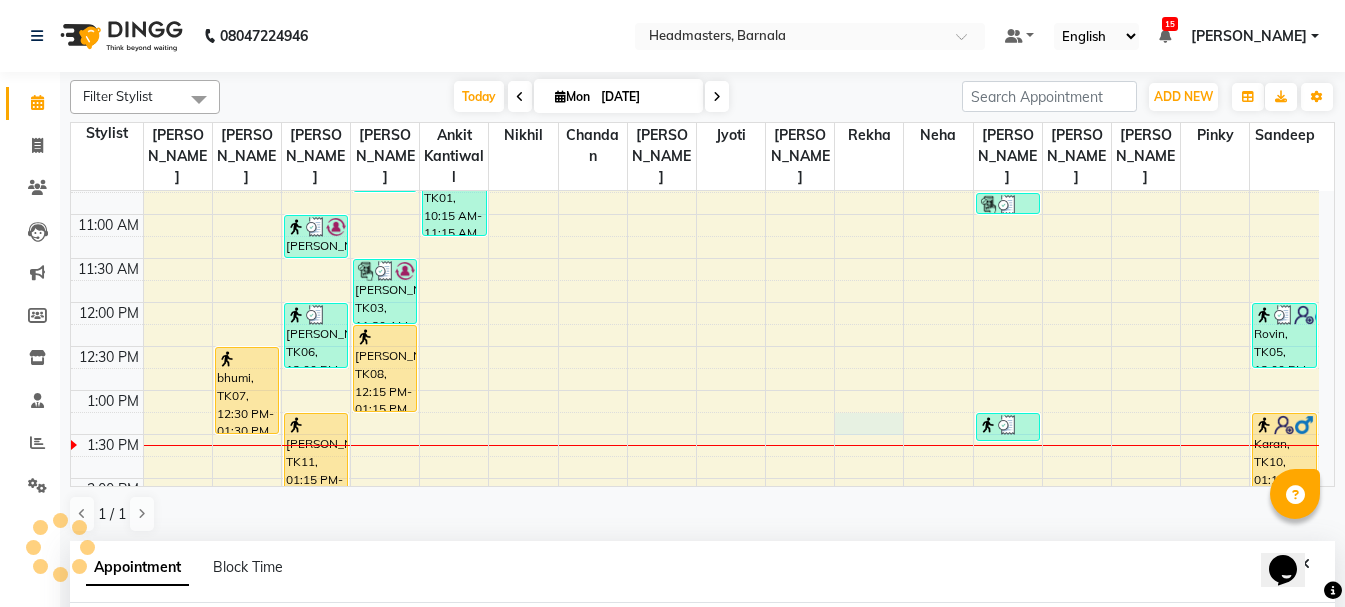 scroll, scrollTop: 389, scrollLeft: 0, axis: vertical 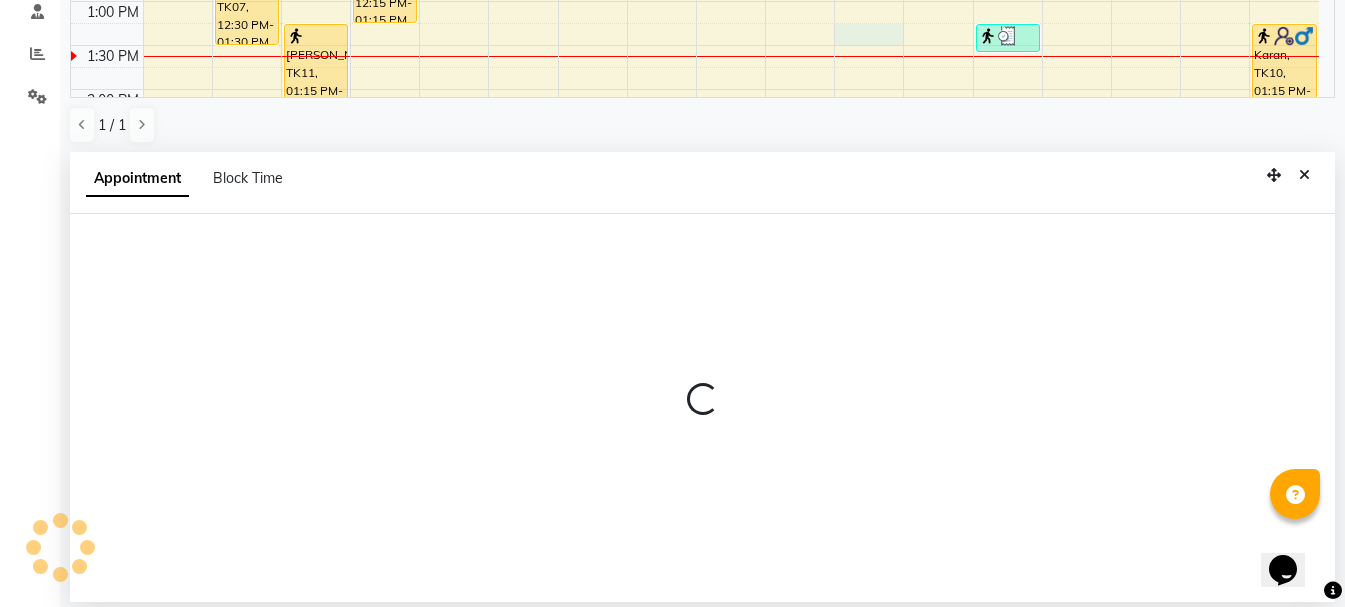 select on "67285" 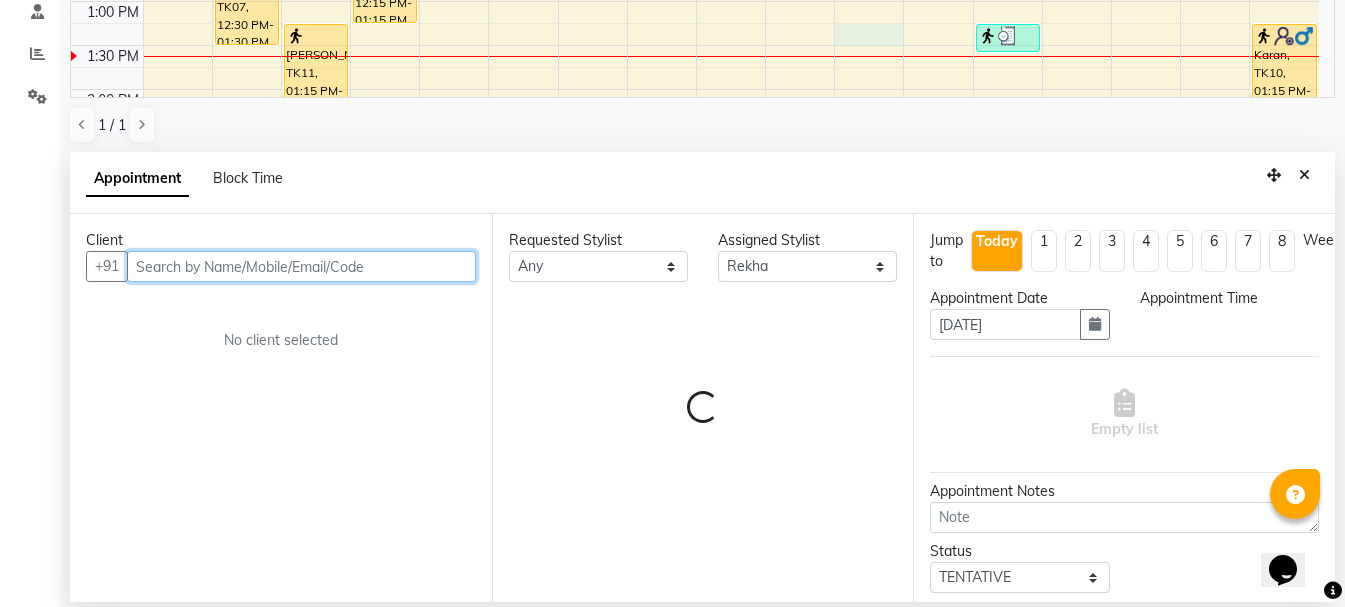 select on "795" 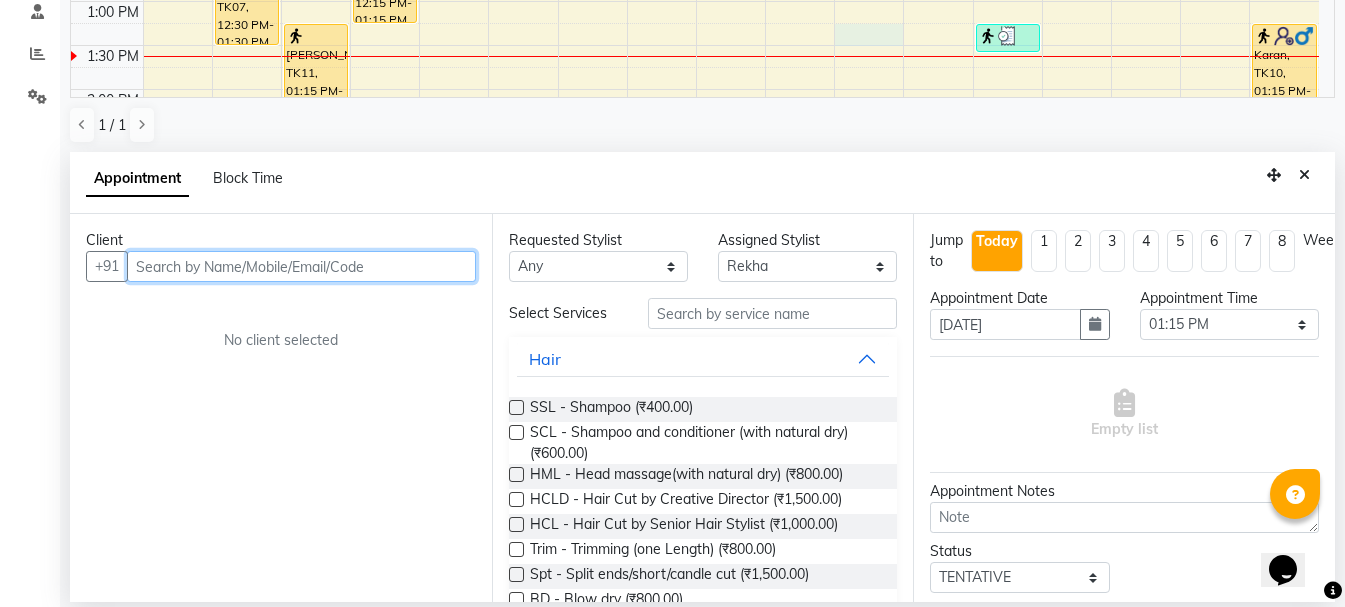 click at bounding box center (301, 266) 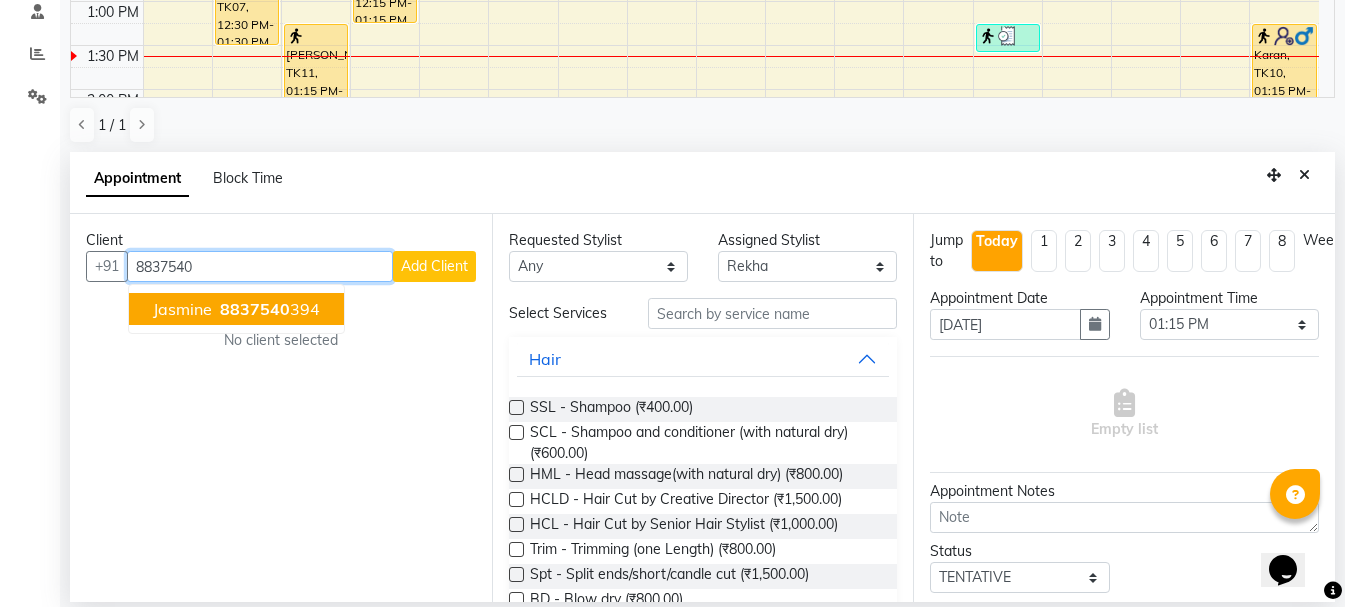 click on "8837540" at bounding box center [255, 309] 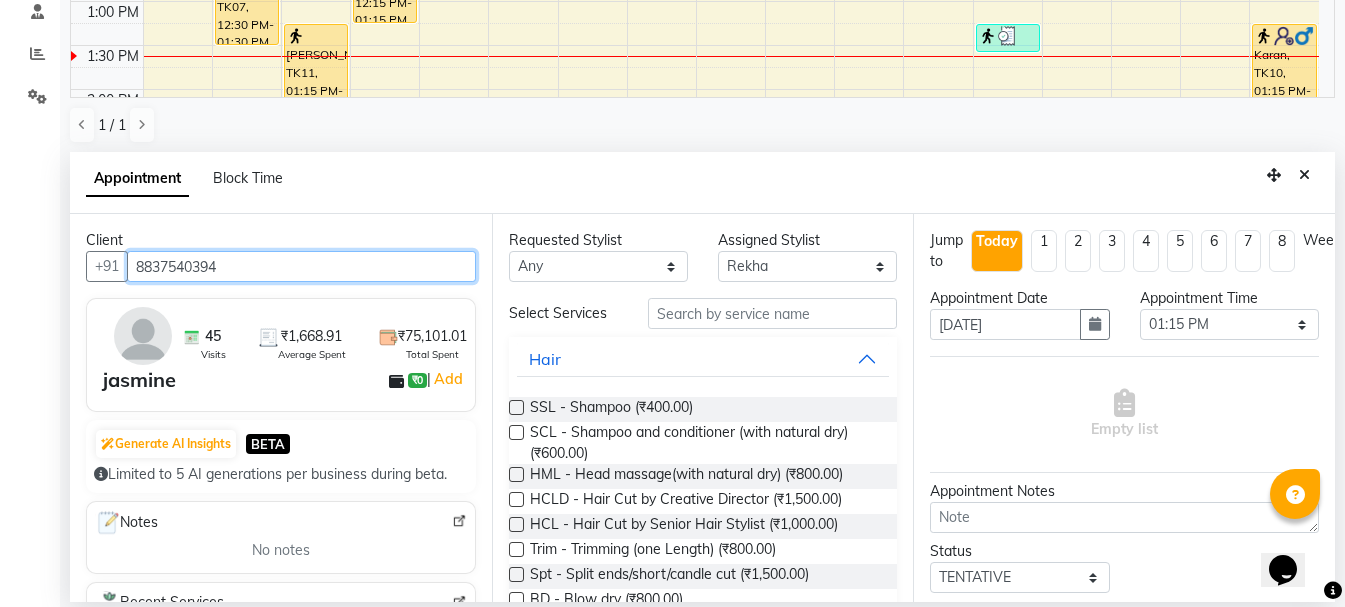 type on "8837540394" 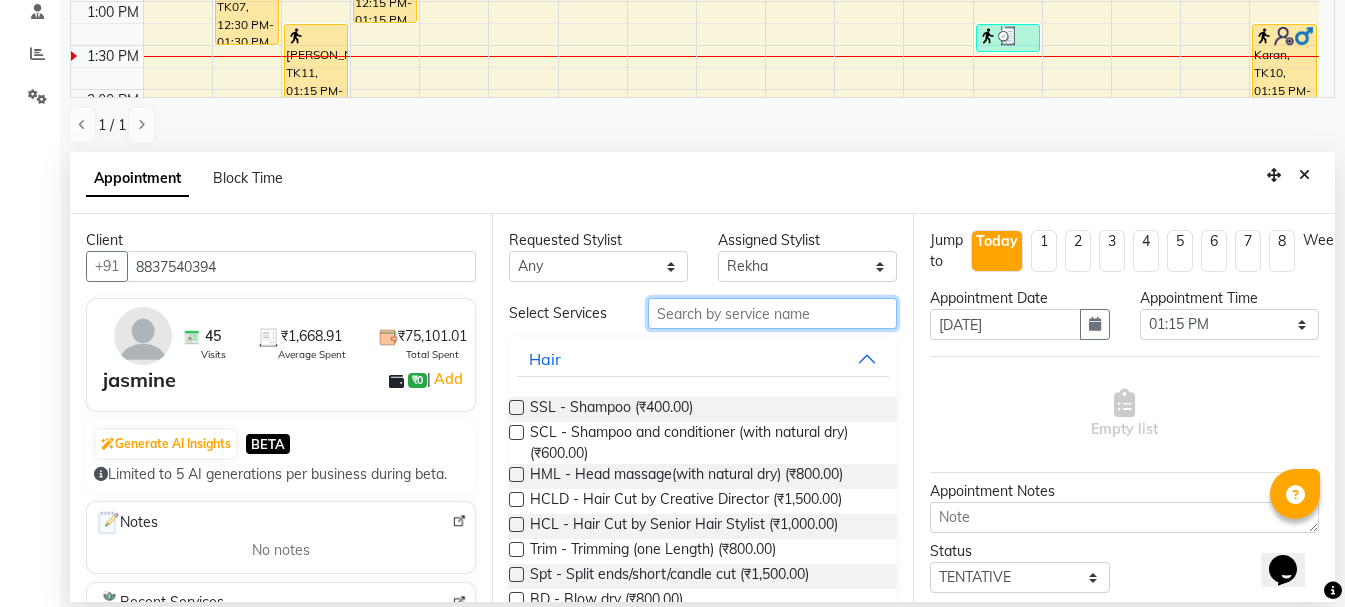 click at bounding box center [772, 313] 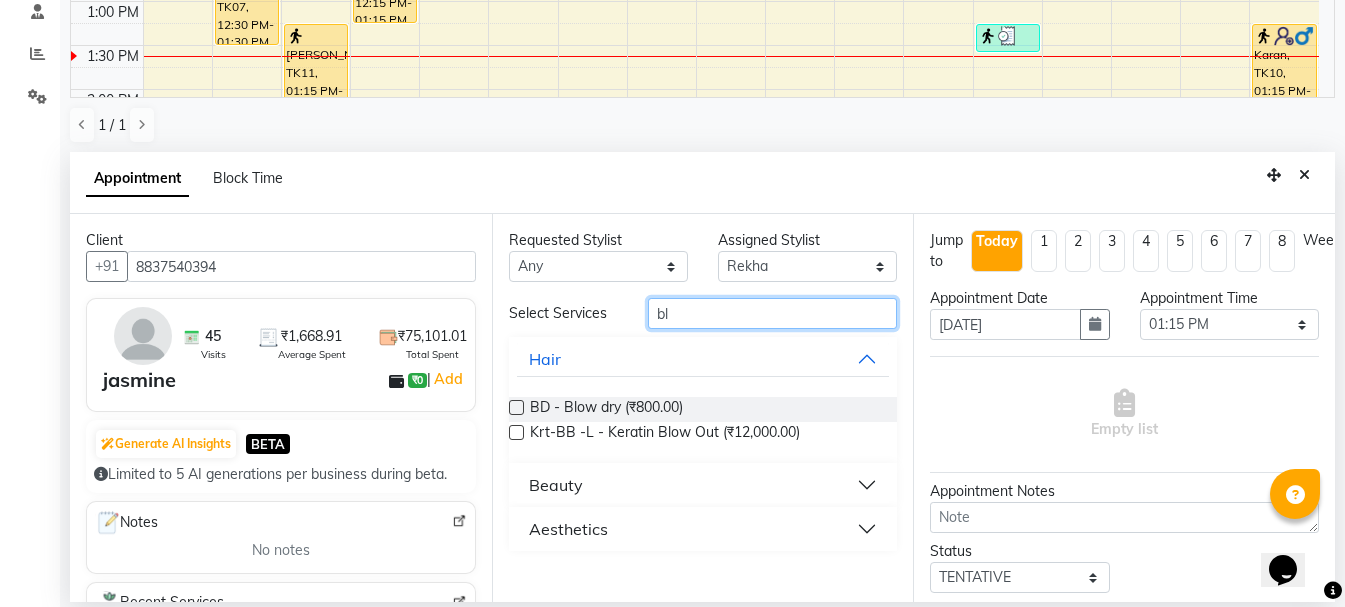 type on "b" 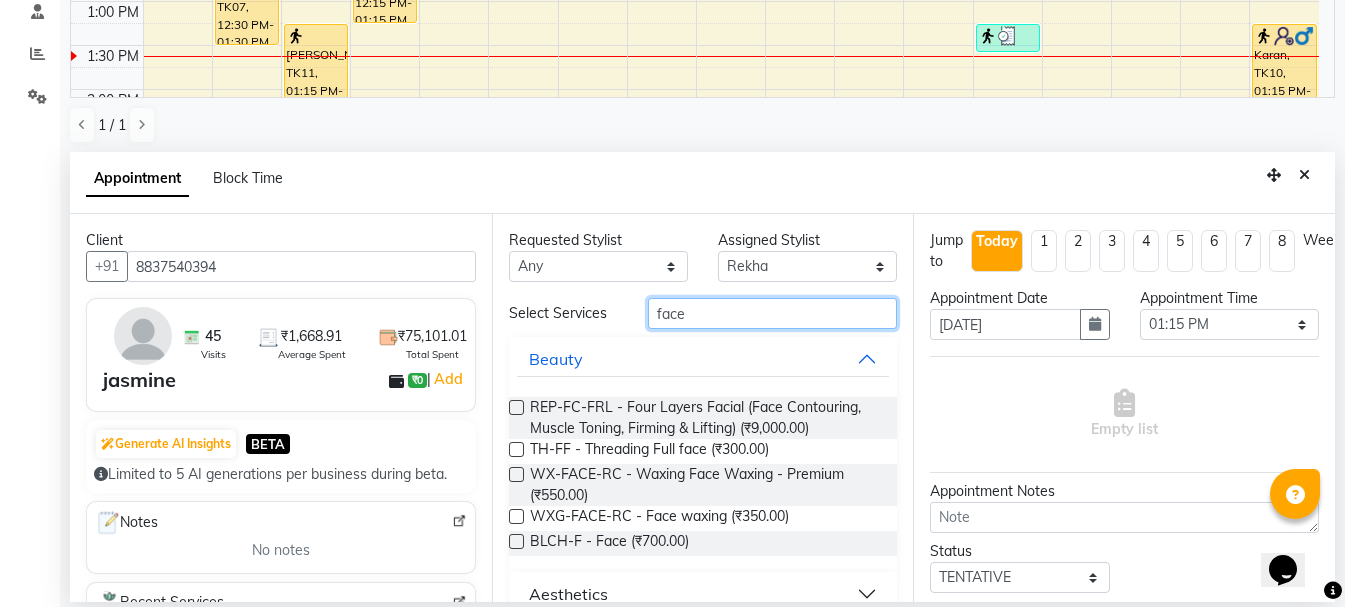 type on "face" 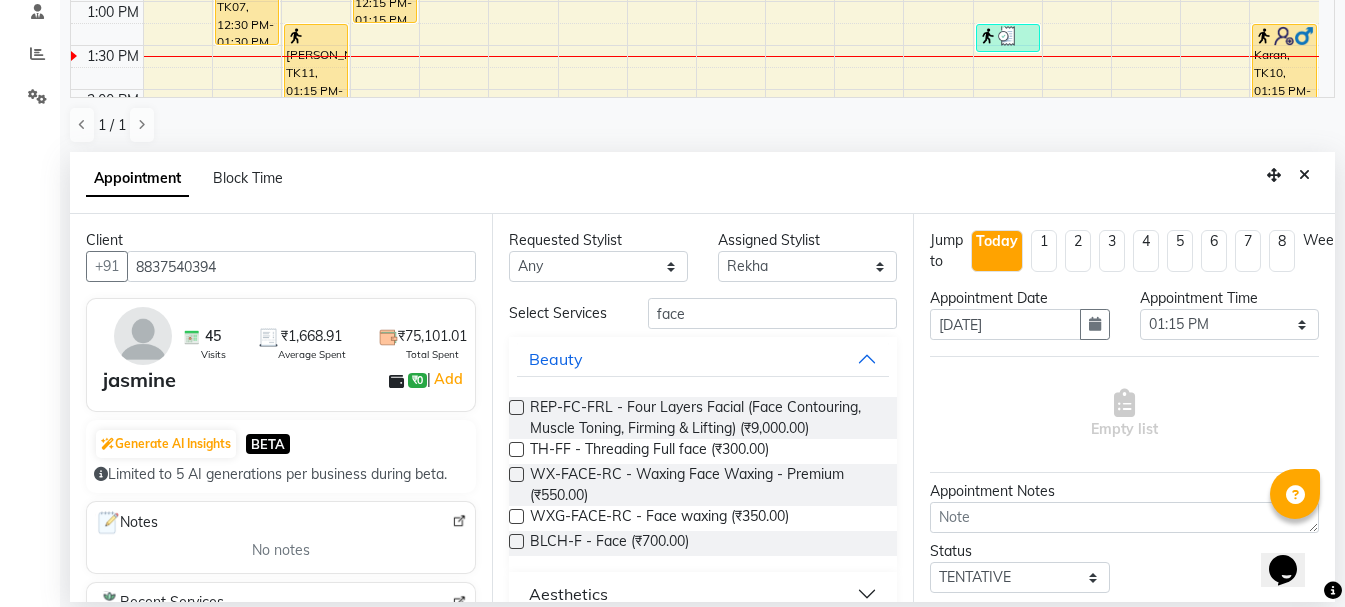 click at bounding box center (516, 541) 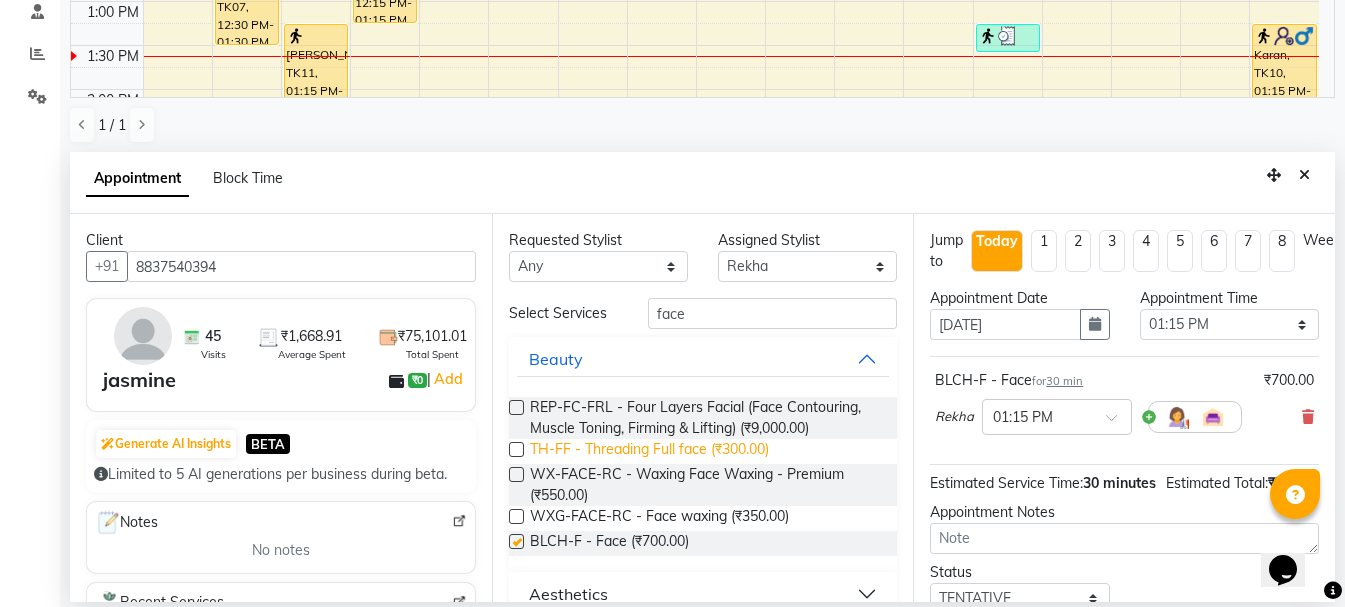 checkbox on "false" 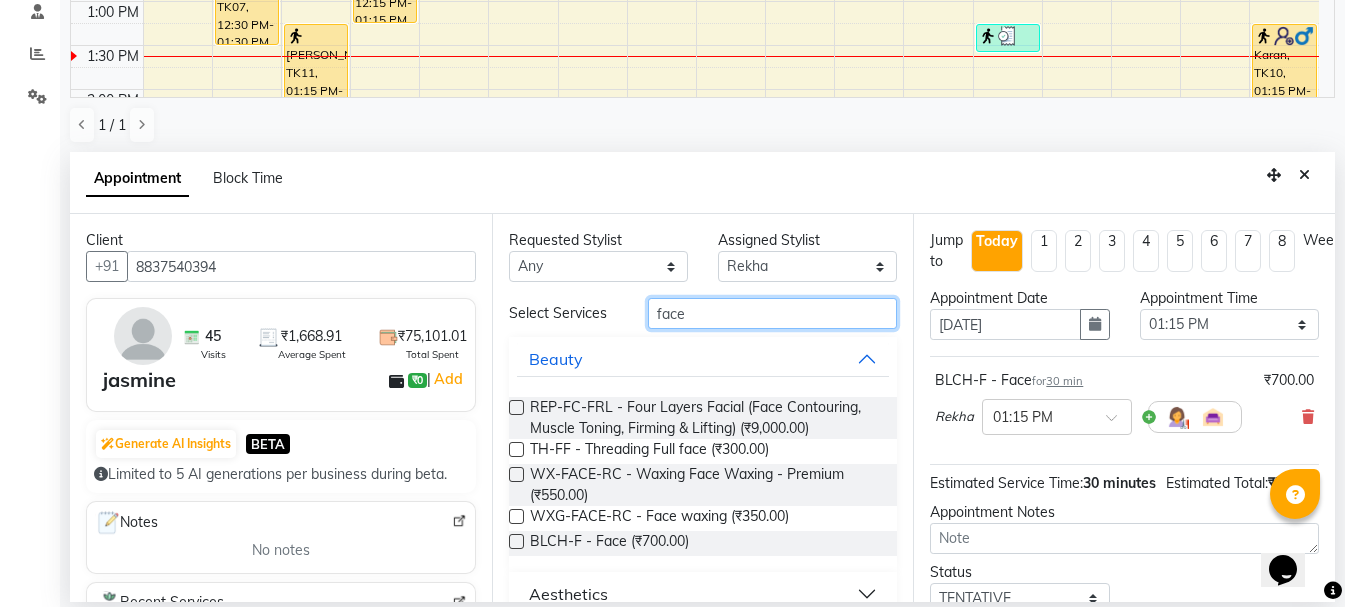 drag, startPoint x: 708, startPoint y: 320, endPoint x: 575, endPoint y: 327, distance: 133.18408 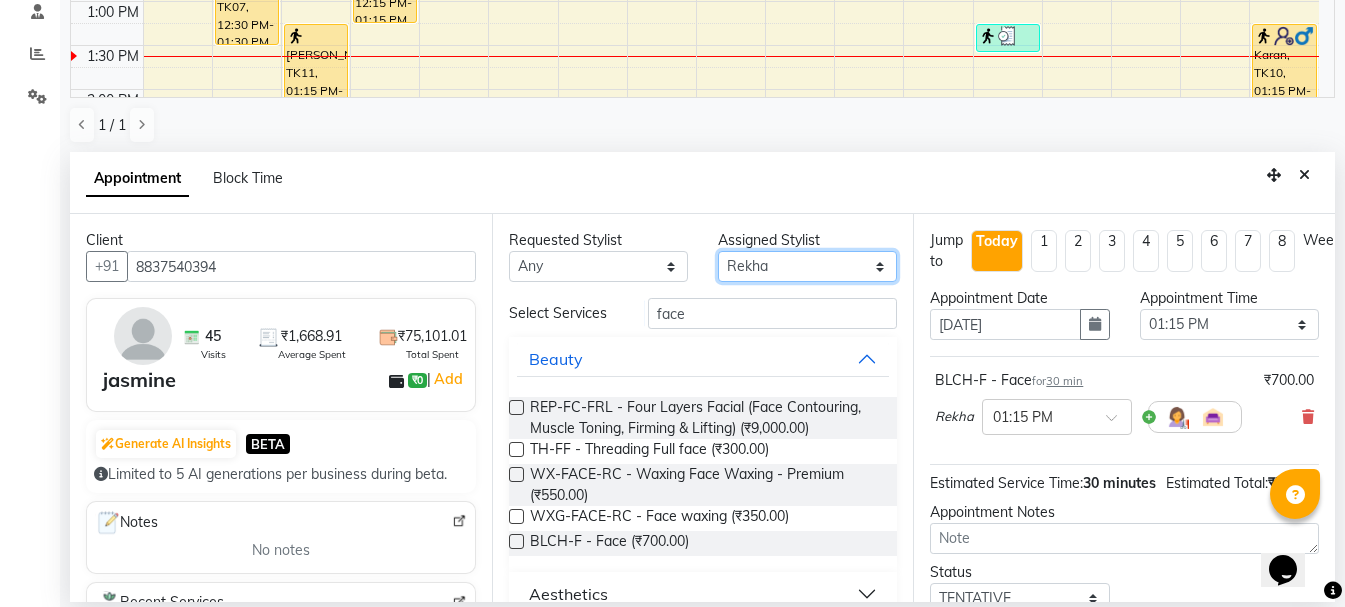 click on "Select  Ankit kantiwall Chandan [PERSON_NAME] [PERSON_NAME] [PERSON_NAME] Neha Nikhil  [PERSON_NAME] [PERSON_NAME] [PERSON_NAME] [PERSON_NAME] [PERSON_NAME]" at bounding box center [807, 266] 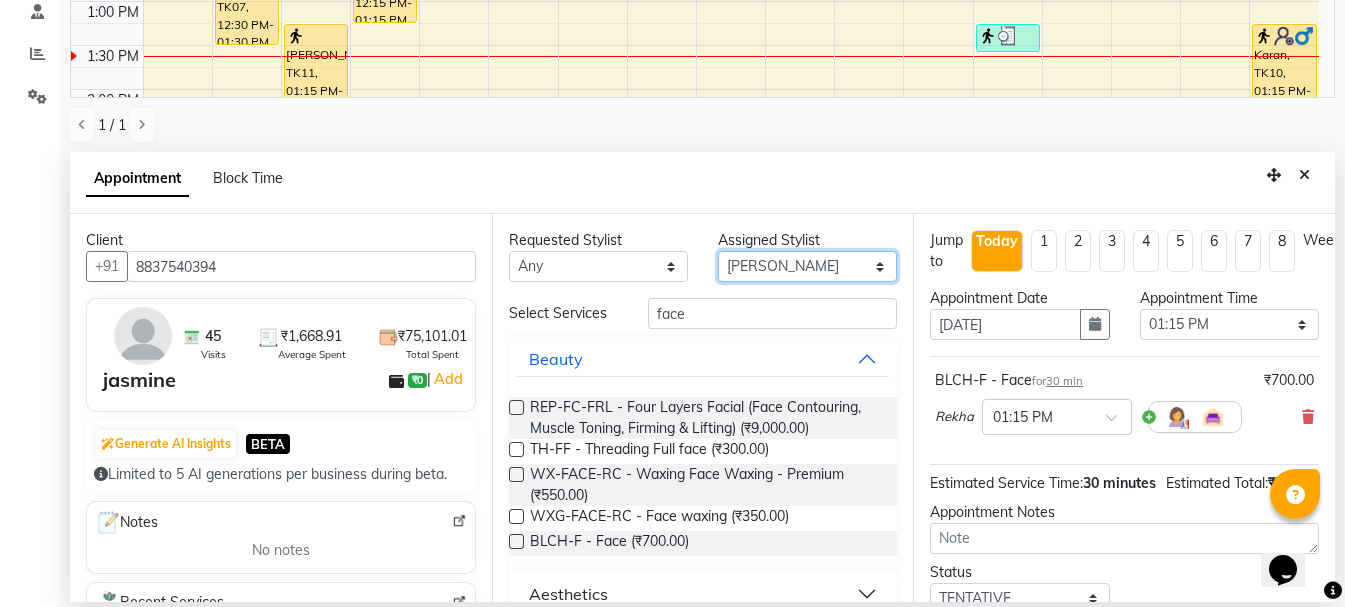 click on "Select  Ankit kantiwall Chandan [PERSON_NAME] [PERSON_NAME] [PERSON_NAME] Neha Nikhil  [PERSON_NAME] [PERSON_NAME] [PERSON_NAME] [PERSON_NAME] [PERSON_NAME]" at bounding box center (807, 266) 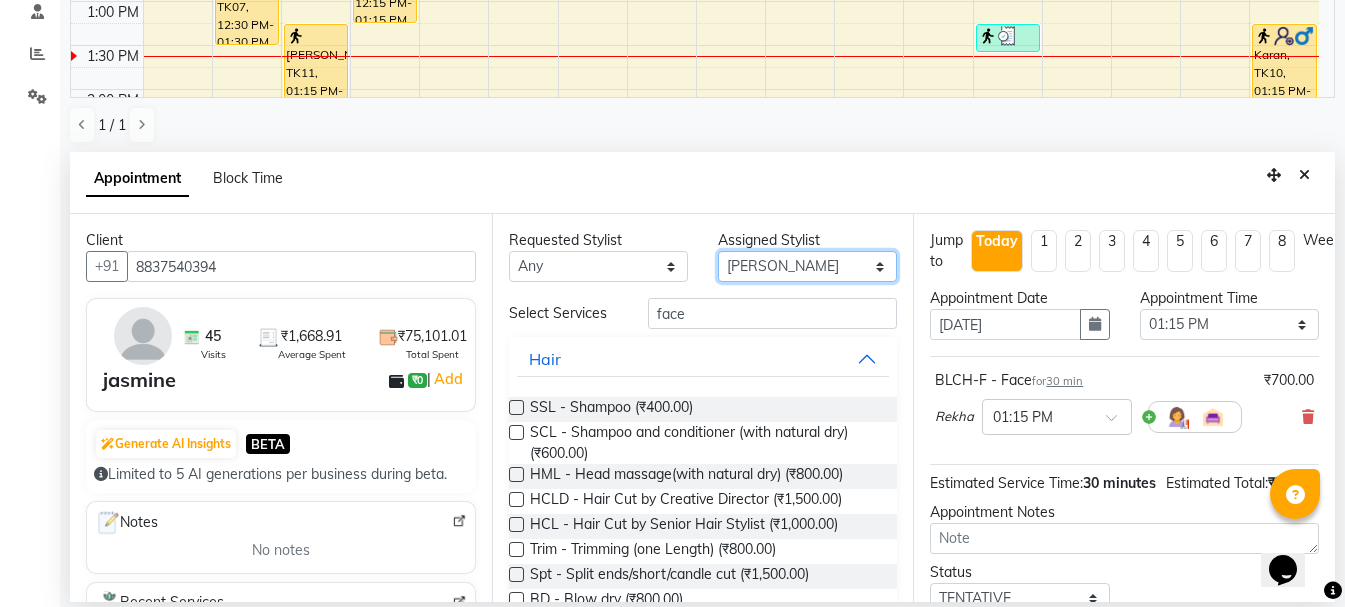 drag, startPoint x: 745, startPoint y: 262, endPoint x: 729, endPoint y: 393, distance: 131.97348 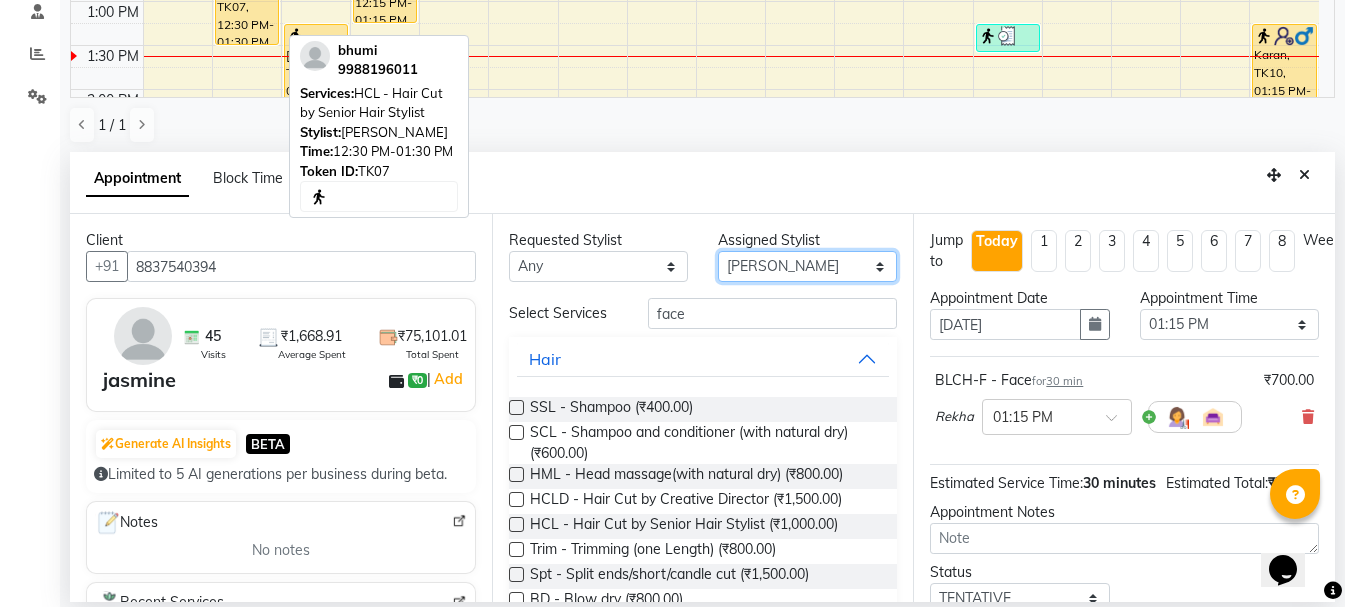 select on "67274" 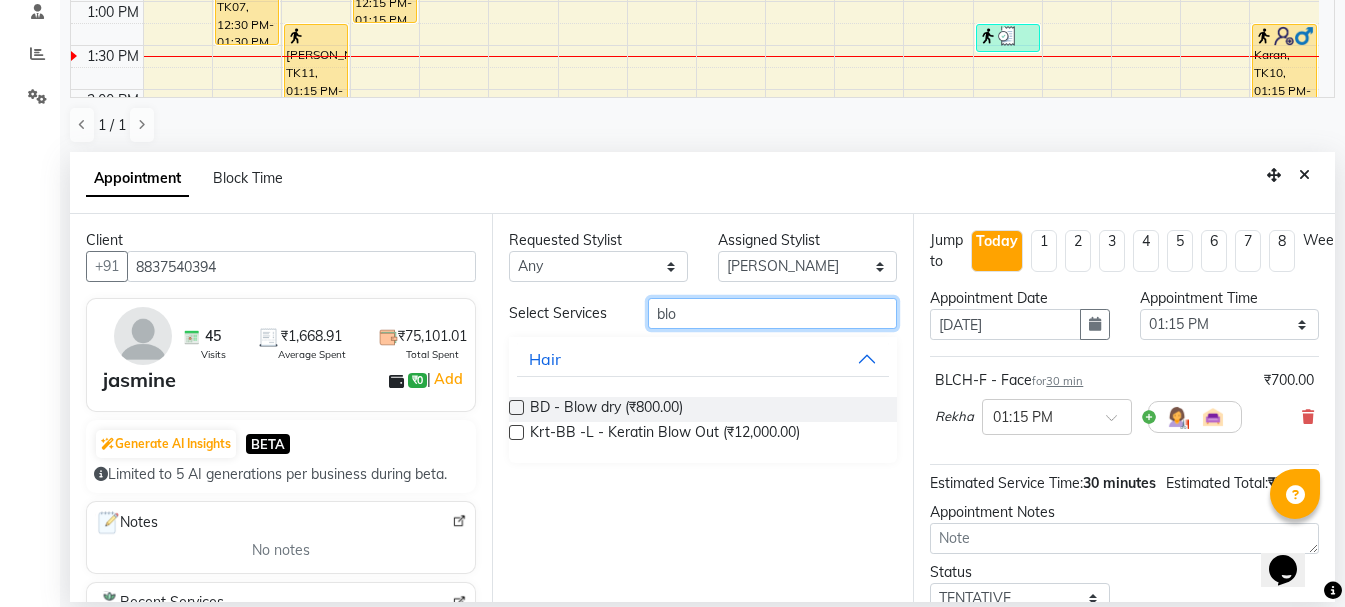 type on "blo" 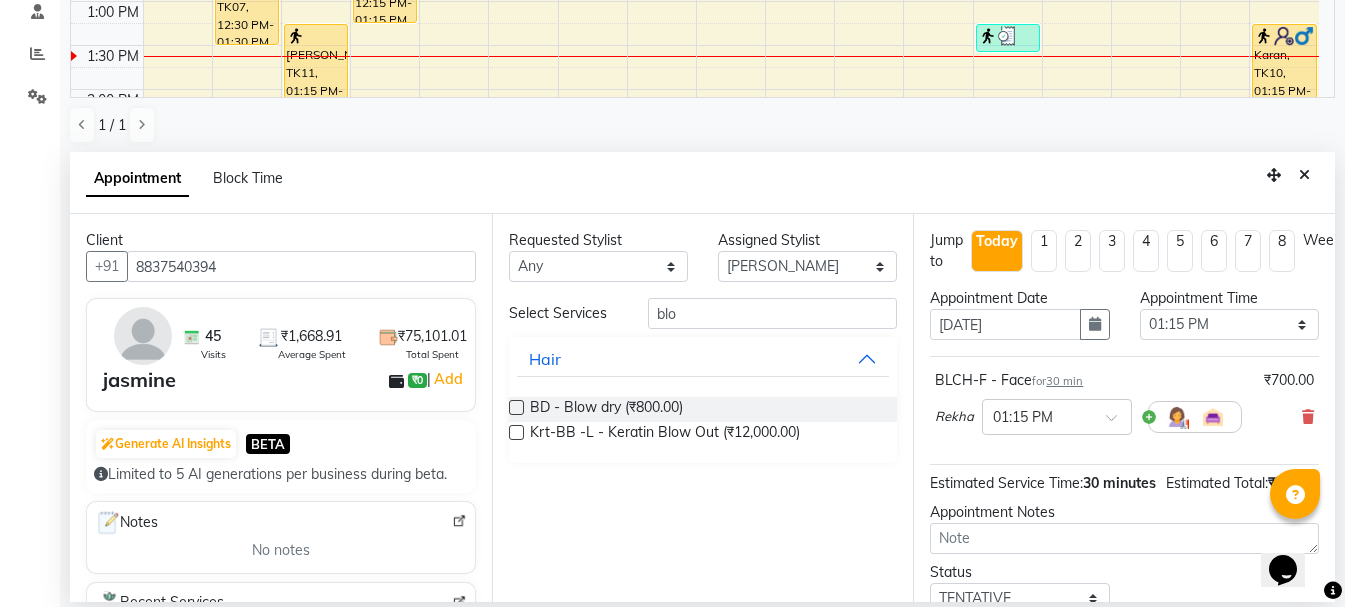 click on "Requested Stylist Any  Ankit kantiwall Chandan [PERSON_NAME] [PERSON_NAME] [PERSON_NAME] Neha Nikhil  [PERSON_NAME] Pinky [PERSON_NAME] [PERSON_NAME] [PERSON_NAME] [PERSON_NAME] Assigned Stylist Select  Ankit kantiwall Chandan [PERSON_NAME] [PERSON_NAME] [PERSON_NAME] [PERSON_NAME]  [PERSON_NAME] Pinky [PERSON_NAME] Rekha  [PERSON_NAME] [PERSON_NAME] [PERSON_NAME] Select Services blo    Hair BD - Blow dry (₹800.00) Krt-BB -L - Keratin Blow Out (₹12,000.00)" at bounding box center [703, 408] 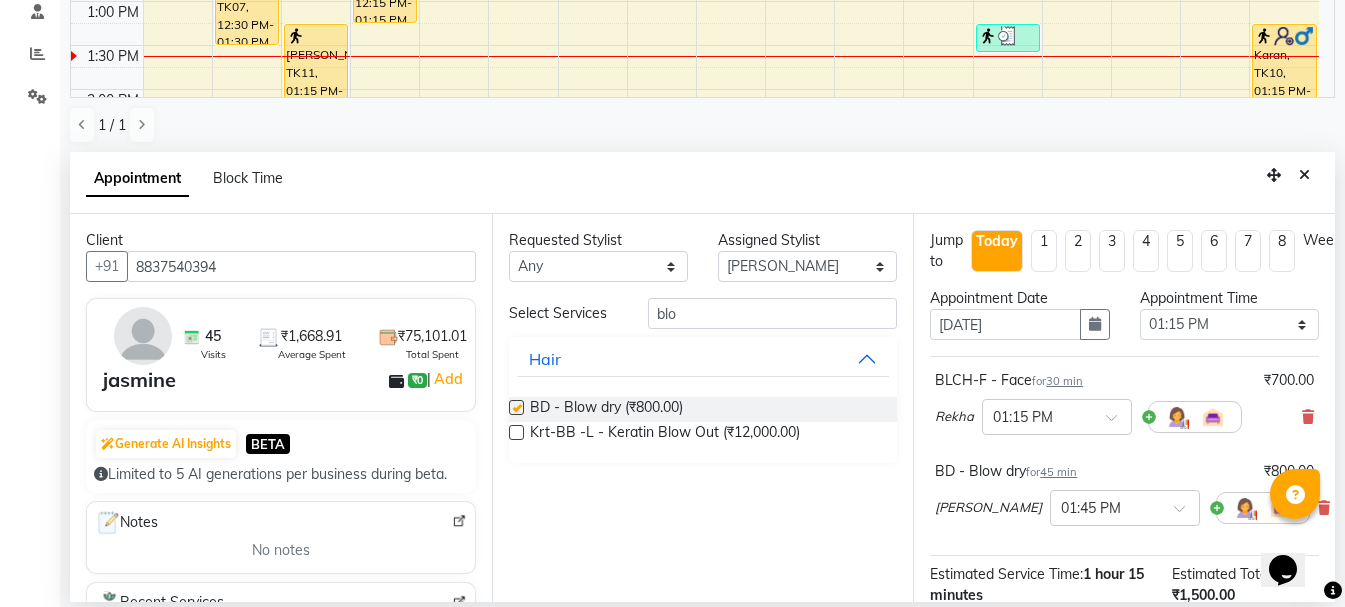 checkbox on "false" 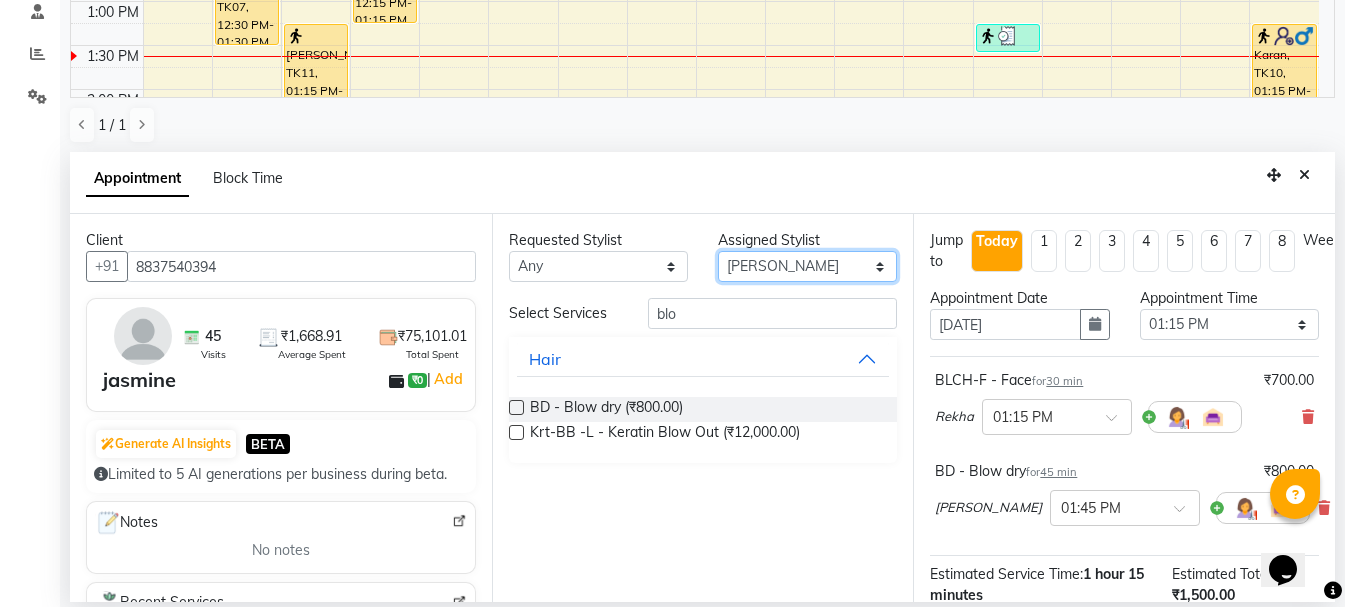 click on "Select  Ankit kantiwall Chandan [PERSON_NAME] [PERSON_NAME] [PERSON_NAME] Neha Nikhil  [PERSON_NAME] [PERSON_NAME] [PERSON_NAME] [PERSON_NAME] [PERSON_NAME]" at bounding box center (807, 266) 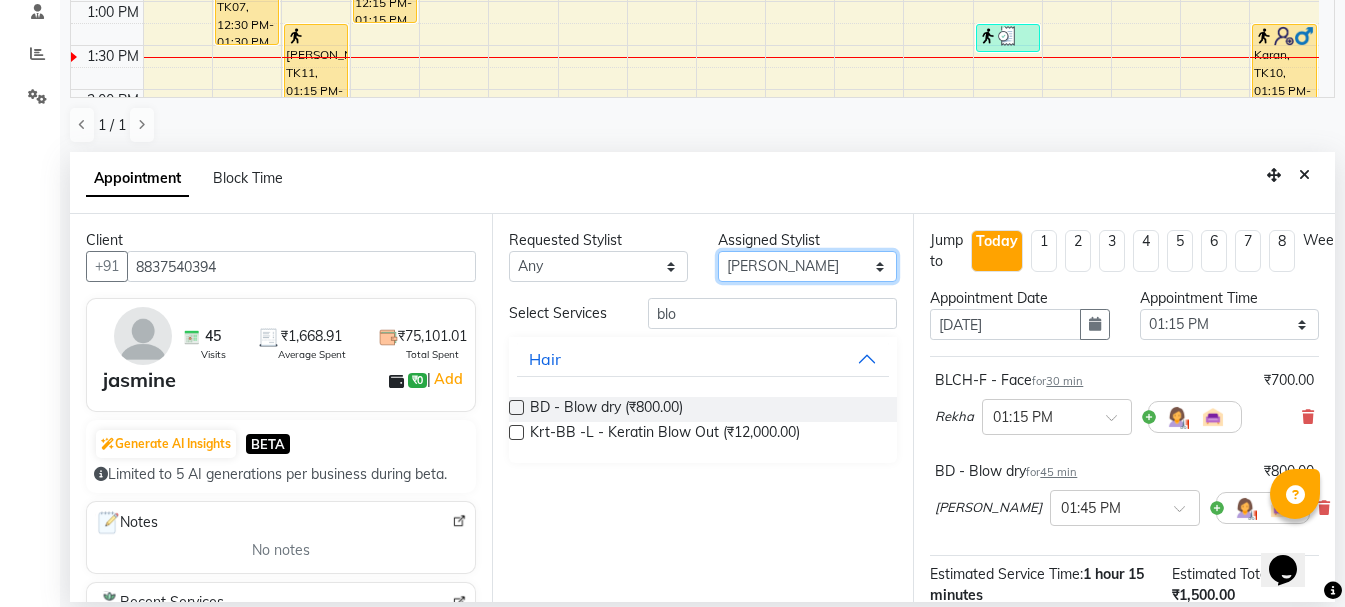 select on "67280" 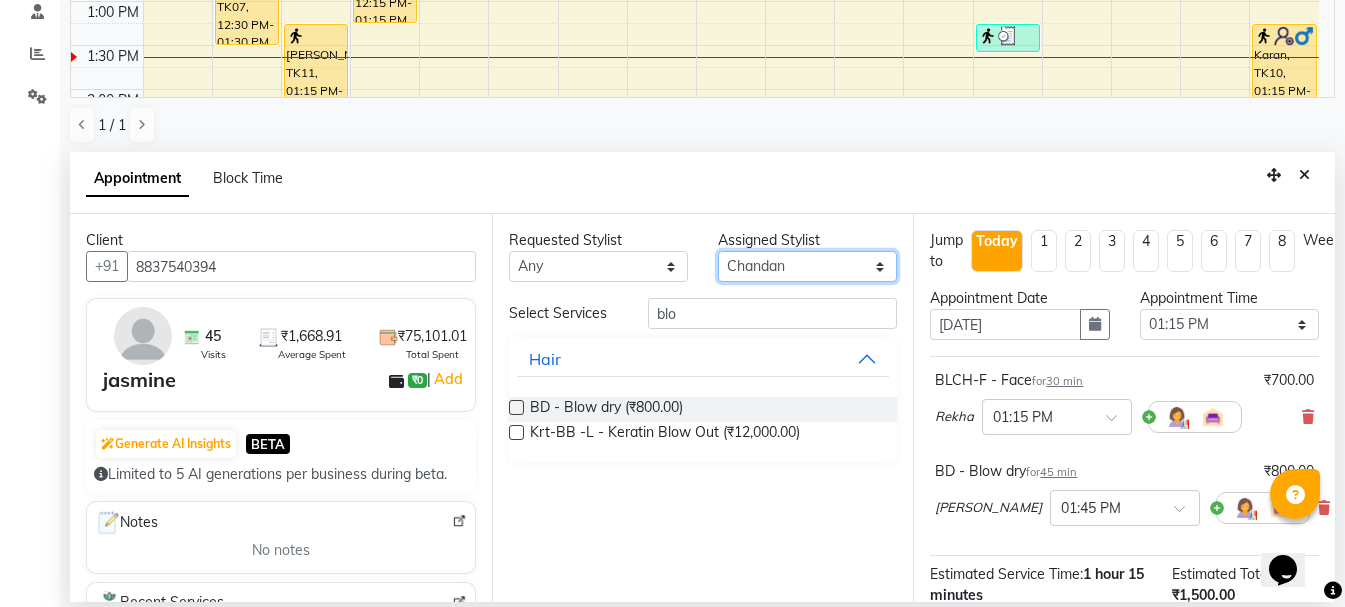 click on "Select  Ankit kantiwall Chandan [PERSON_NAME] [PERSON_NAME] [PERSON_NAME] Neha Nikhil  [PERSON_NAME] [PERSON_NAME] [PERSON_NAME] [PERSON_NAME] [PERSON_NAME]" at bounding box center [807, 266] 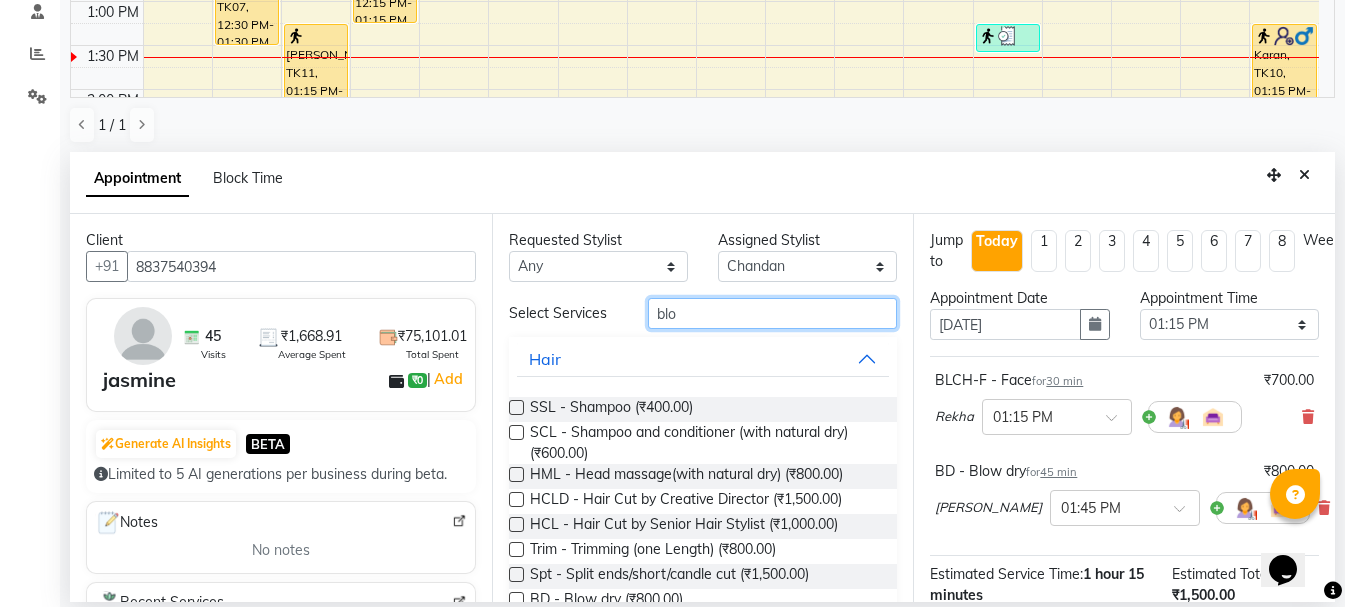 click on "blo" at bounding box center (772, 313) 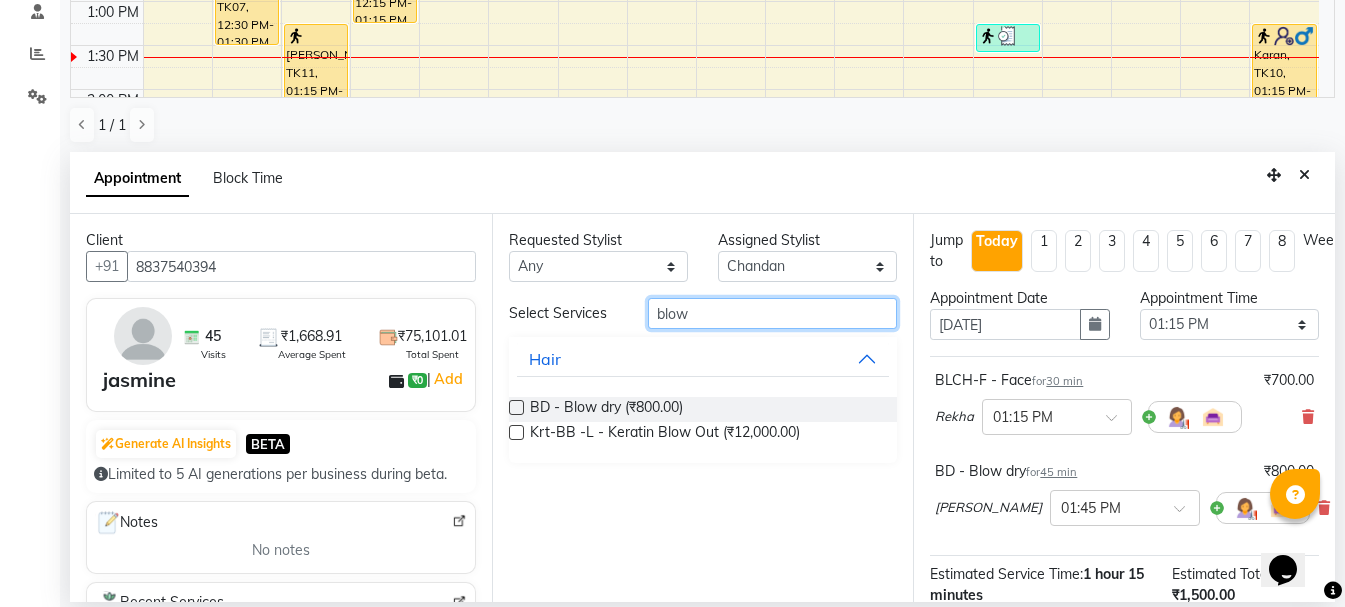 type on "blow" 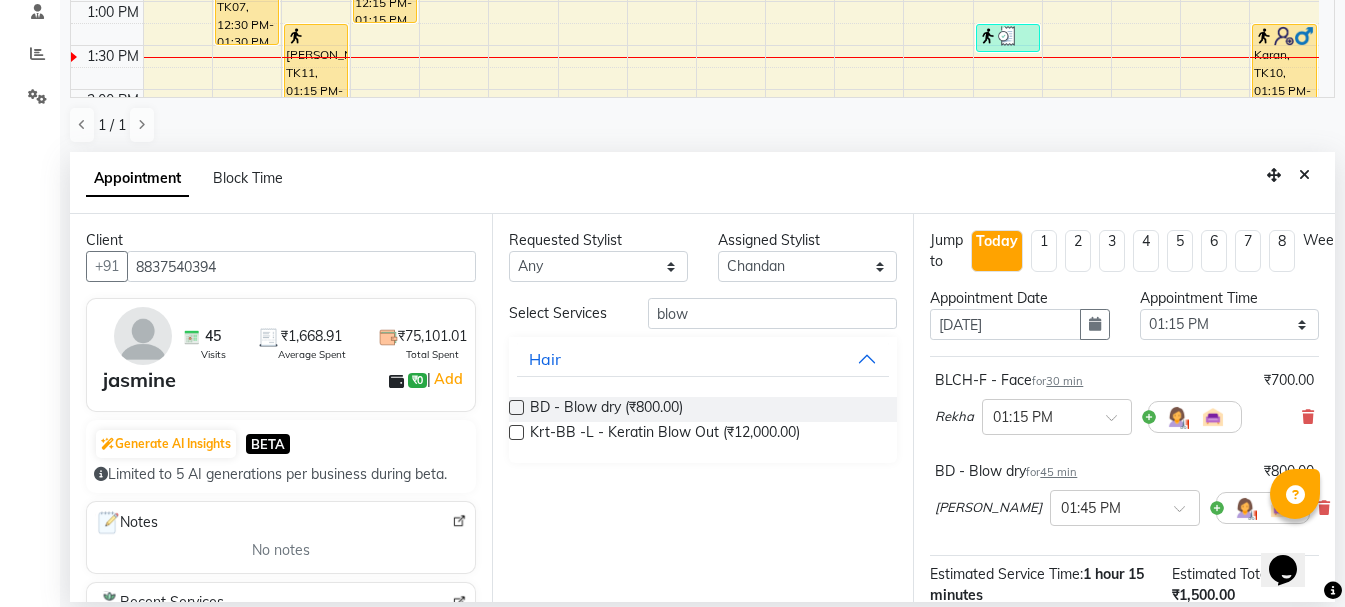 click at bounding box center (516, 407) 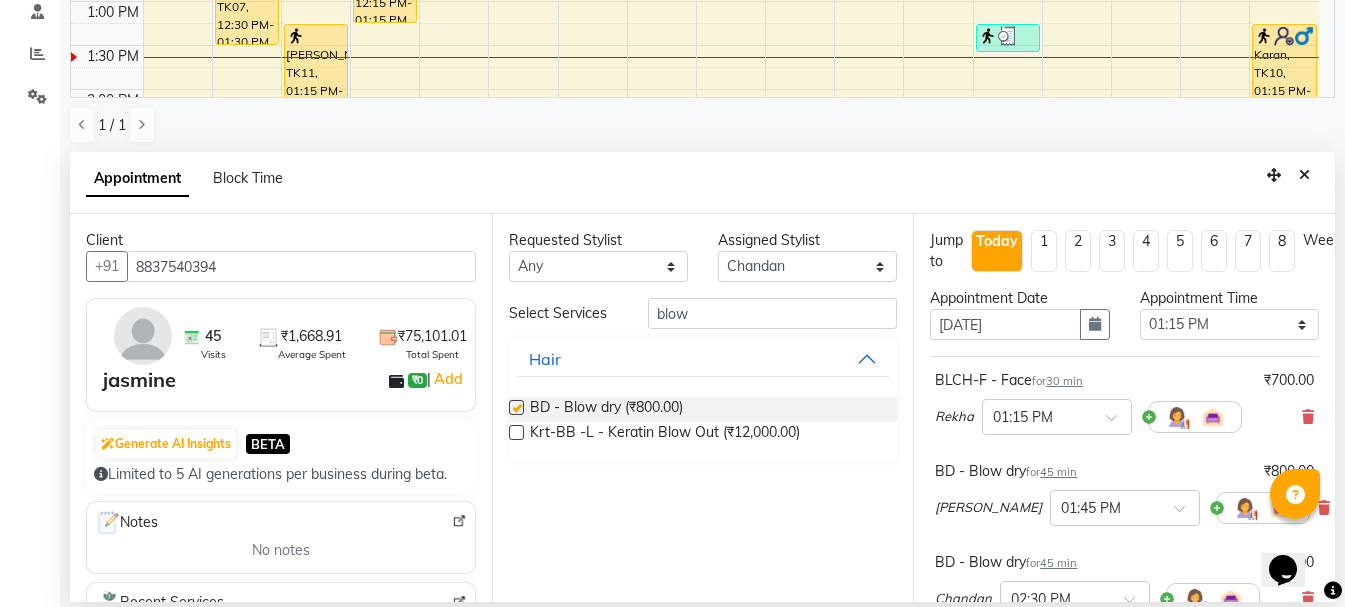 checkbox on "false" 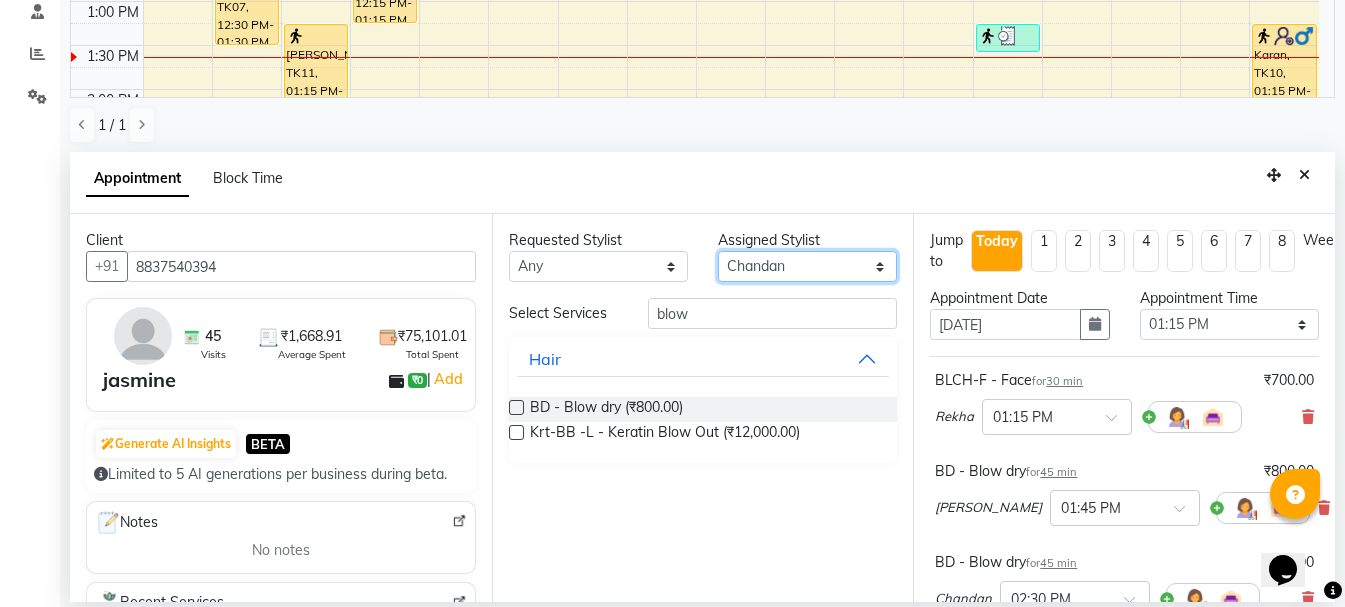 click on "Select  Ankit kantiwall Chandan [PERSON_NAME] [PERSON_NAME] [PERSON_NAME] Neha Nikhil  [PERSON_NAME] [PERSON_NAME] [PERSON_NAME] [PERSON_NAME] [PERSON_NAME]" at bounding box center (807, 266) 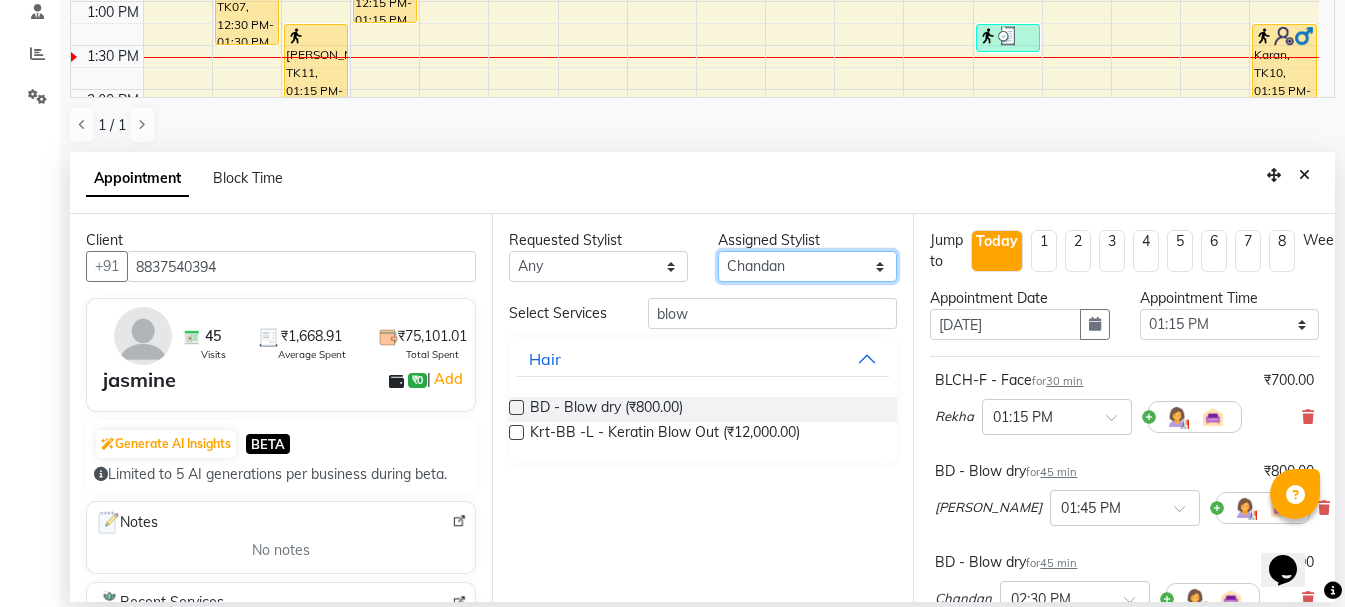 select on "67287" 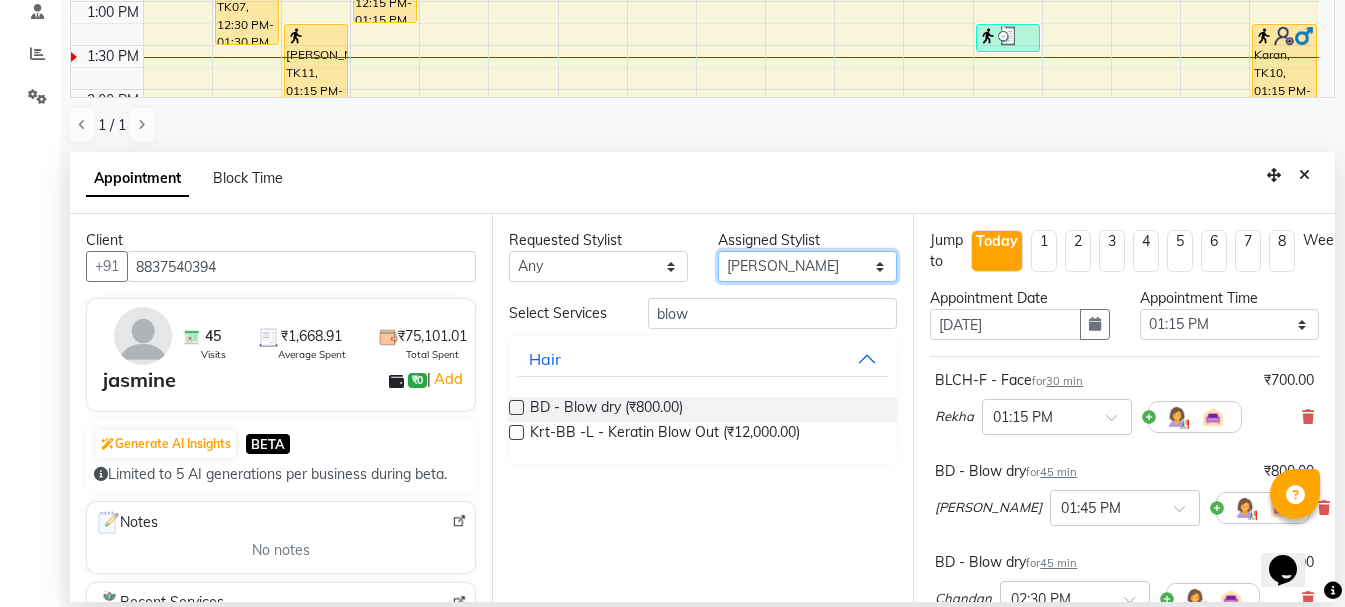 click on "Select  Ankit kantiwall Chandan [PERSON_NAME] [PERSON_NAME] [PERSON_NAME] Neha Nikhil  [PERSON_NAME] [PERSON_NAME] [PERSON_NAME] [PERSON_NAME] [PERSON_NAME]" at bounding box center [807, 266] 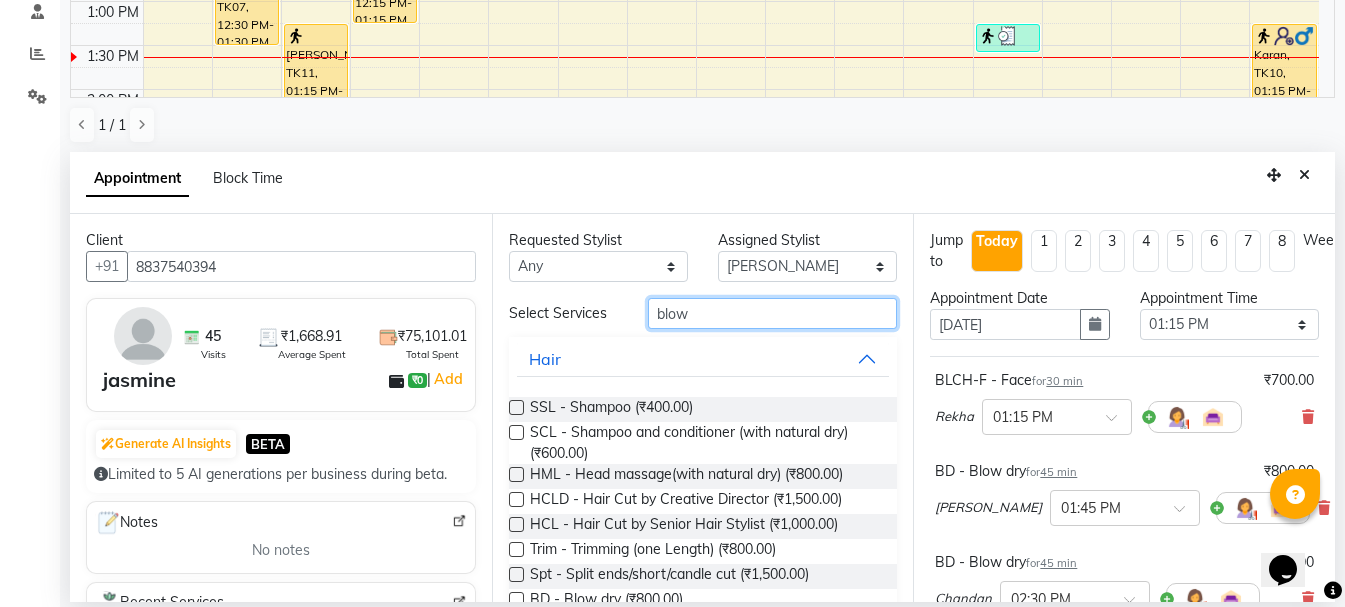 click on "blow" at bounding box center (772, 313) 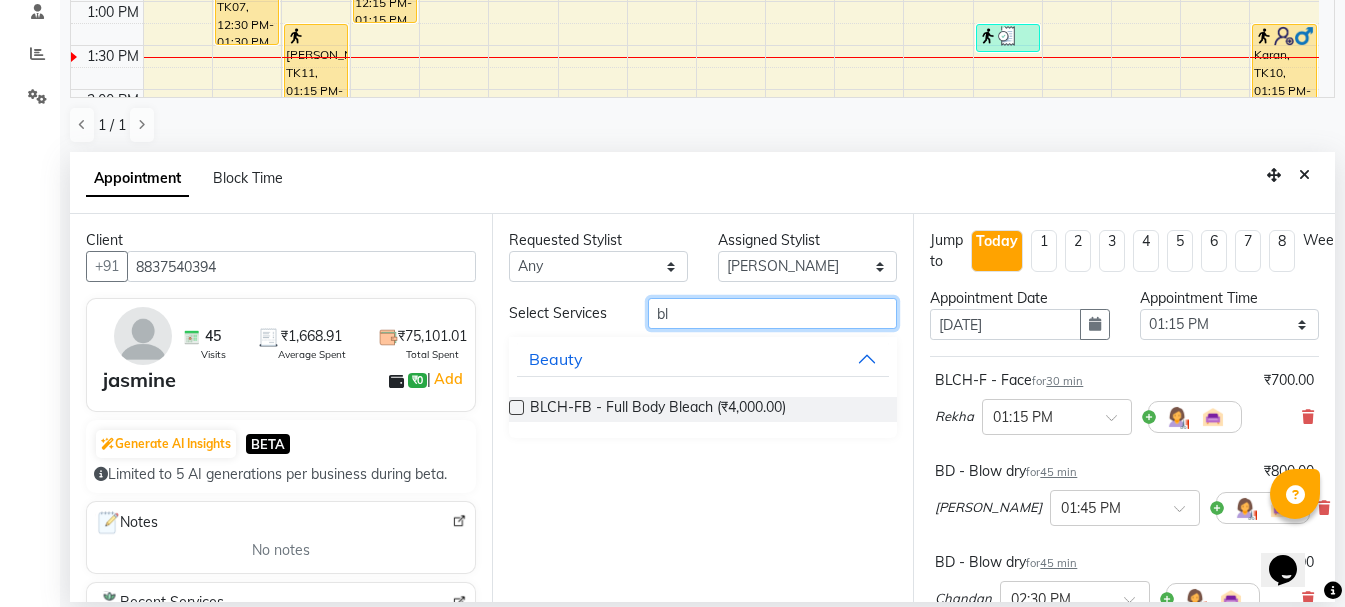 type on "b" 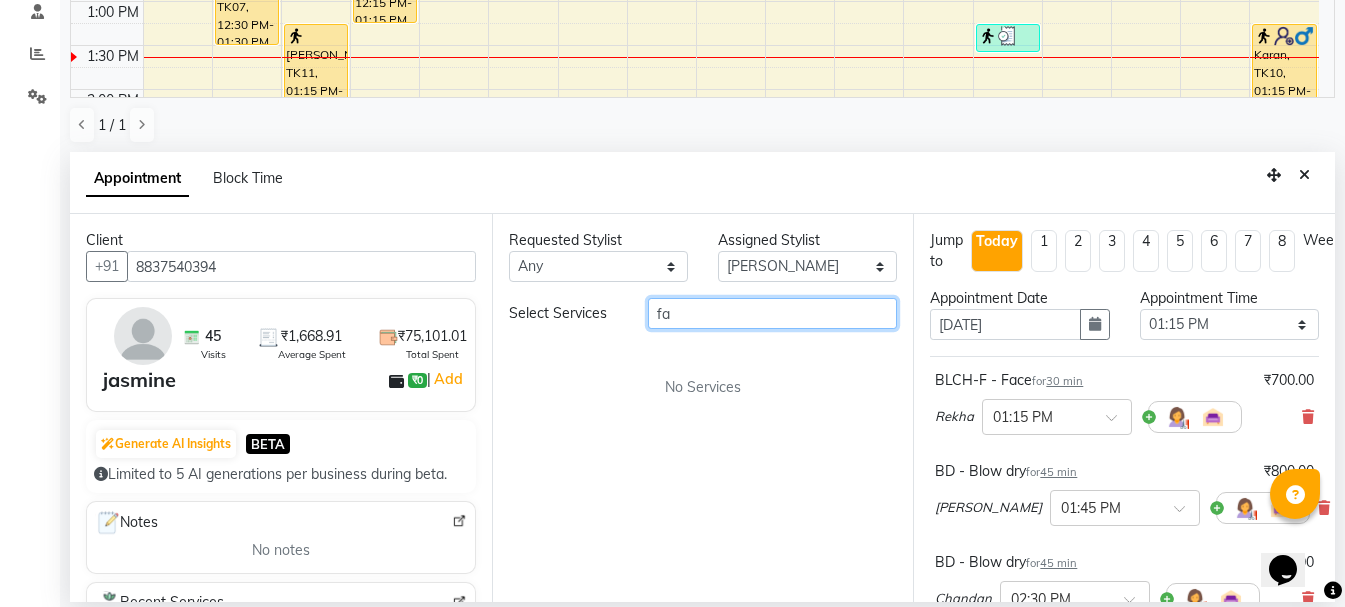 type on "f" 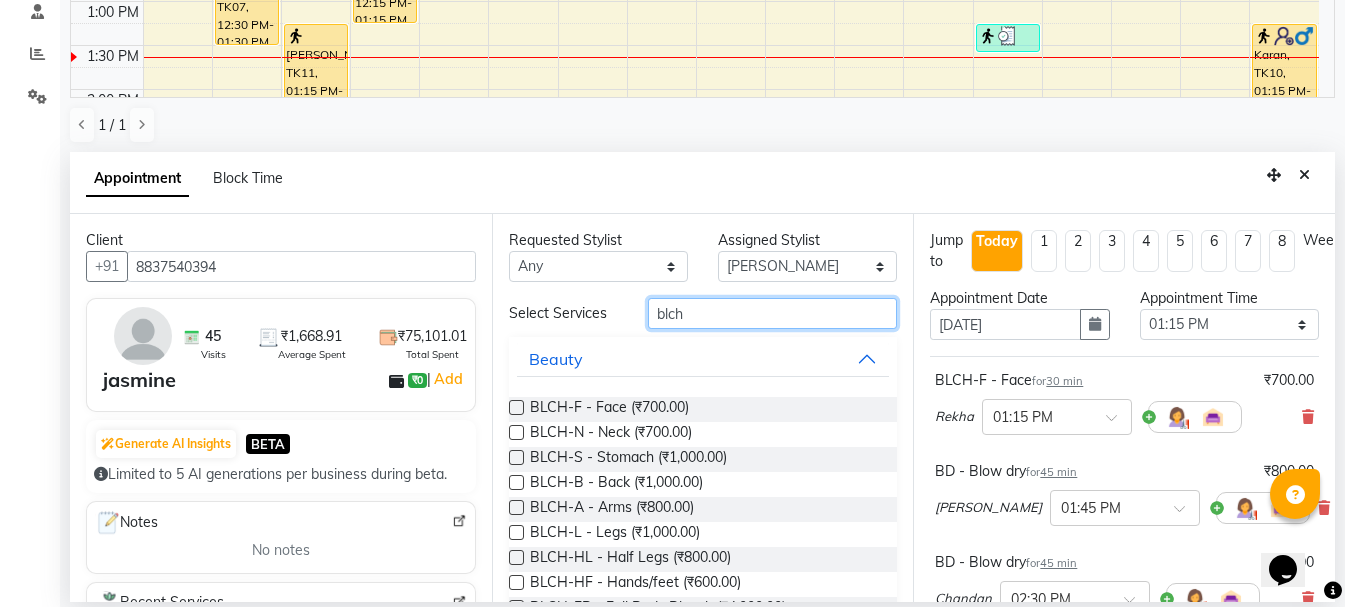 type on "blch" 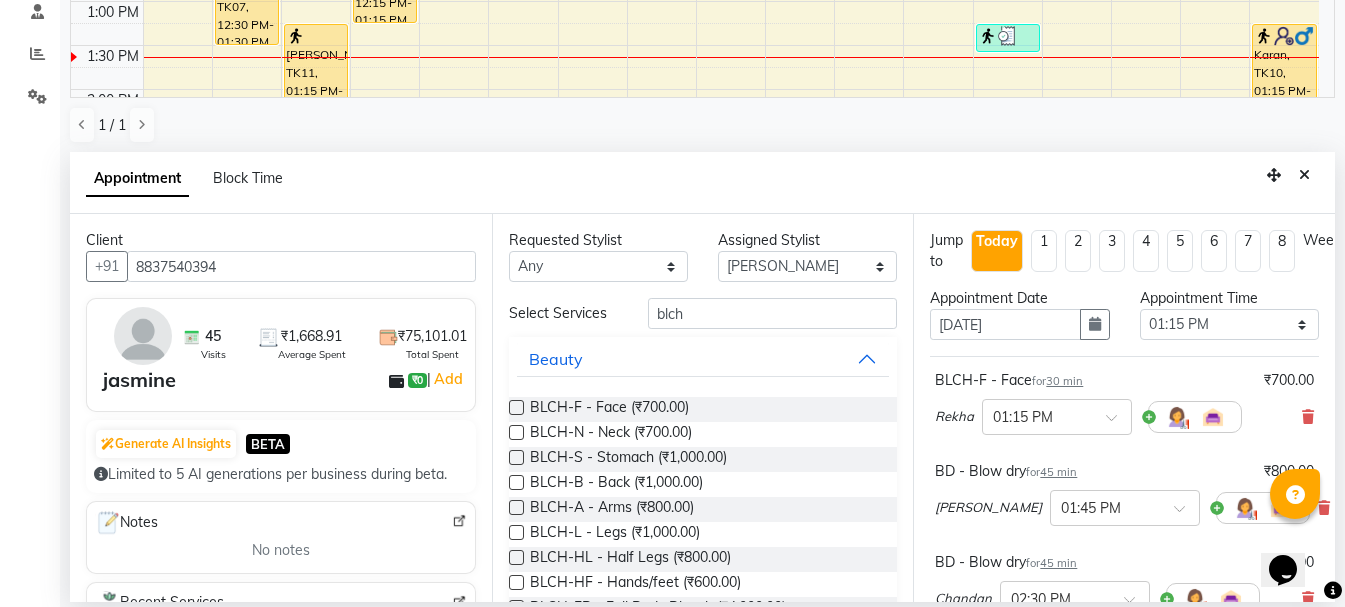 click at bounding box center [516, 407] 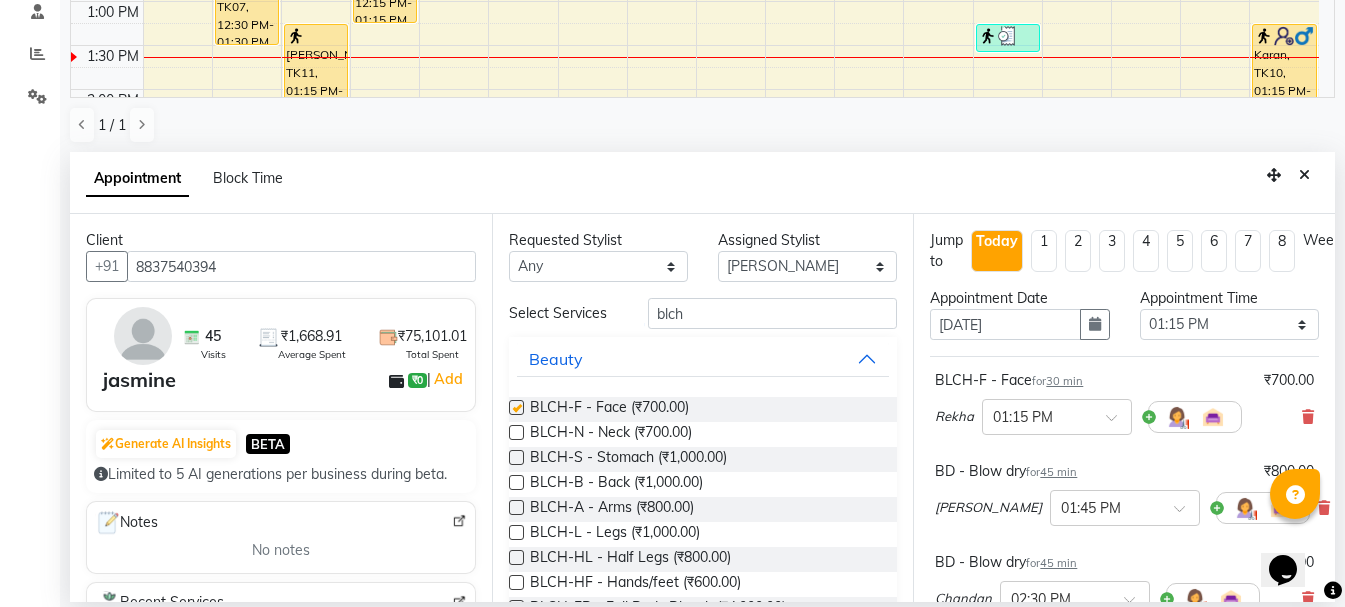 checkbox on "false" 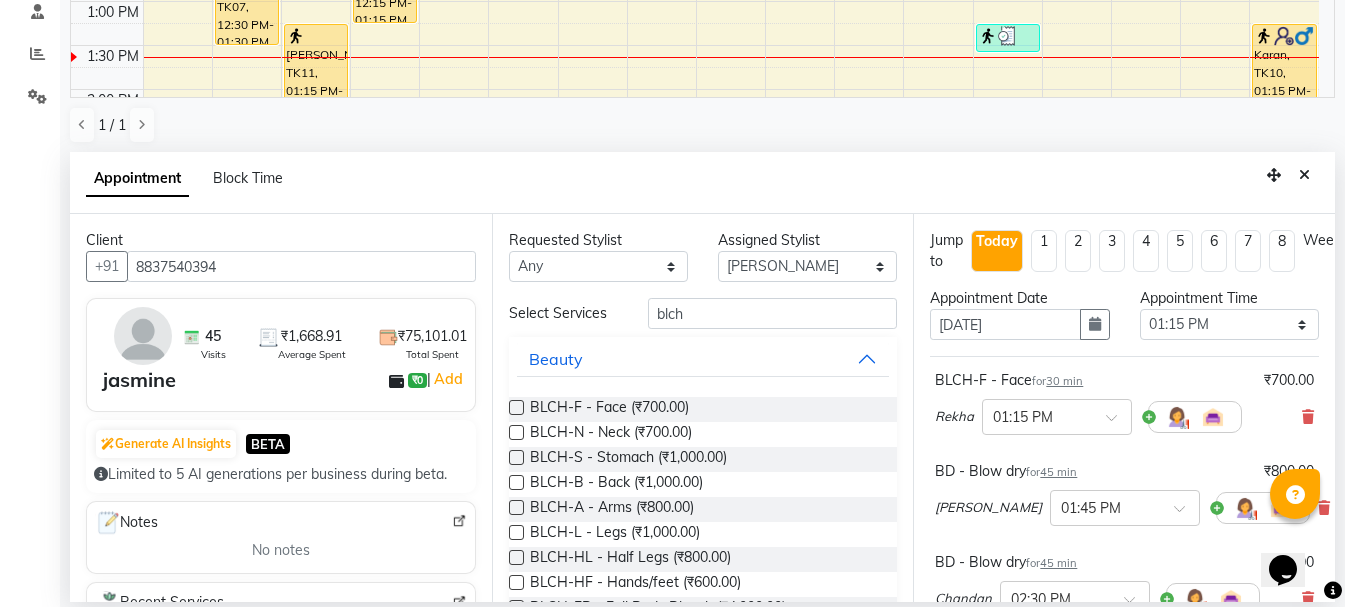 click on "Opens Chat This icon Opens the chat window." at bounding box center [1293, 535] 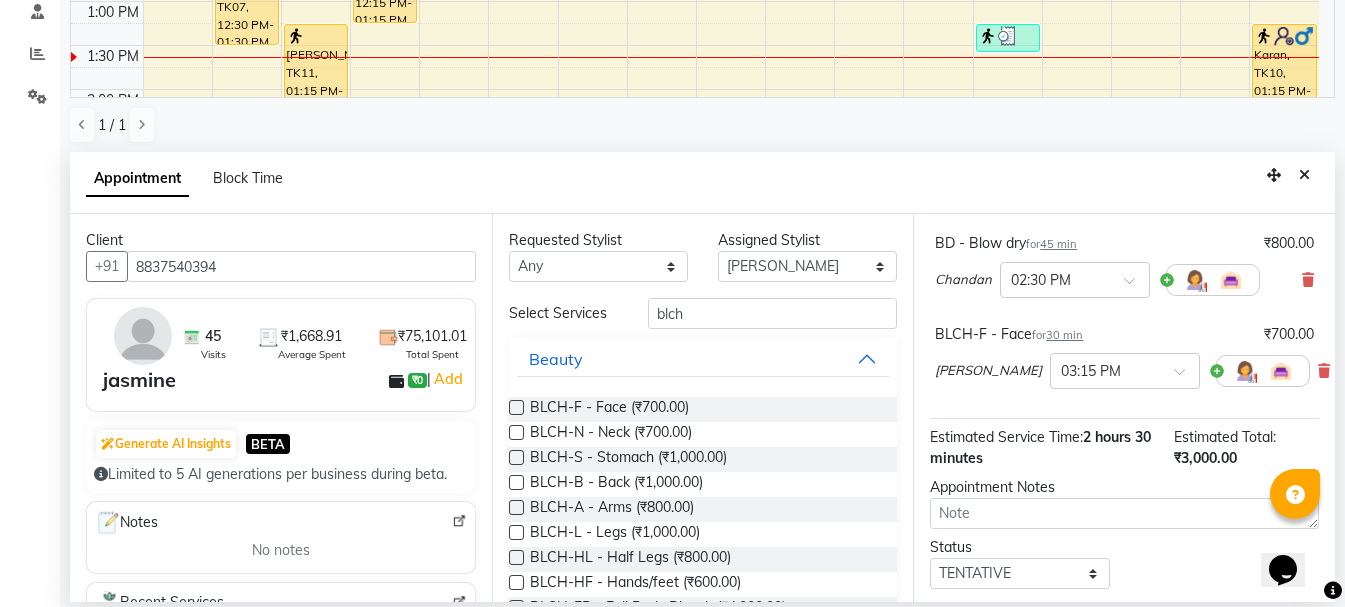 scroll, scrollTop: 450, scrollLeft: 0, axis: vertical 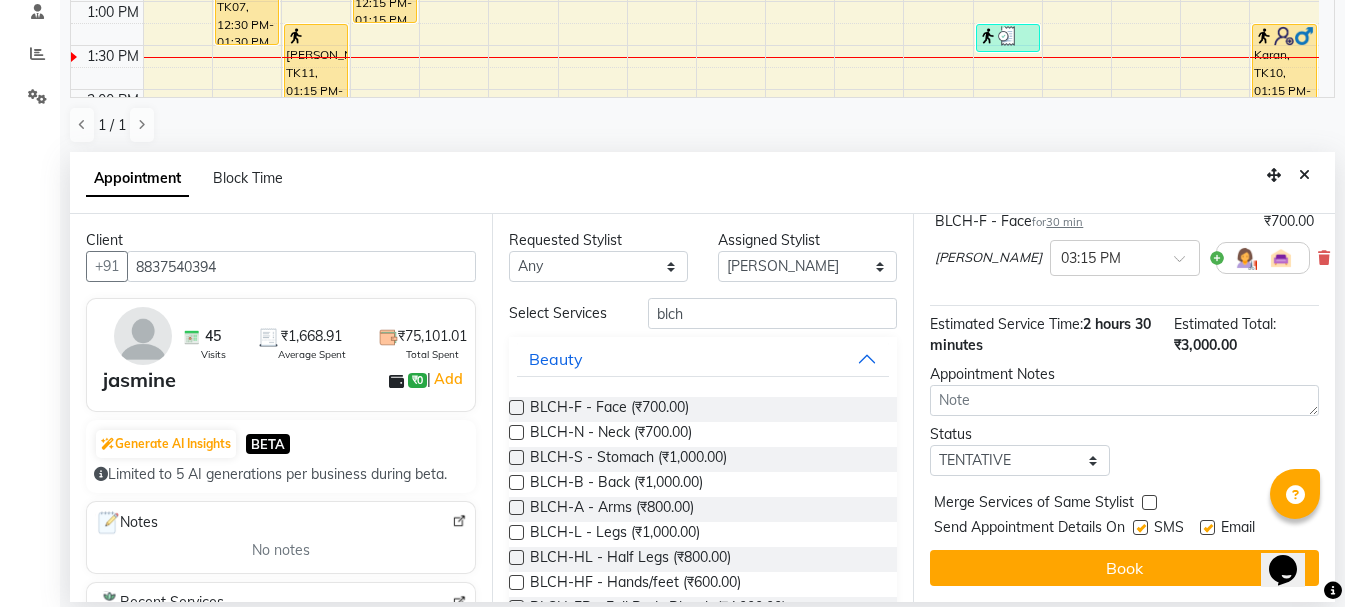 click on "Book" at bounding box center (1124, 568) 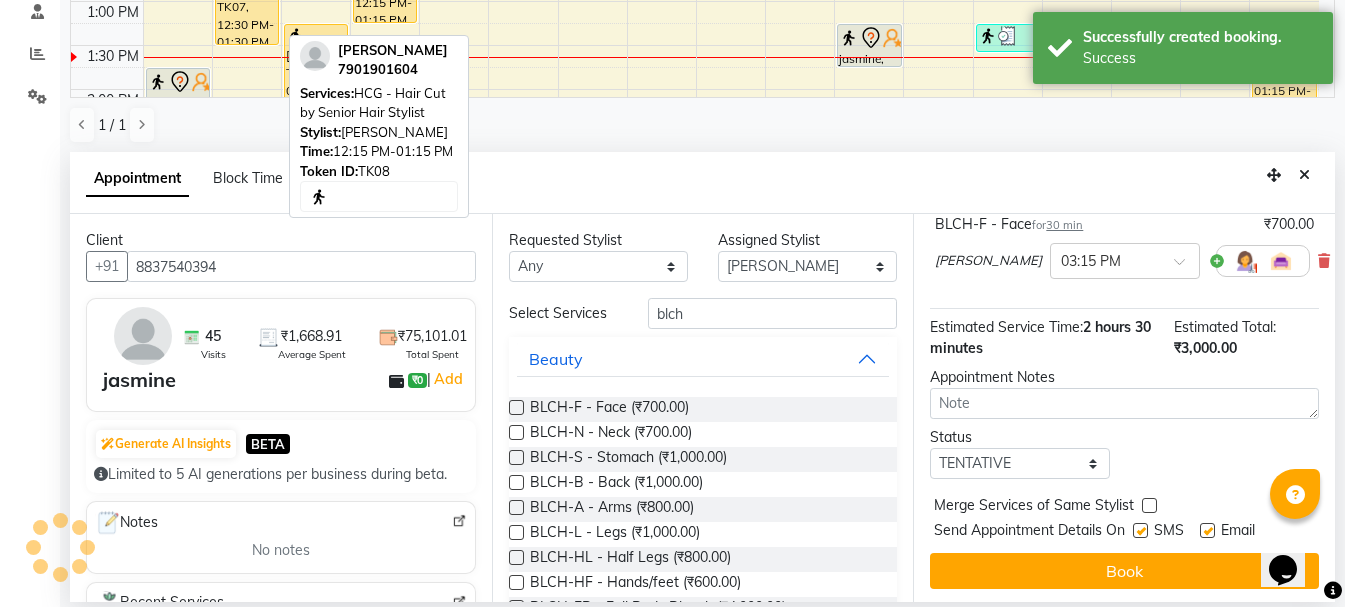 scroll, scrollTop: 0, scrollLeft: 0, axis: both 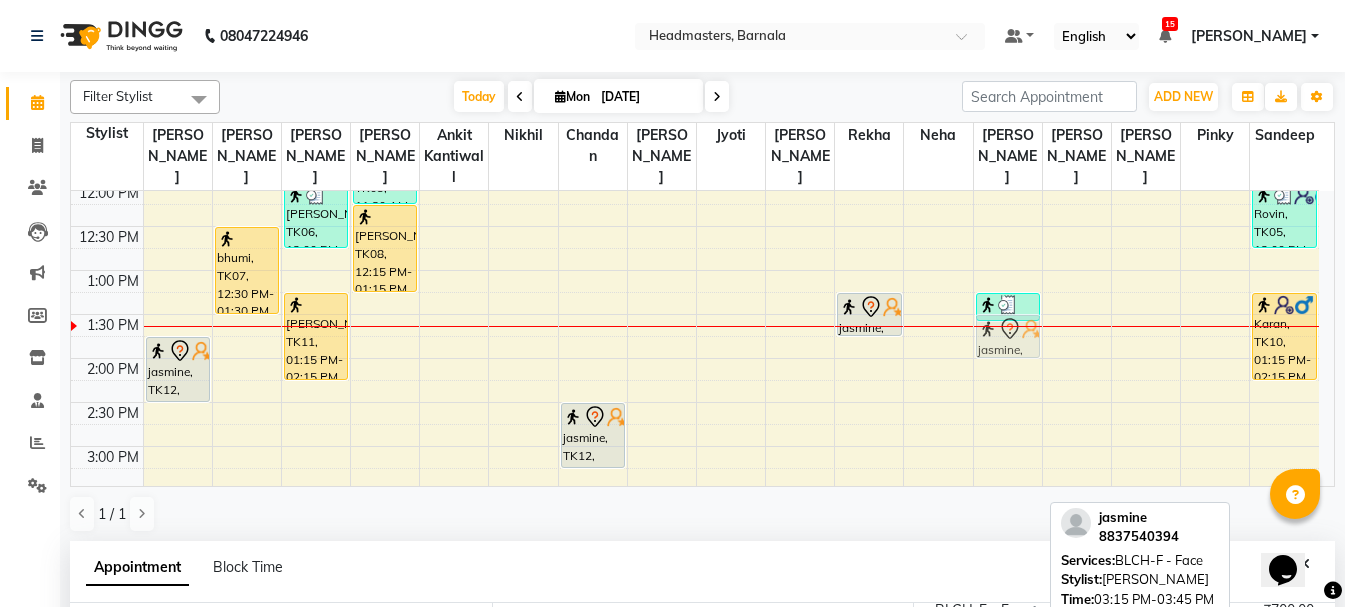 drag, startPoint x: 1016, startPoint y: 482, endPoint x: 1020, endPoint y: 363, distance: 119.06721 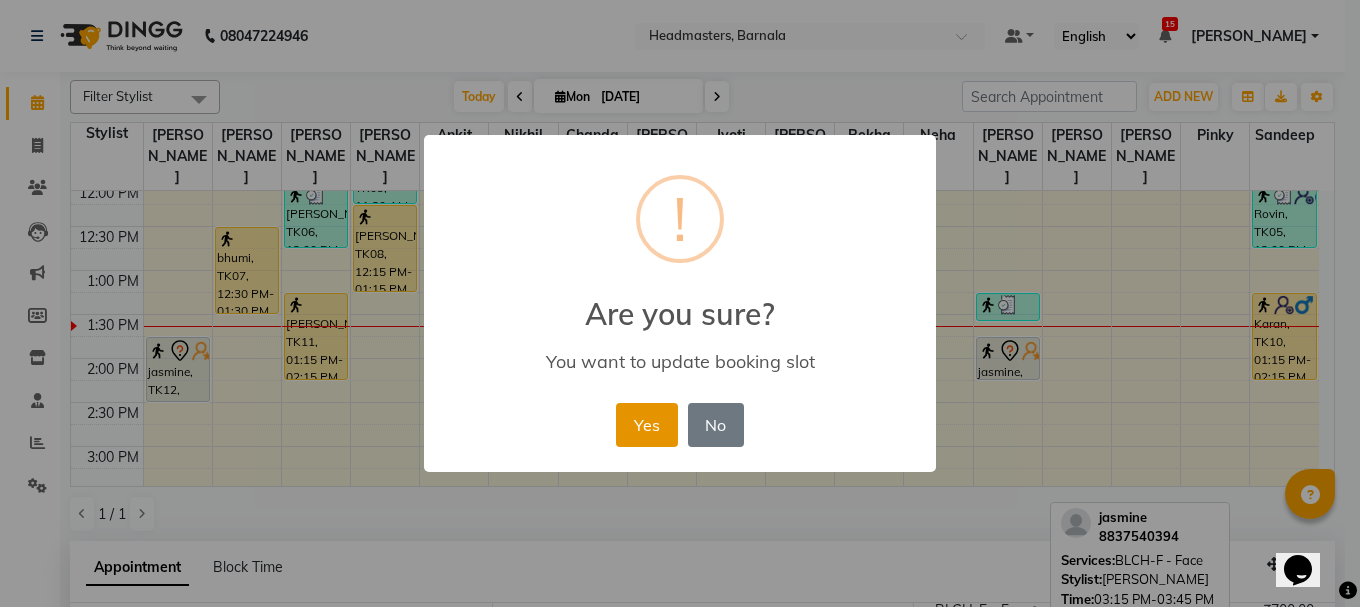 click on "Yes" at bounding box center (646, 425) 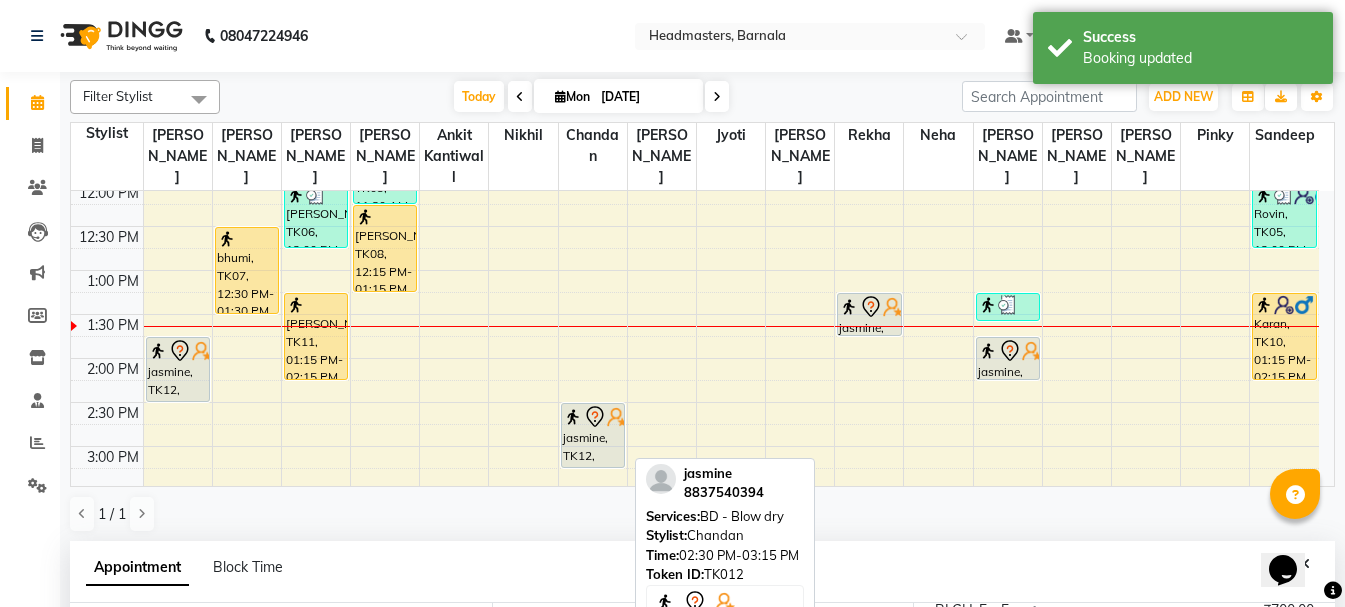 click on "jasmine, TK12, 02:30 PM-03:15 PM, BD - Blow dry" at bounding box center [593, 435] 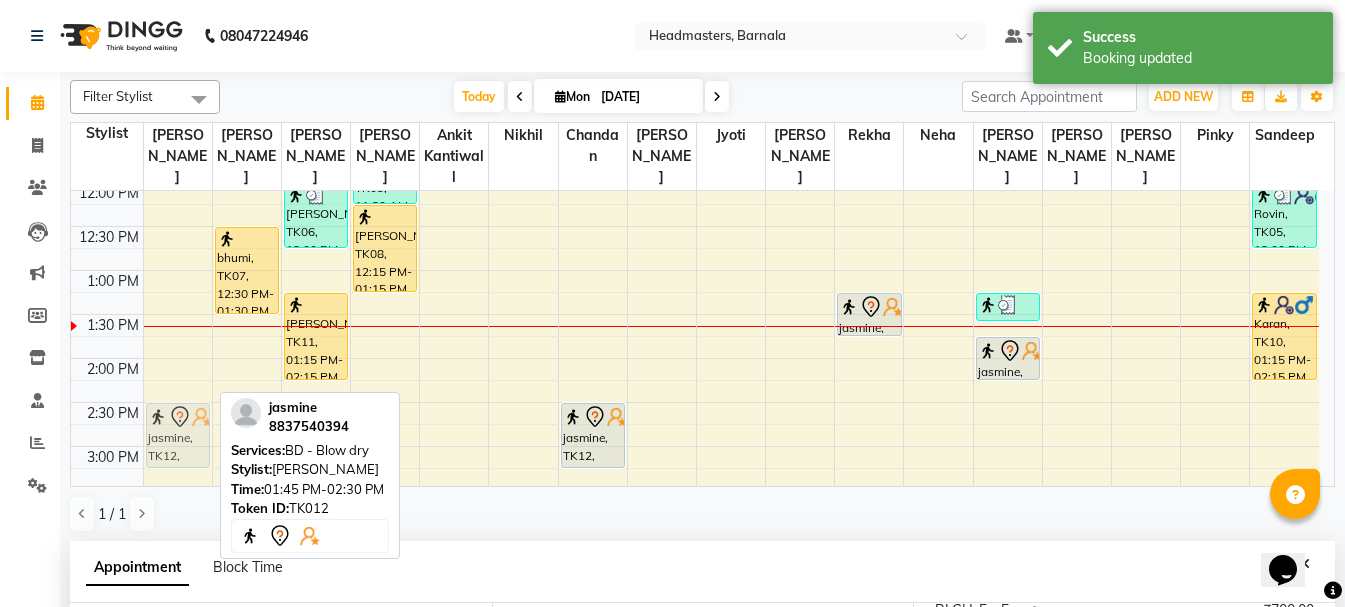 drag, startPoint x: 185, startPoint y: 380, endPoint x: 183, endPoint y: 437, distance: 57.035076 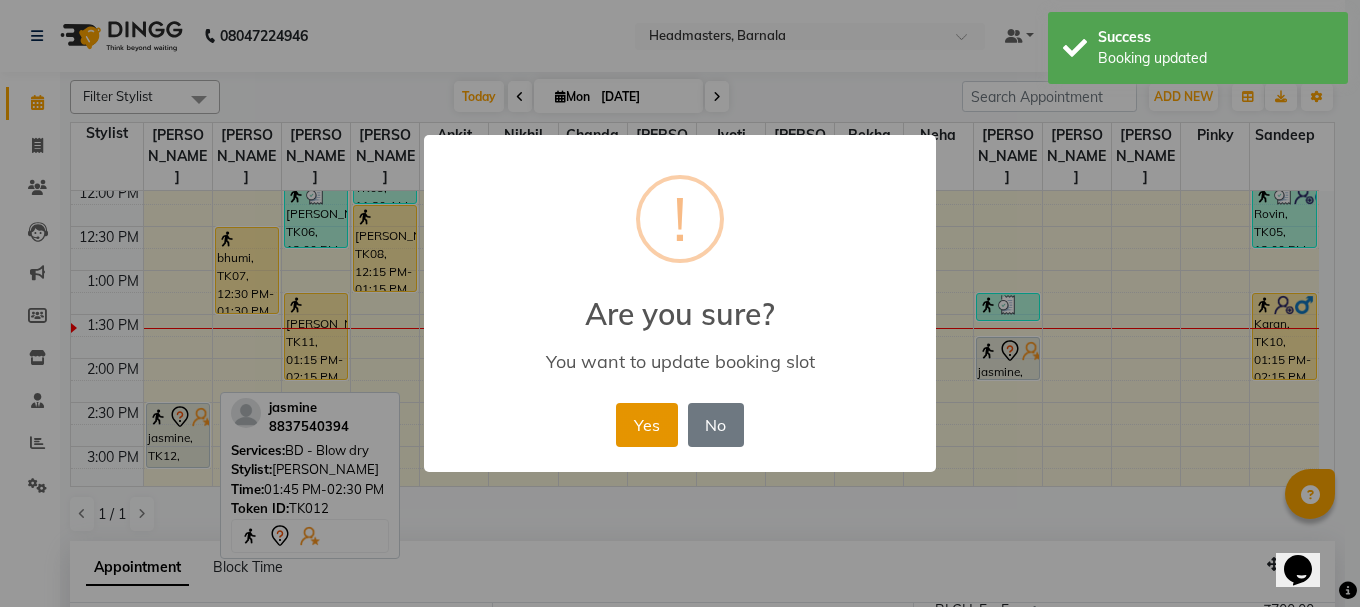 click on "Yes" at bounding box center (646, 425) 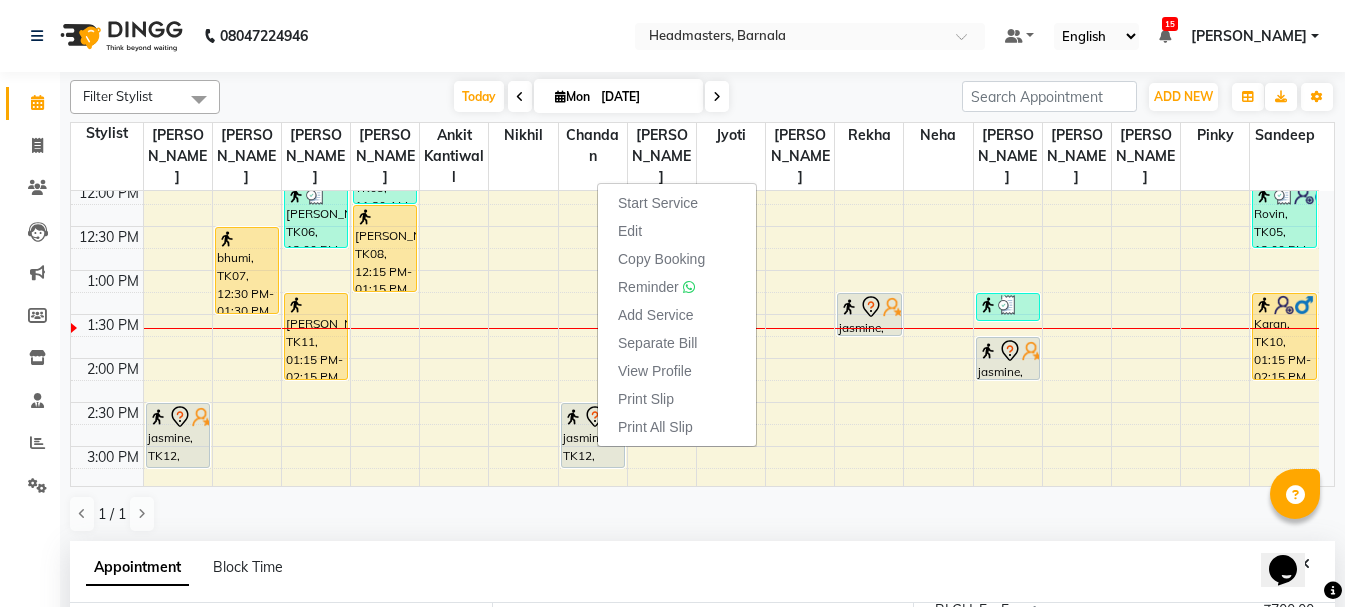 click on "Print Slip" at bounding box center [646, 399] 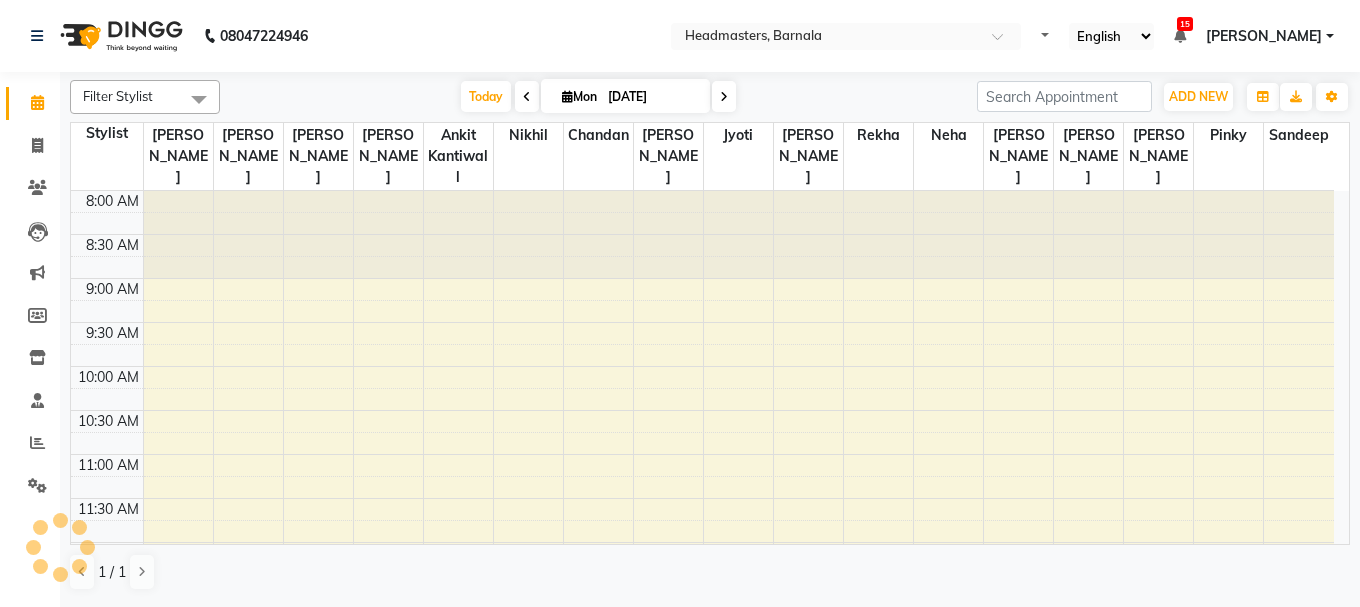 scroll, scrollTop: 0, scrollLeft: 0, axis: both 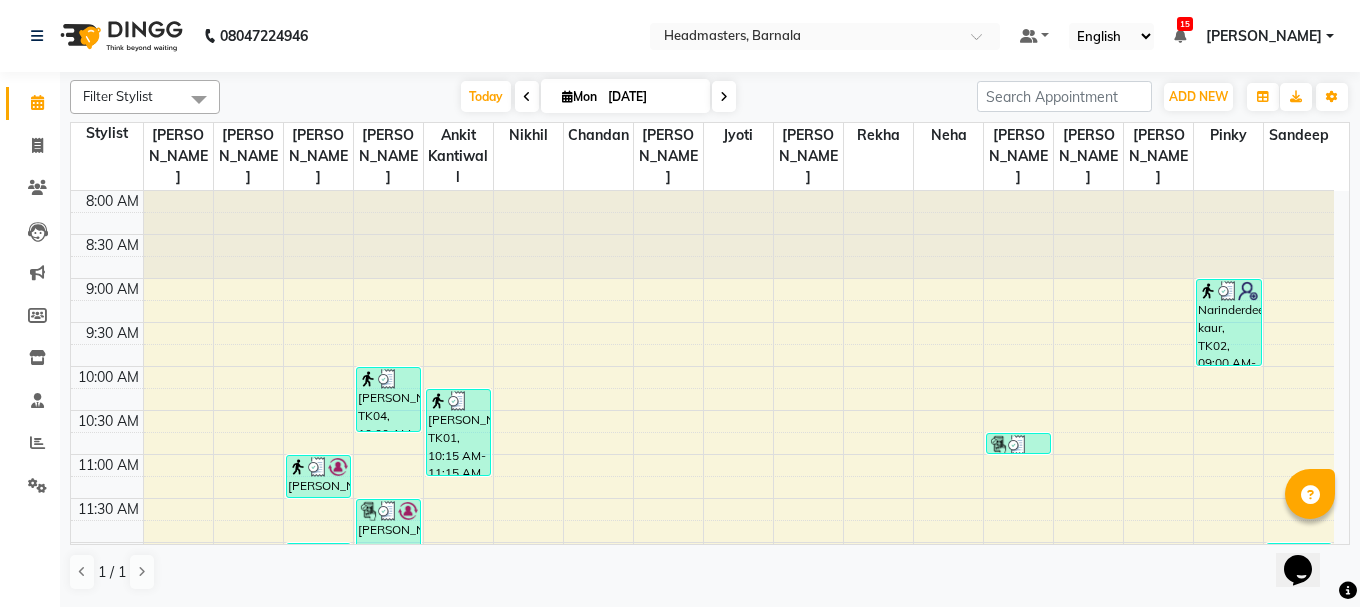click on "Opens Chat This icon Opens the chat window." at bounding box center [1308, 535] 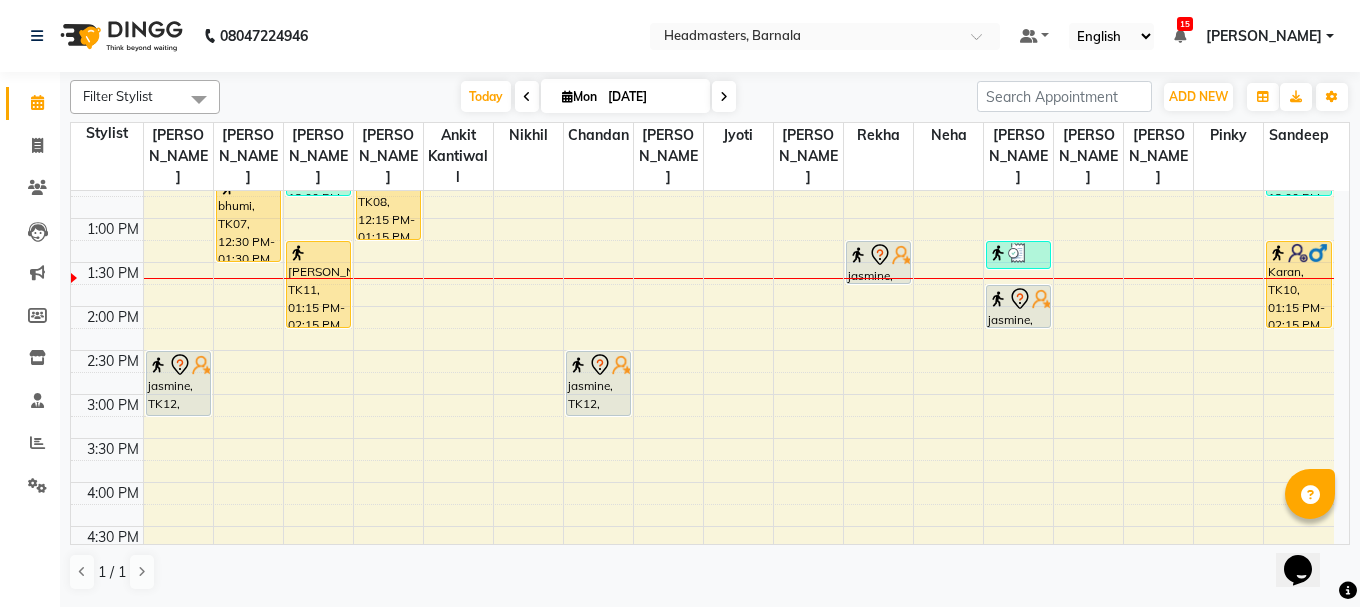 scroll, scrollTop: 505, scrollLeft: 0, axis: vertical 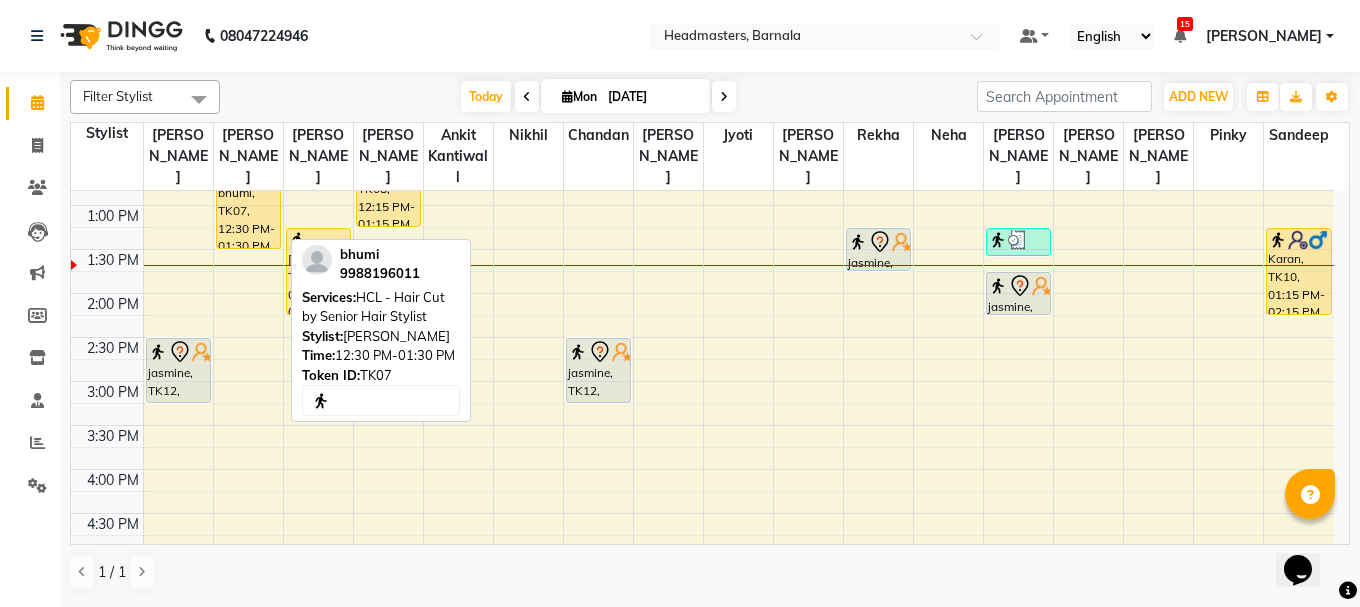 click on "bhumi, TK07, 12:30 PM-01:30 PM, HCL - Hair Cut by Senior Hair Stylist" at bounding box center [248, 205] 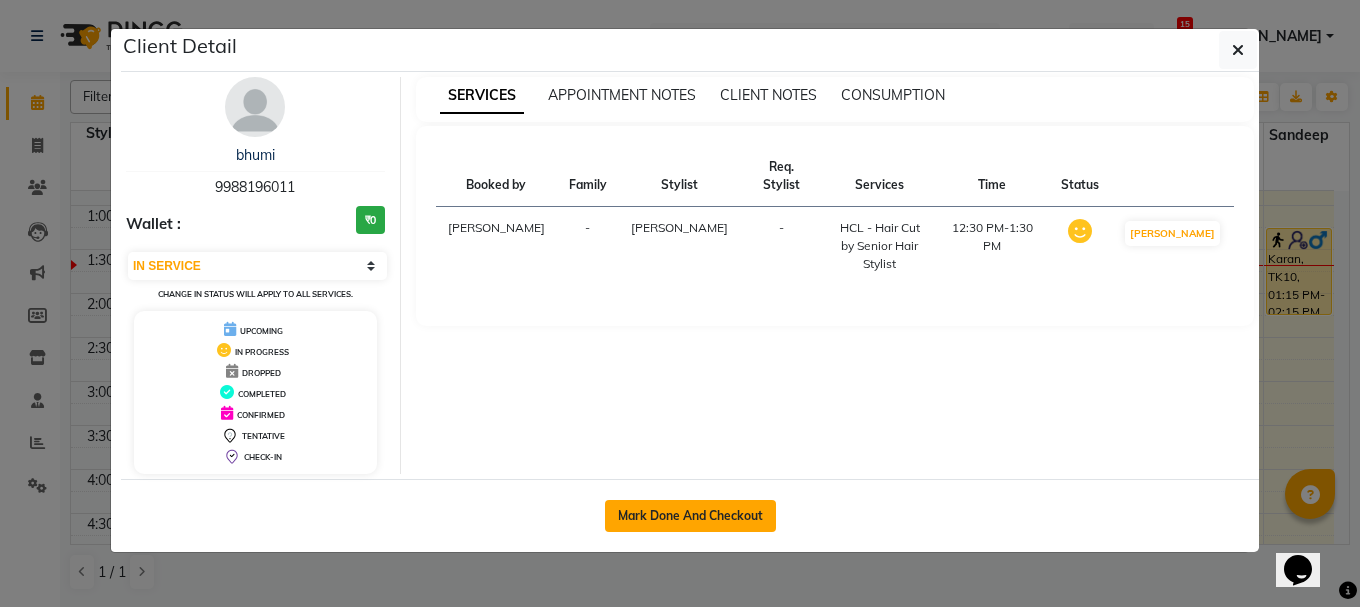 click on "Mark Done And Checkout" 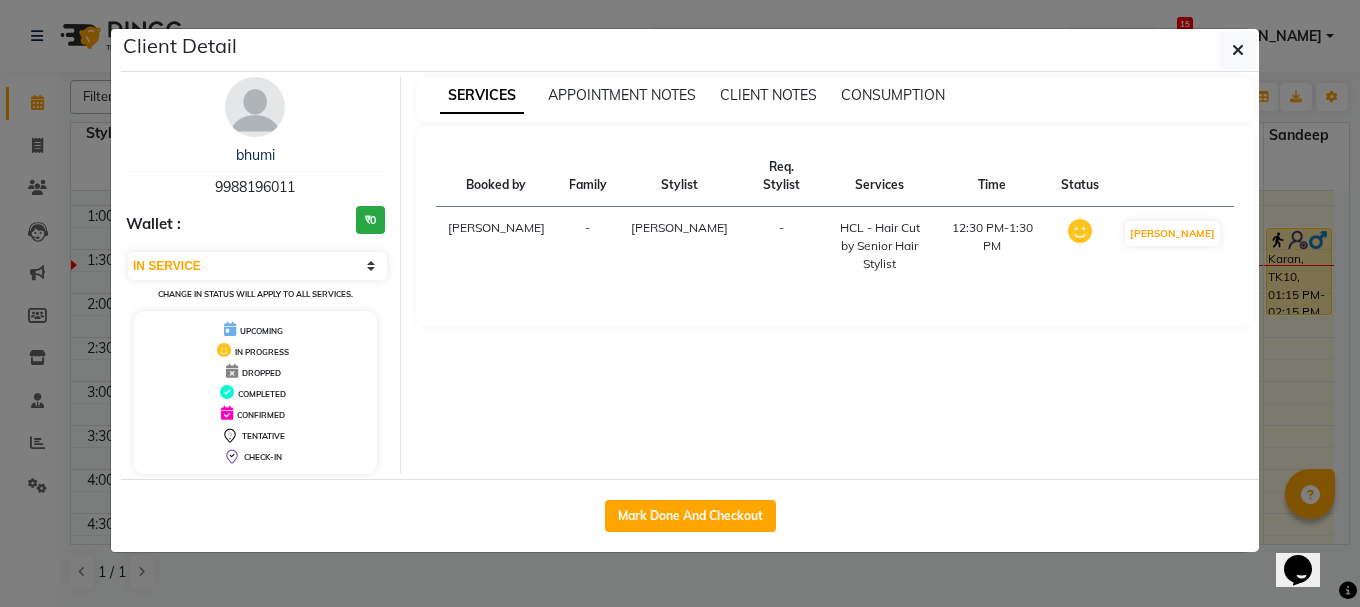 select on "service" 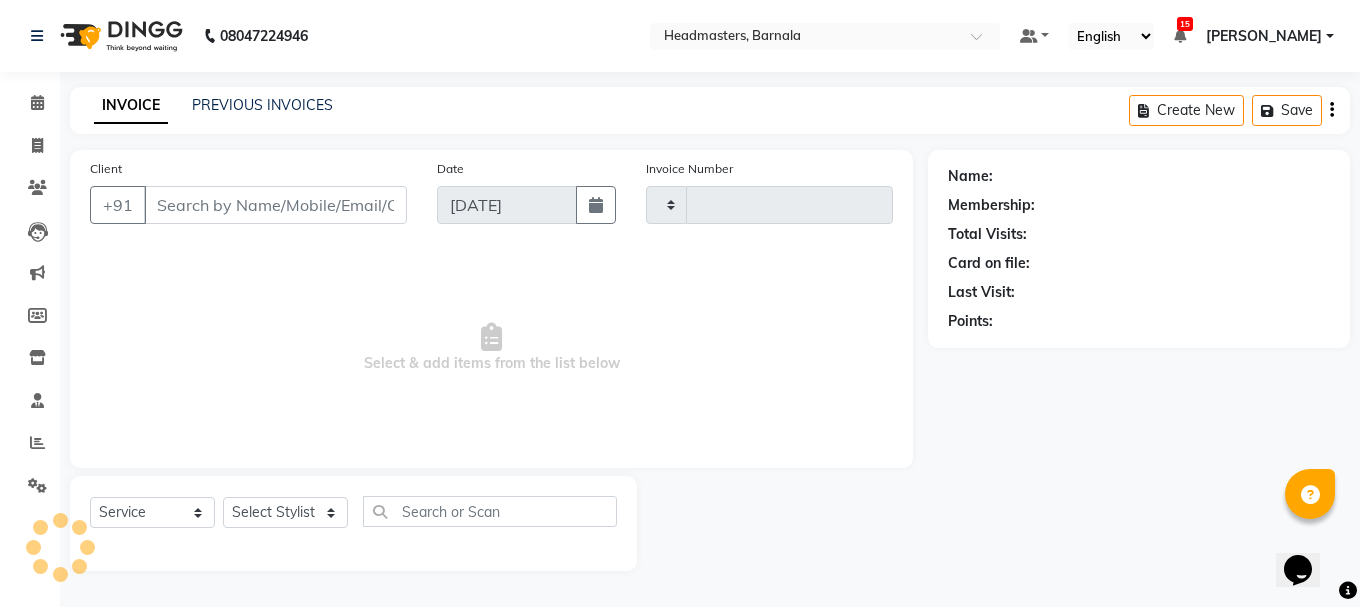 type on "2846" 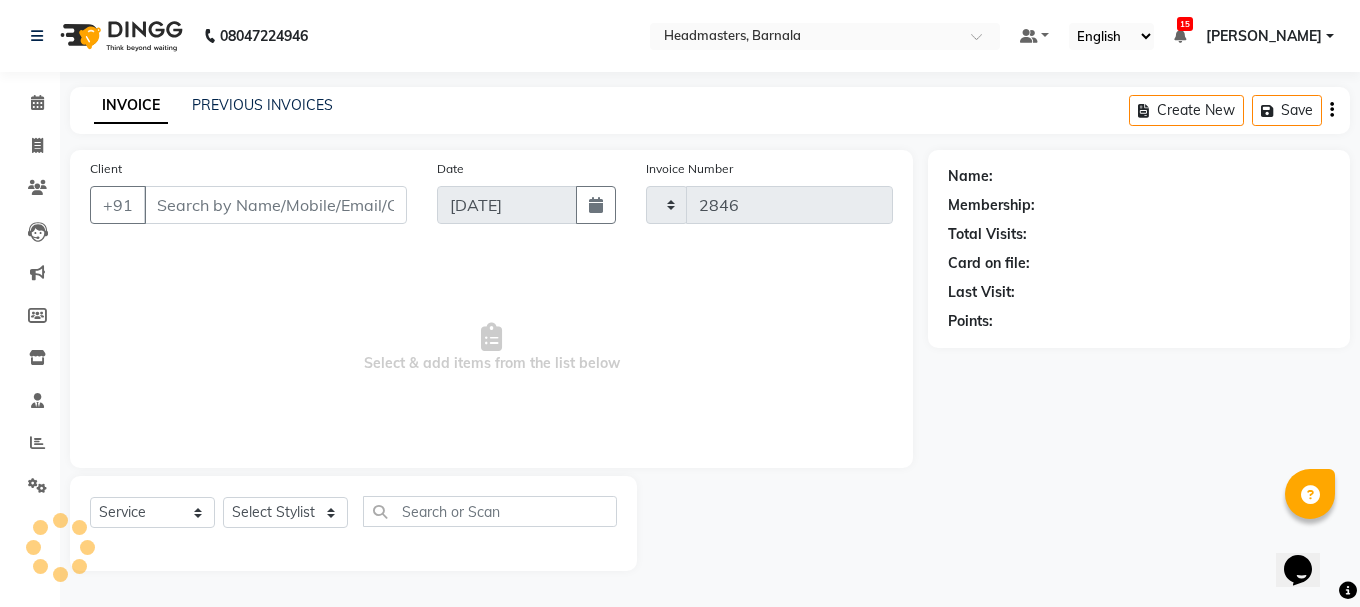 select on "7526" 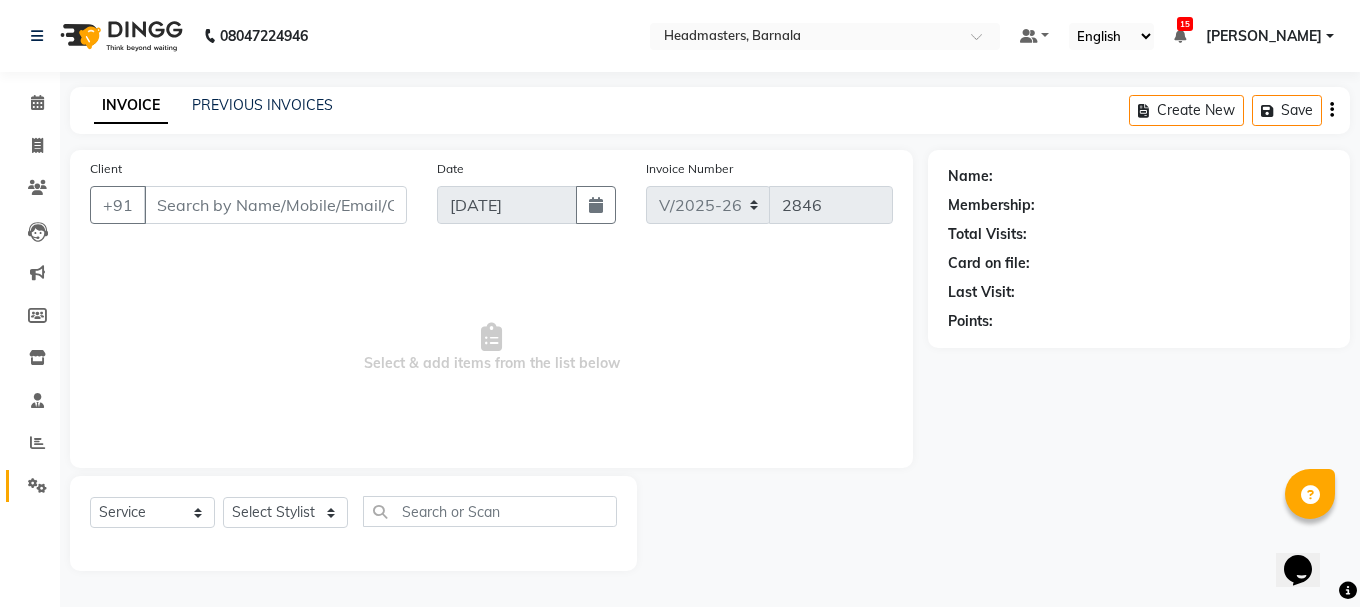 type on "9988196011" 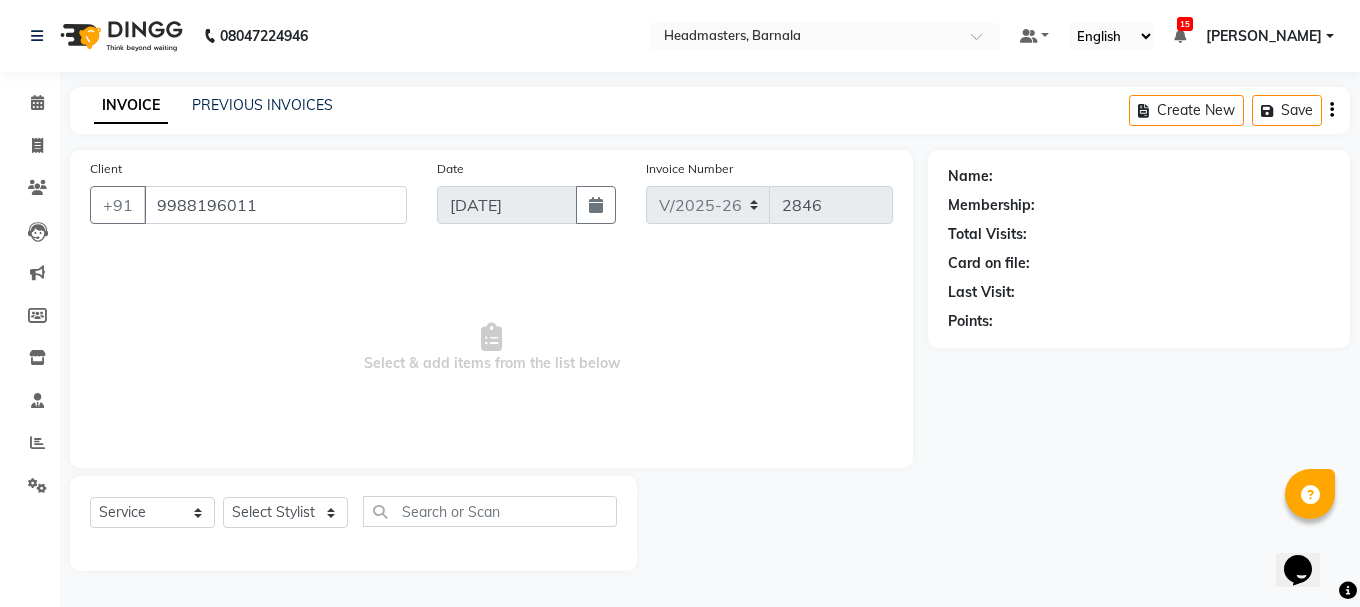 select on "67275" 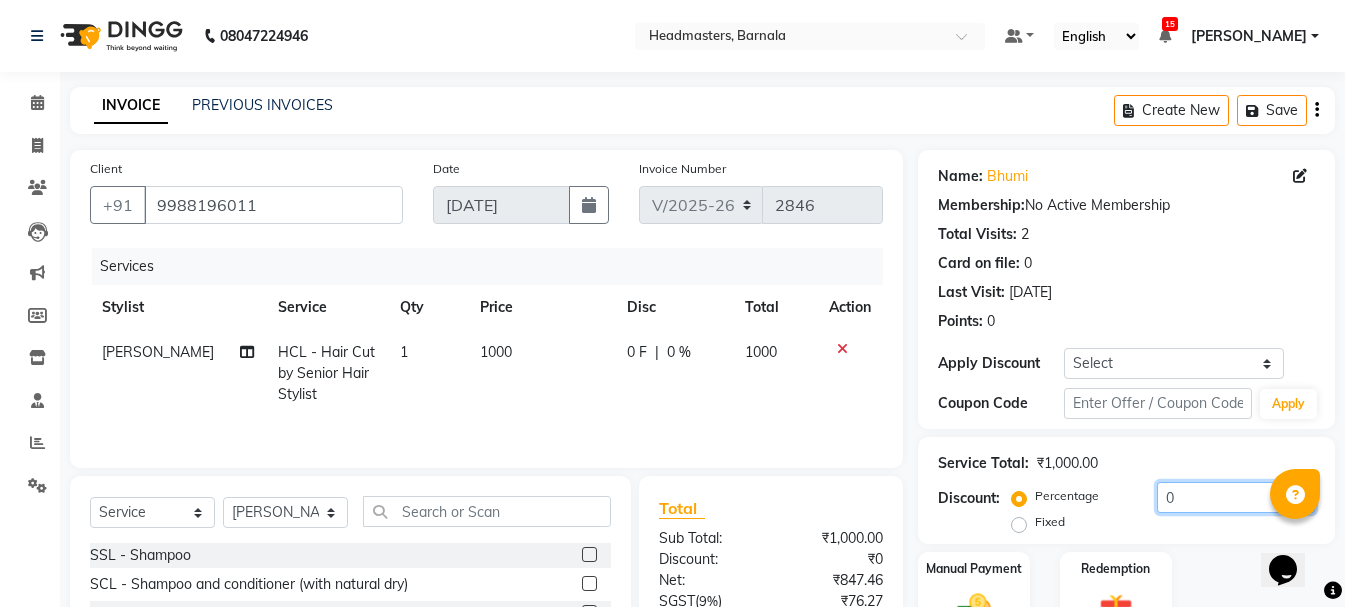 drag, startPoint x: 1177, startPoint y: 499, endPoint x: 1031, endPoint y: 504, distance: 146.08559 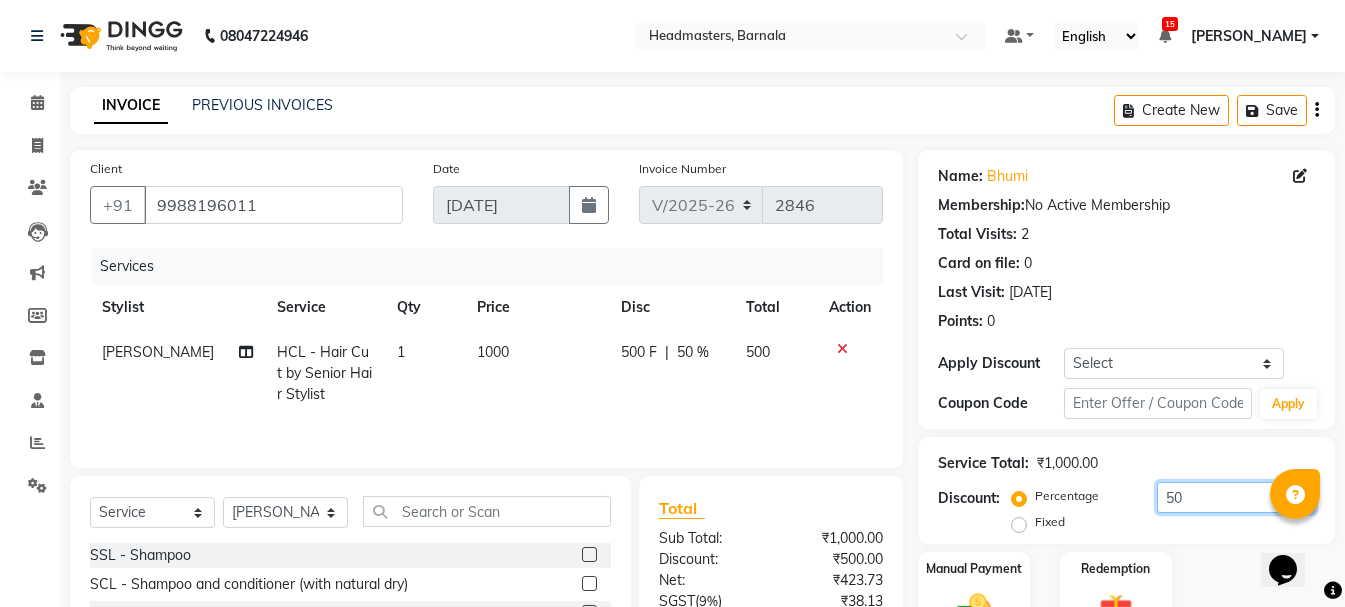 scroll, scrollTop: 194, scrollLeft: 0, axis: vertical 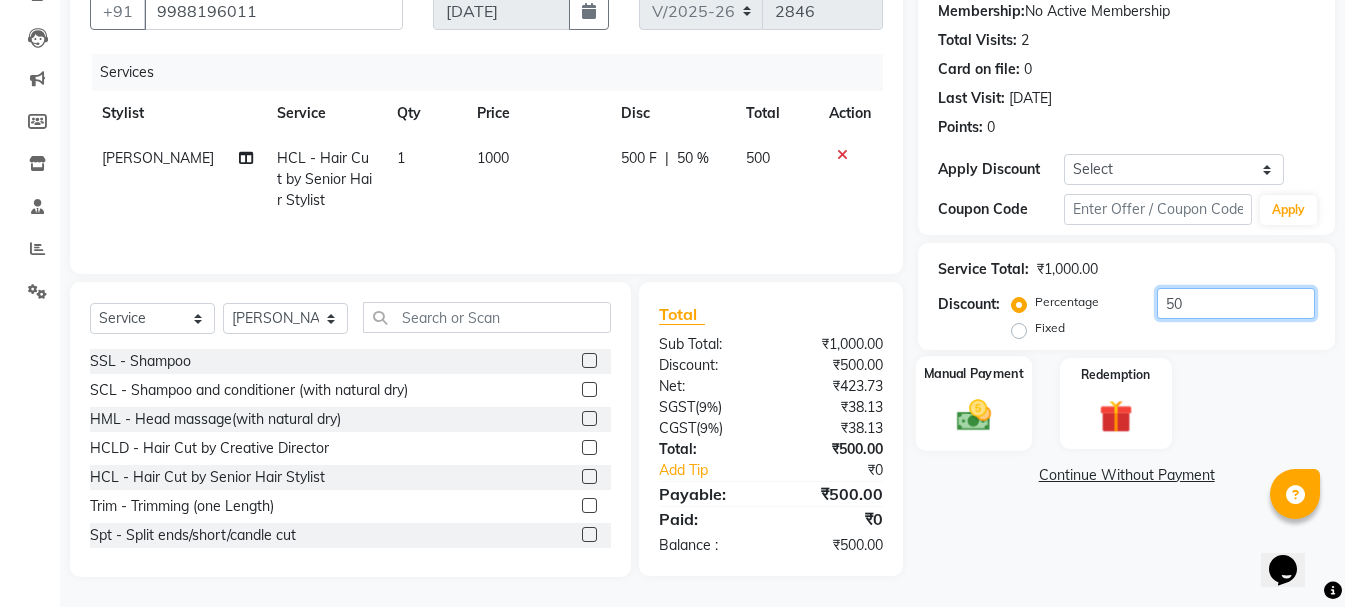 type on "50" 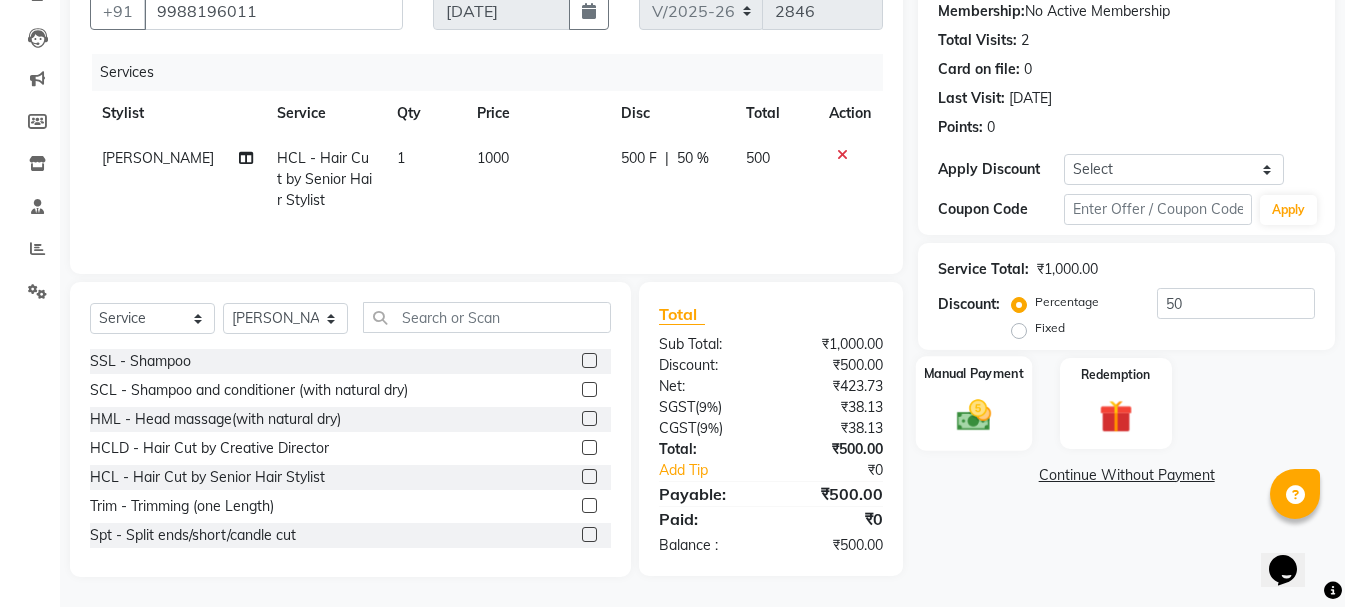 click 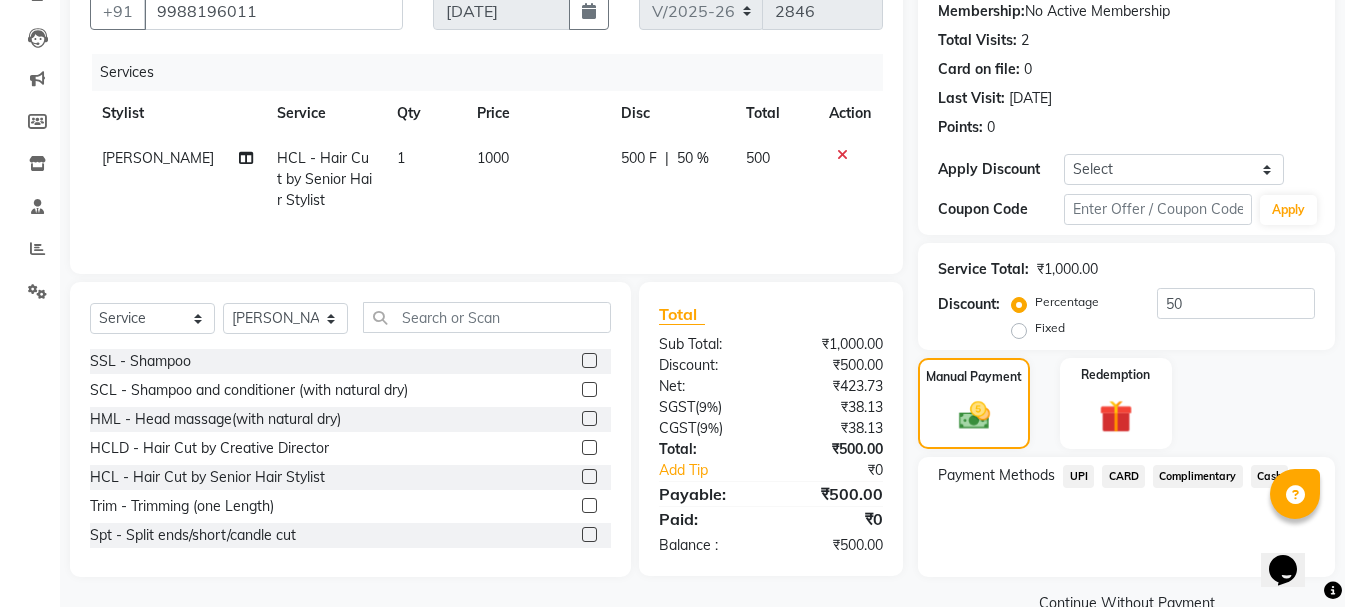 click on "Cash" 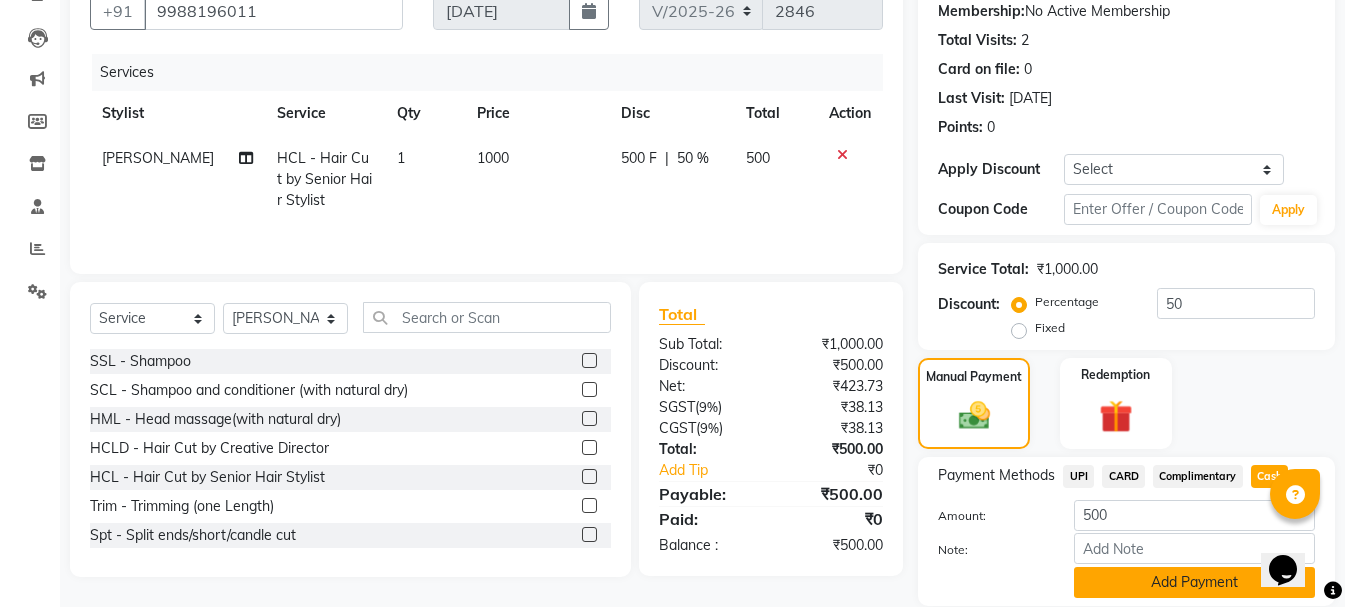 click on "Add Payment" 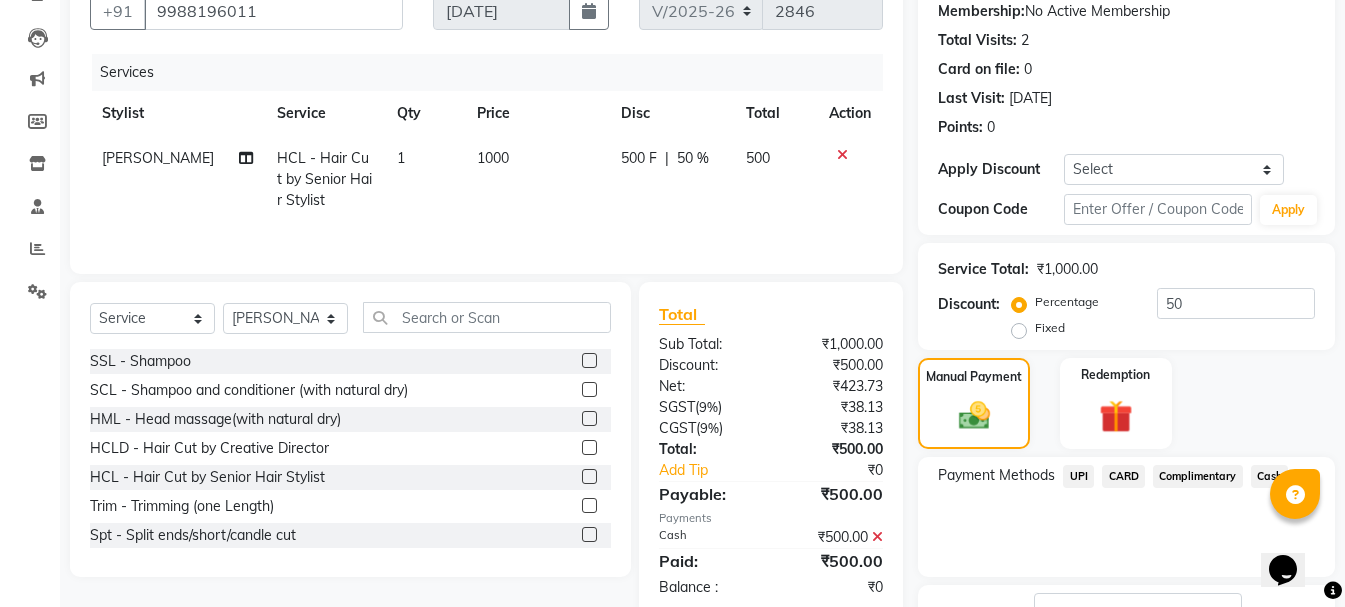 scroll, scrollTop: 348, scrollLeft: 0, axis: vertical 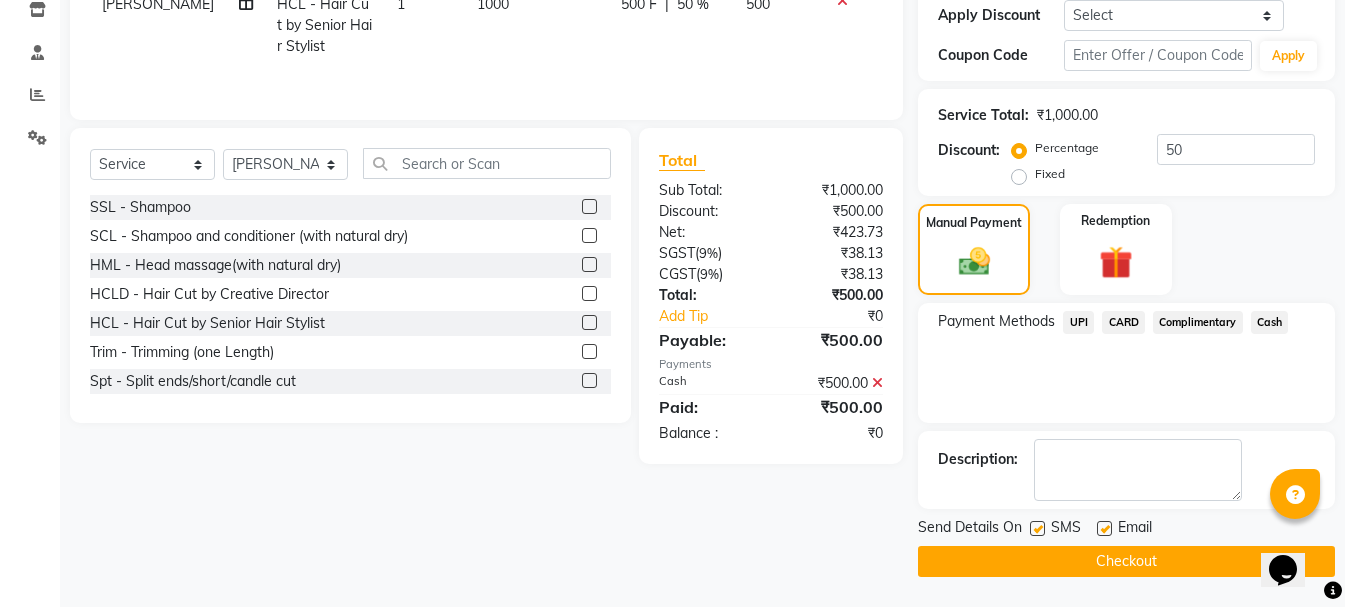 click on "Checkout" 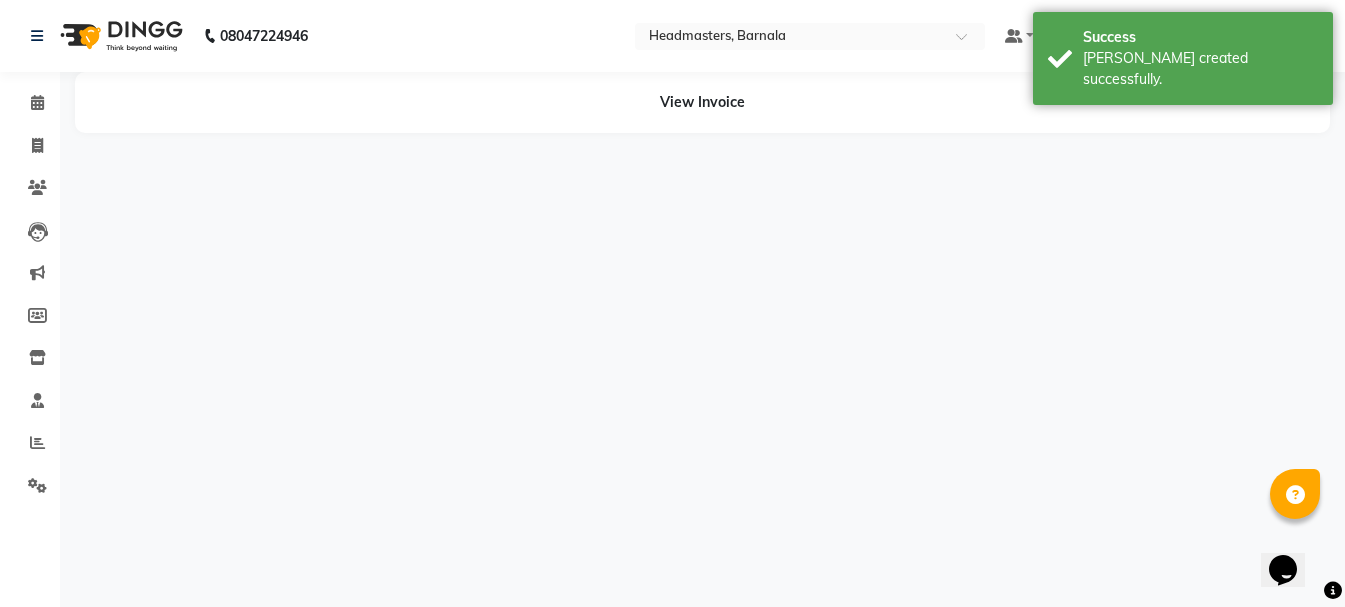 scroll, scrollTop: 0, scrollLeft: 0, axis: both 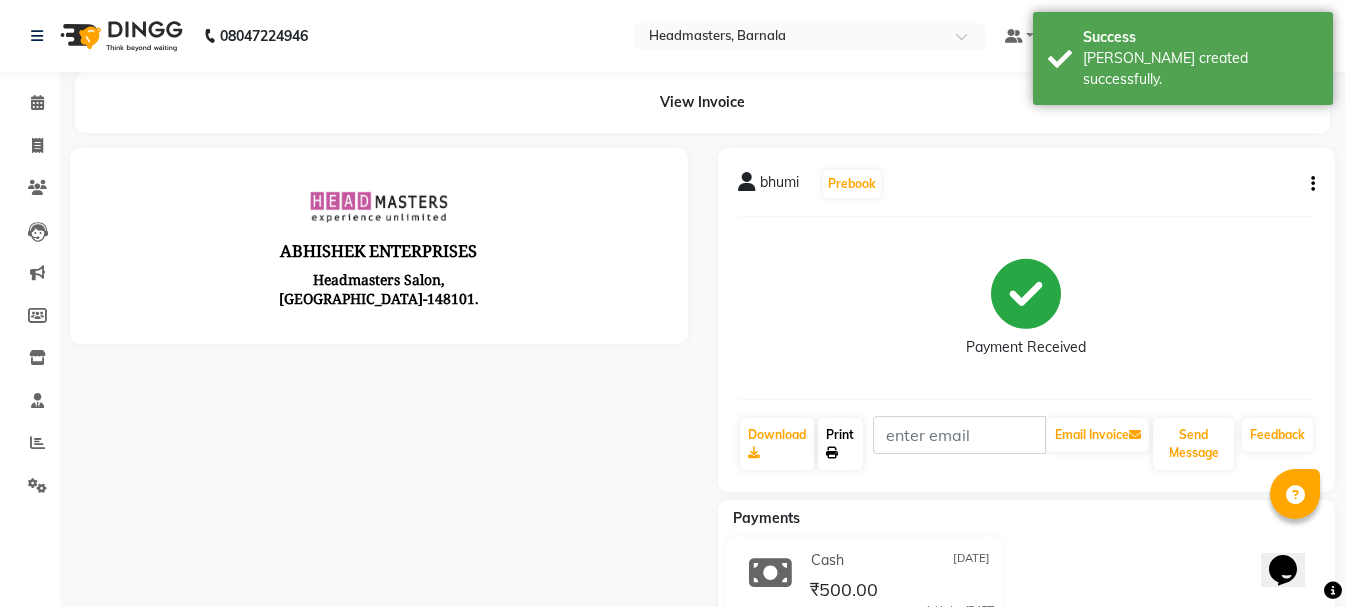 click on "Print" 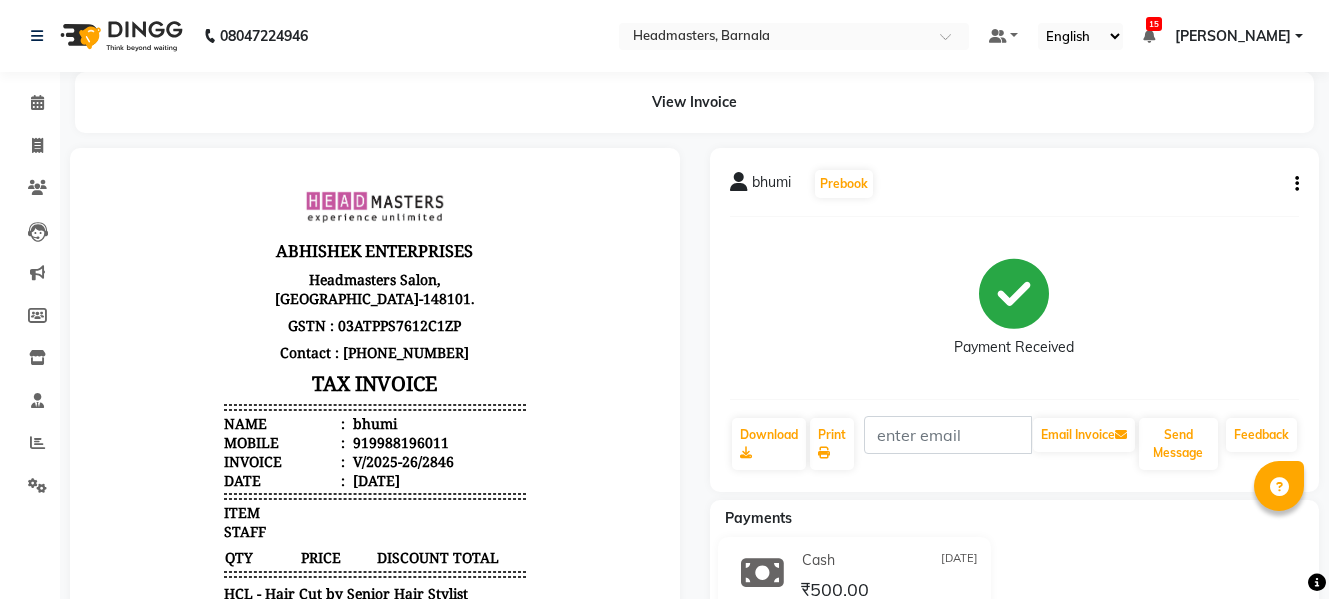 scroll, scrollTop: 0, scrollLeft: 0, axis: both 